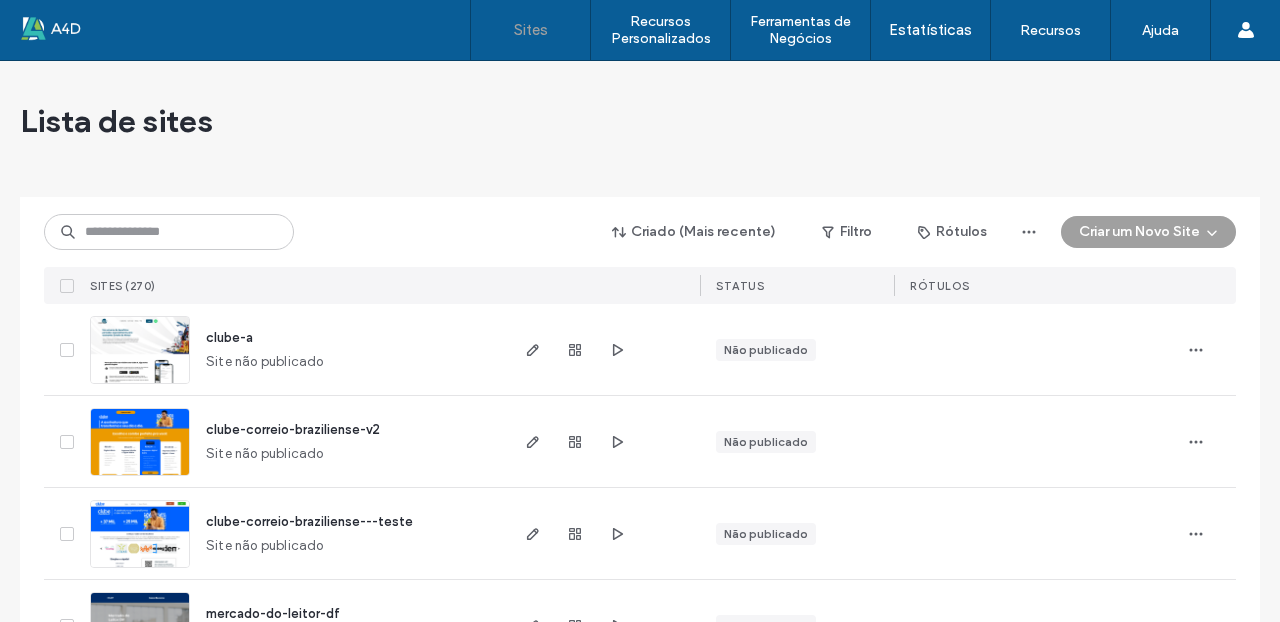 scroll, scrollTop: 0, scrollLeft: 0, axis: both 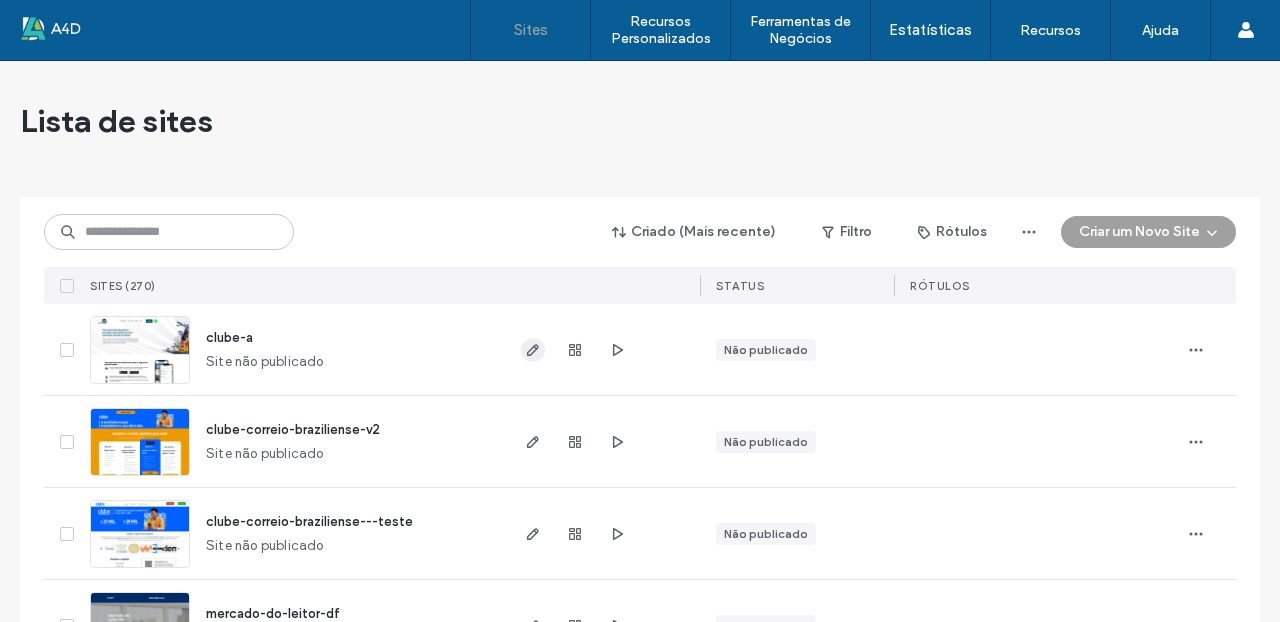 click 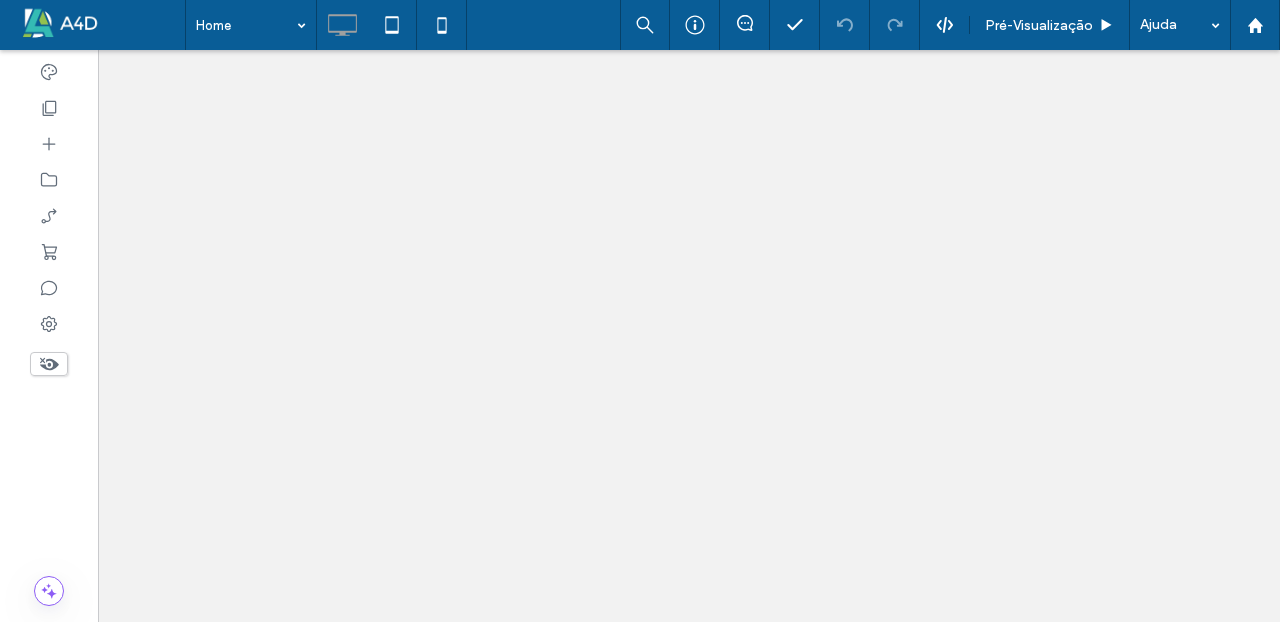 scroll, scrollTop: 0, scrollLeft: 0, axis: both 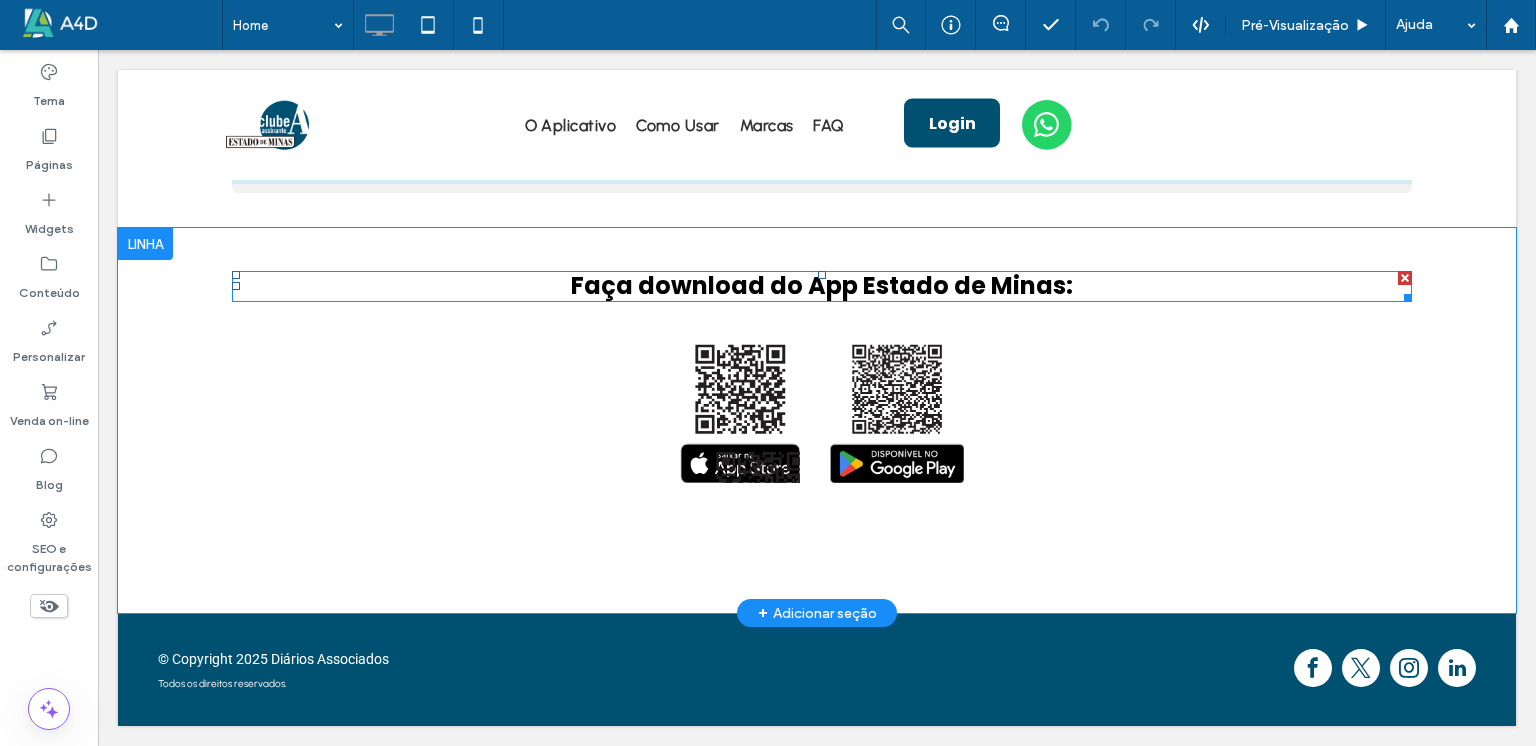 click on "Faça download do App Estado de Minas:" at bounding box center (822, 286) 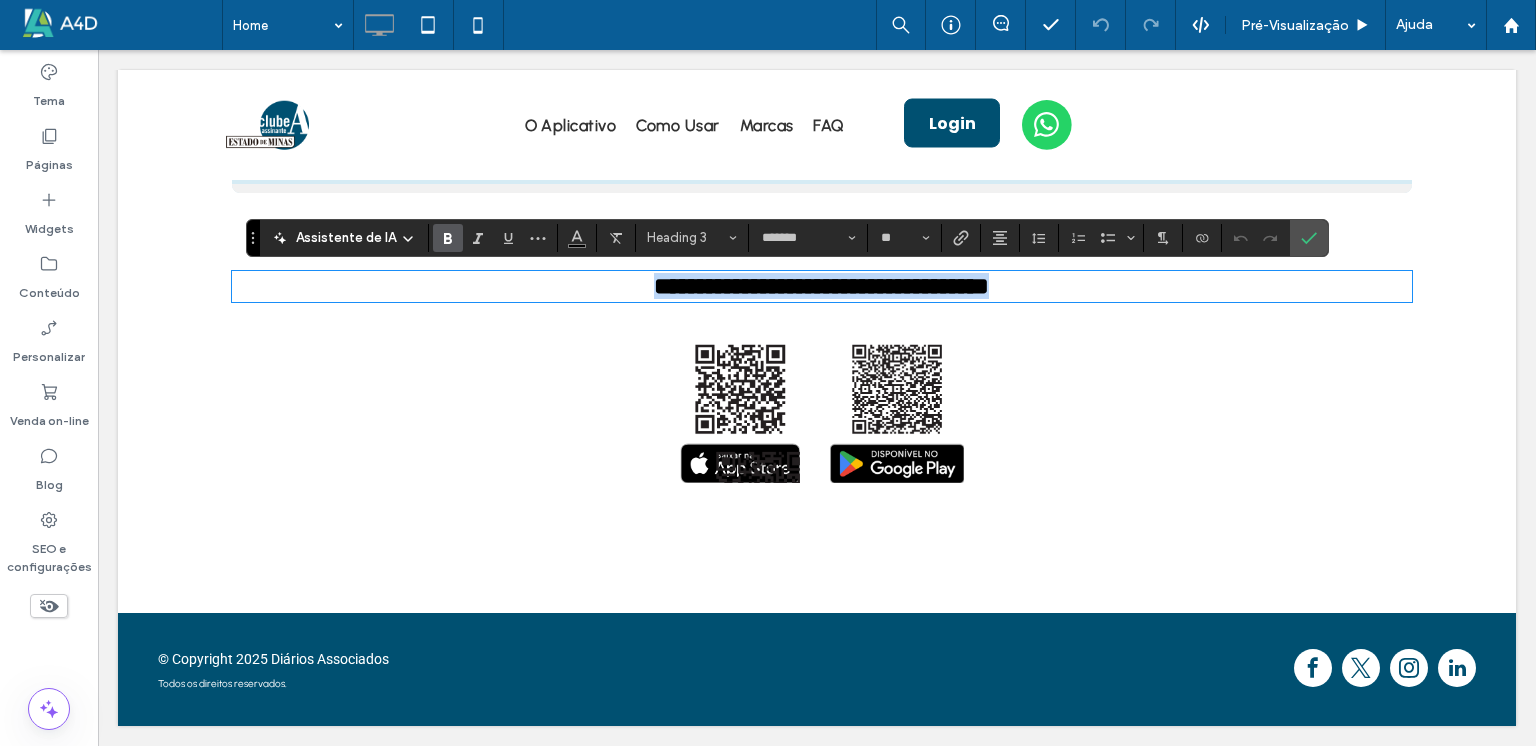 type on "*******" 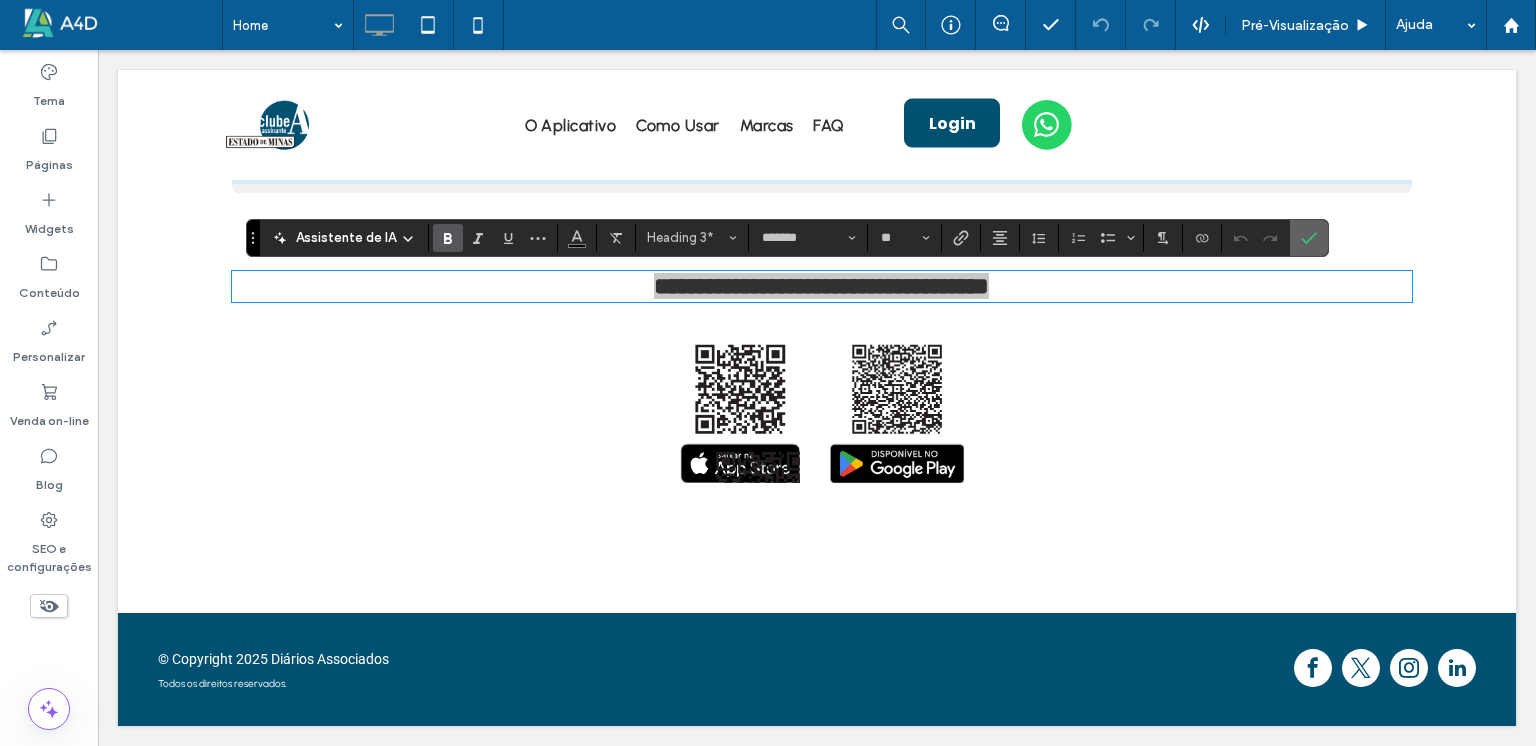 click 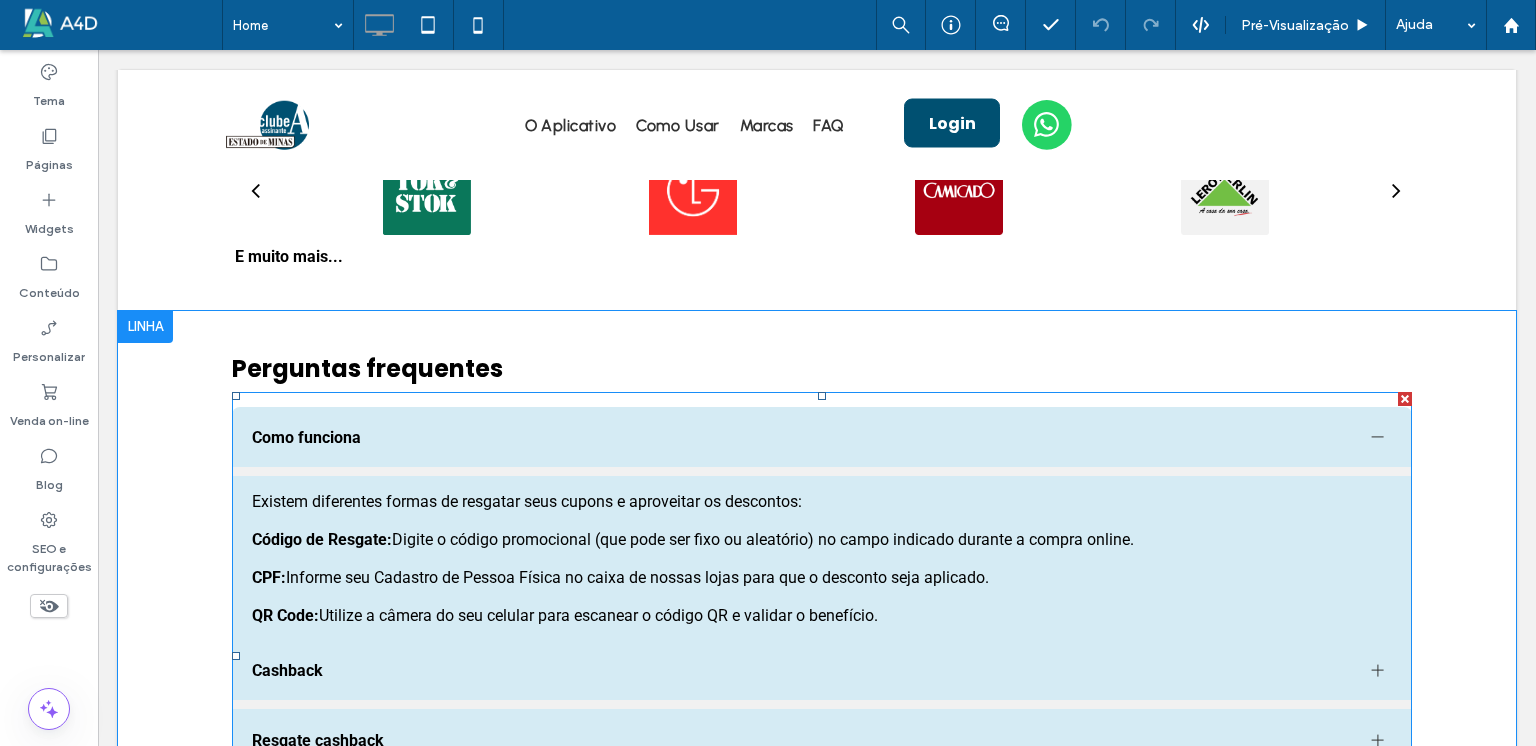 scroll, scrollTop: 2589, scrollLeft: 0, axis: vertical 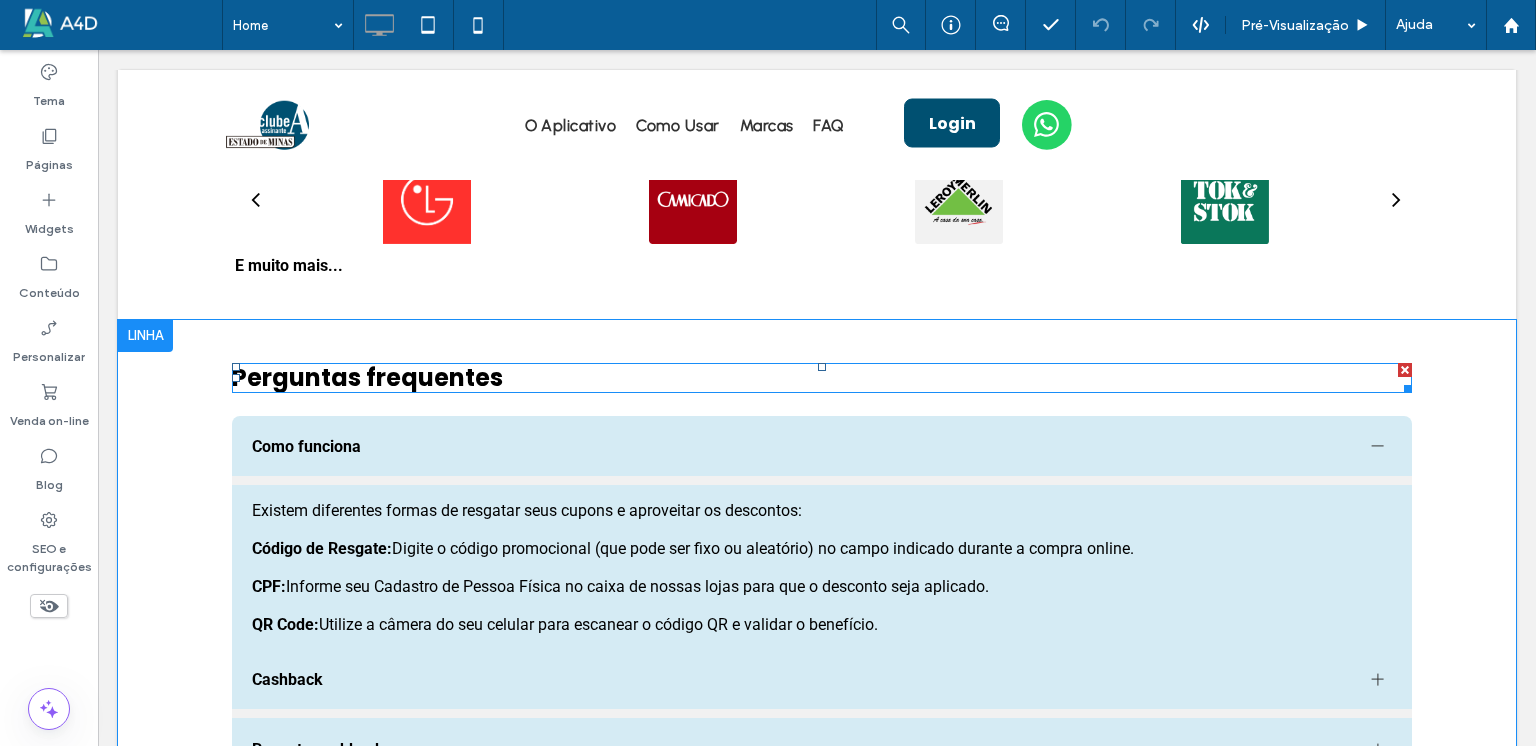 click on "Perguntas frequentes" at bounding box center (367, 377) 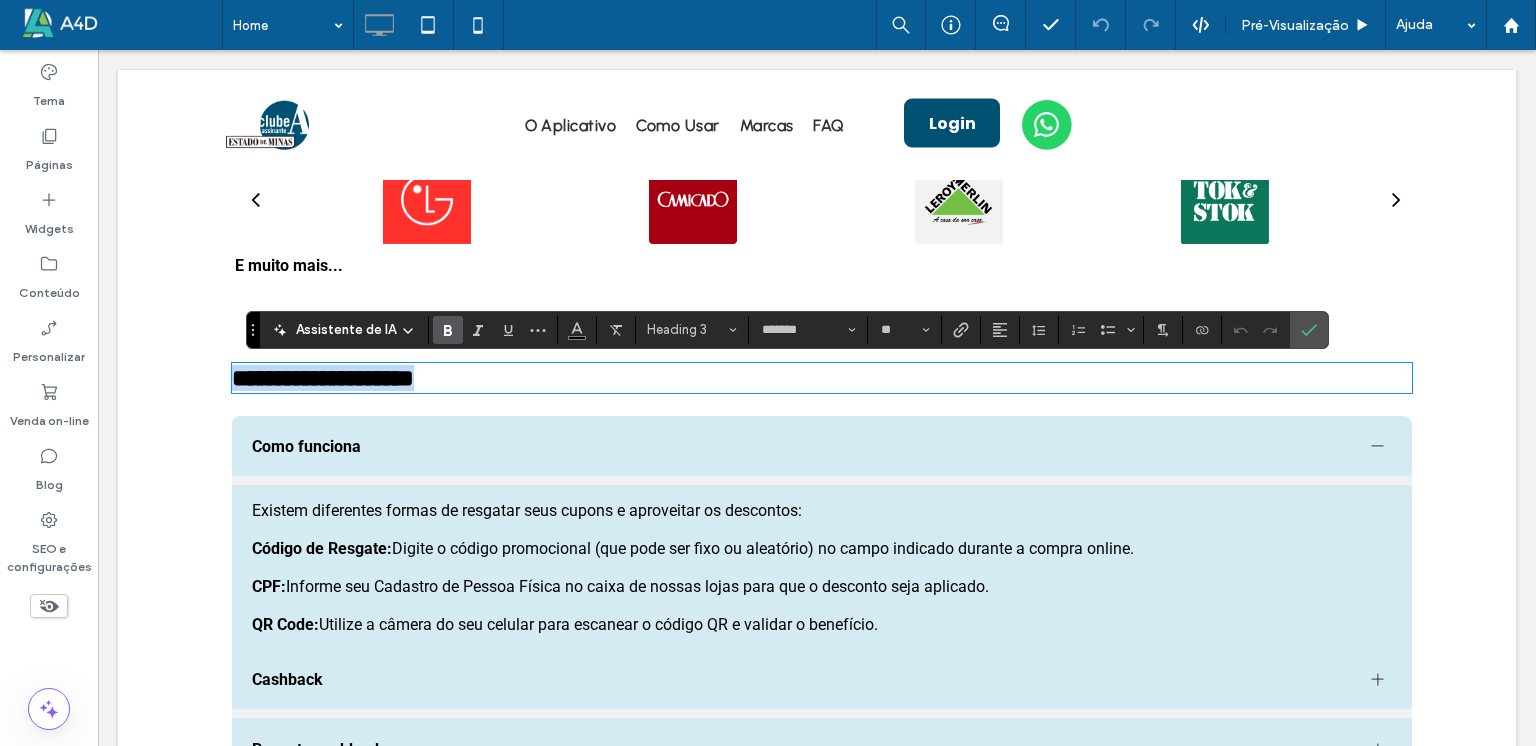 type on "*******" 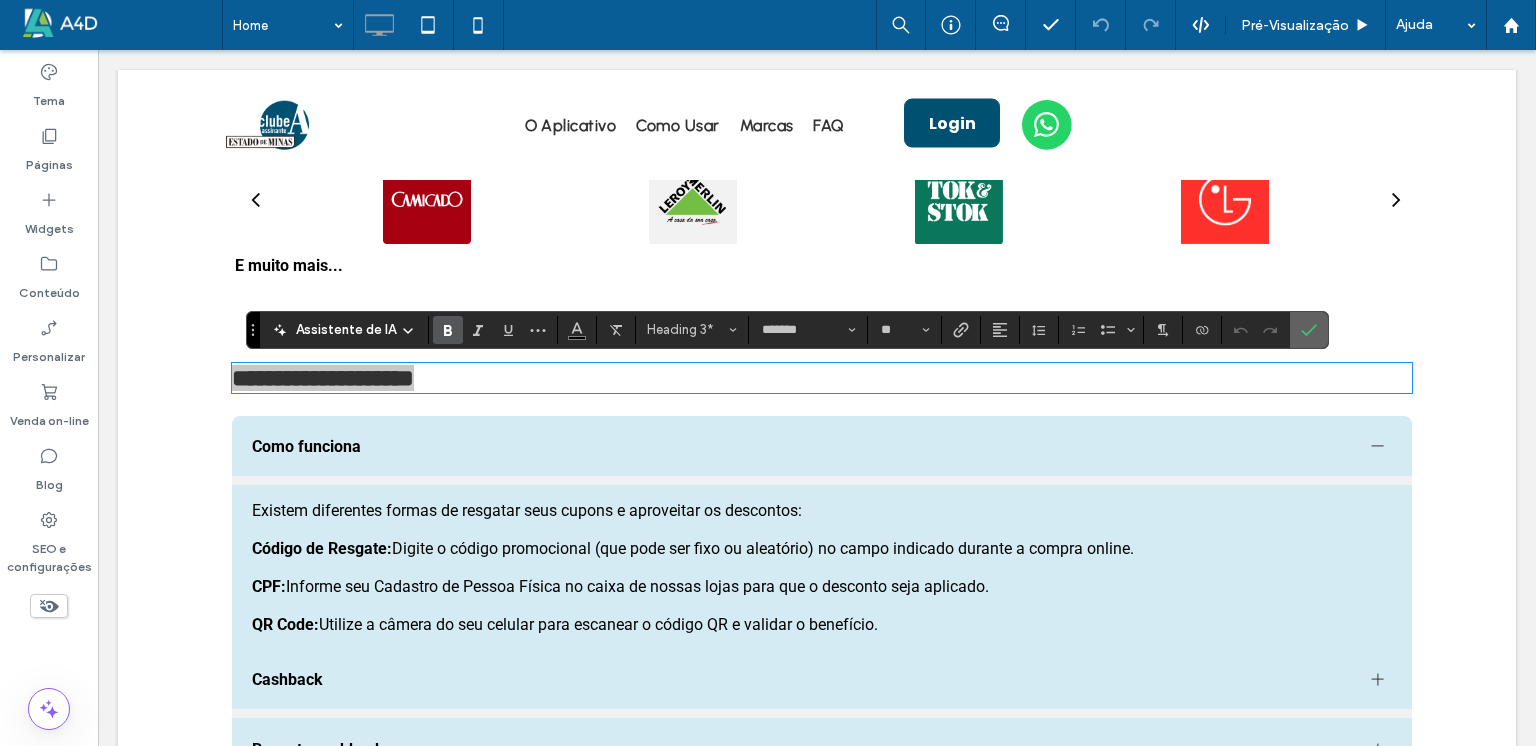 click 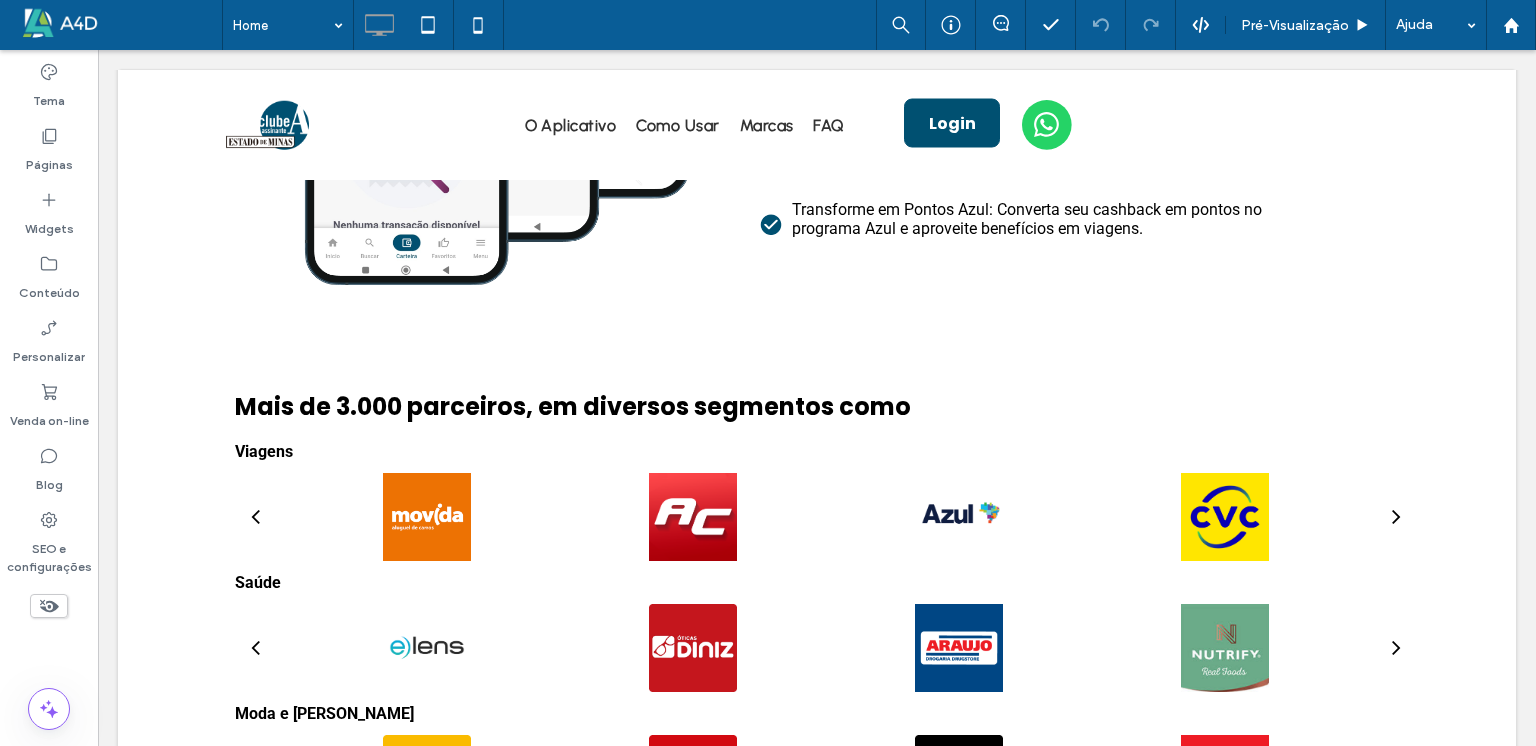 scroll, scrollTop: 1323, scrollLeft: 0, axis: vertical 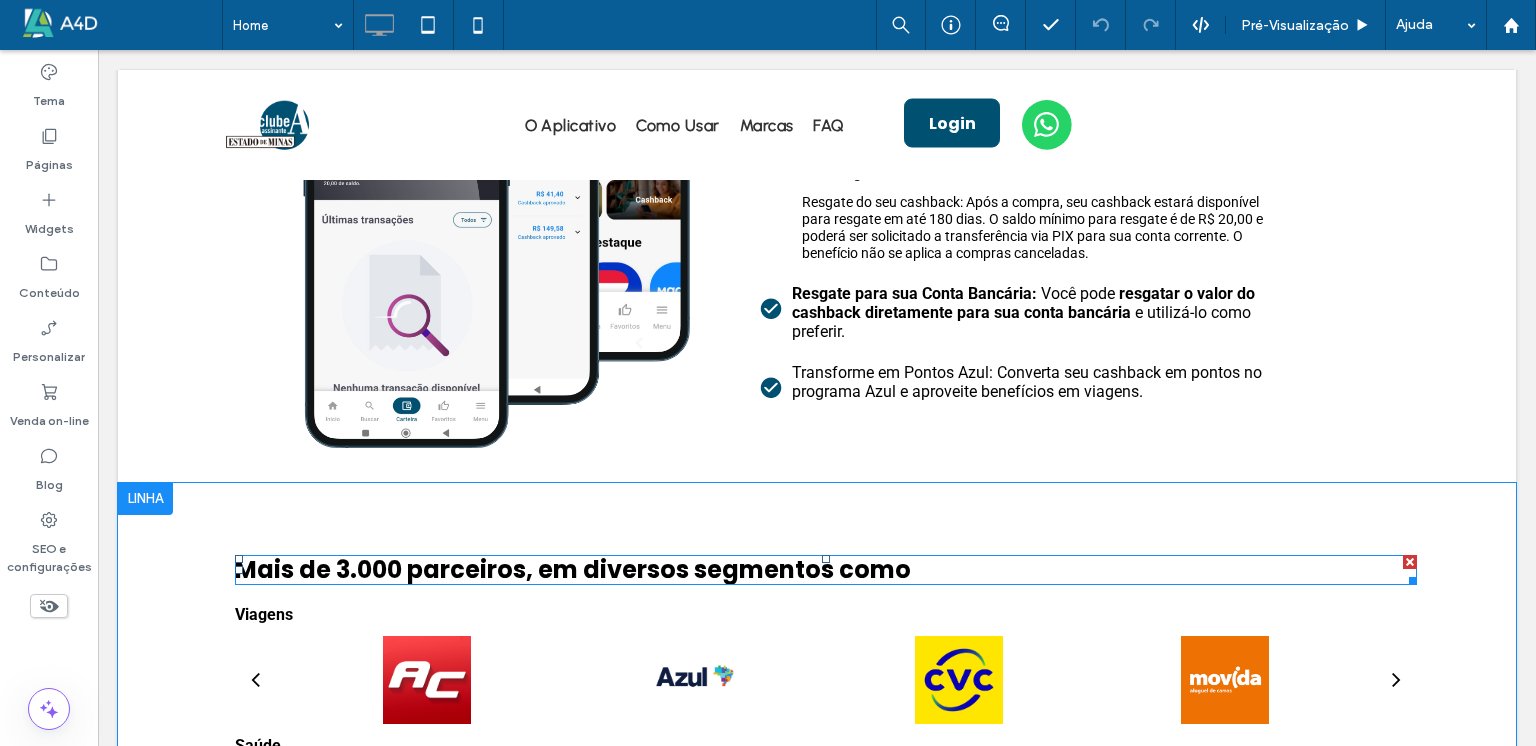 click on "Mais de 3.000 parceiros, em diversos segmentos como" at bounding box center [573, 569] 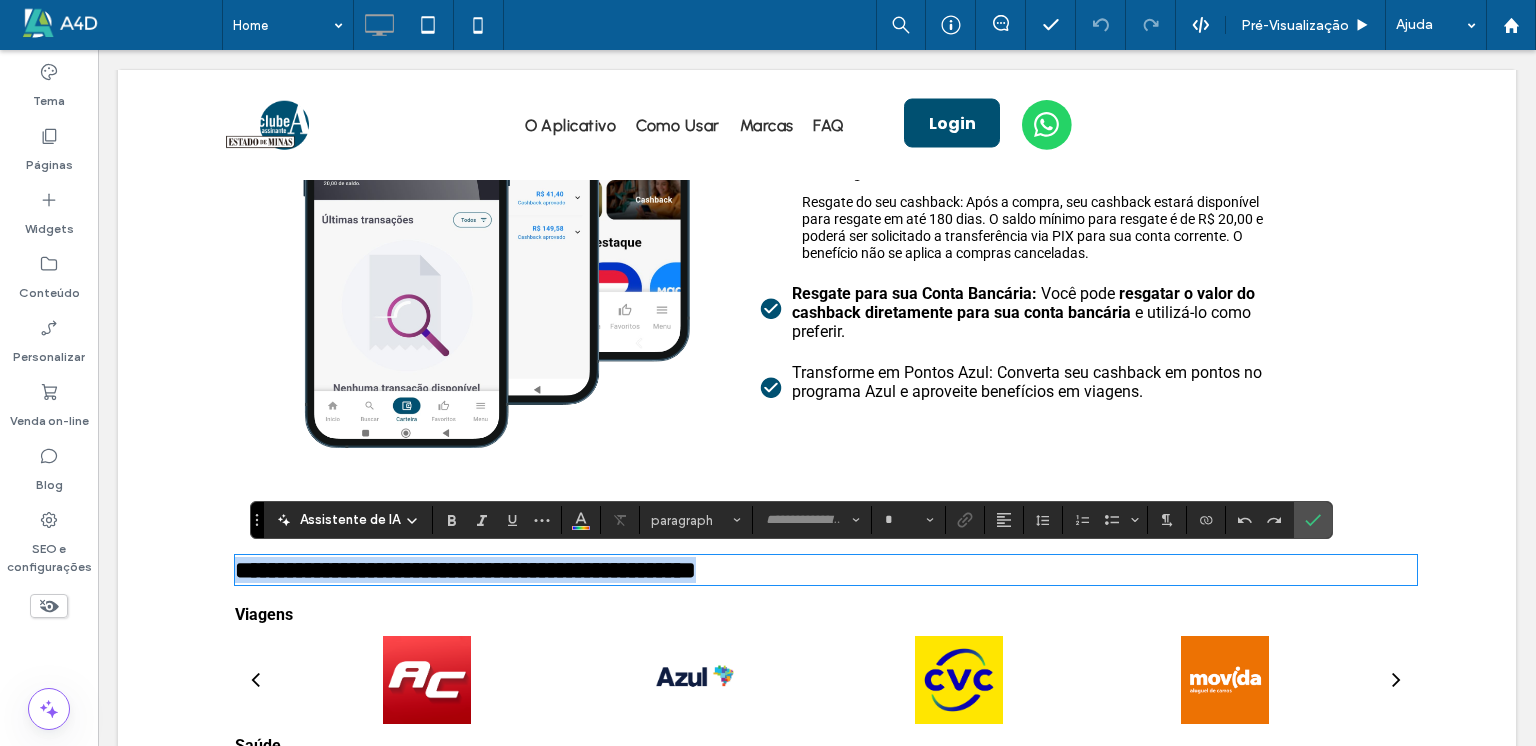 type on "*******" 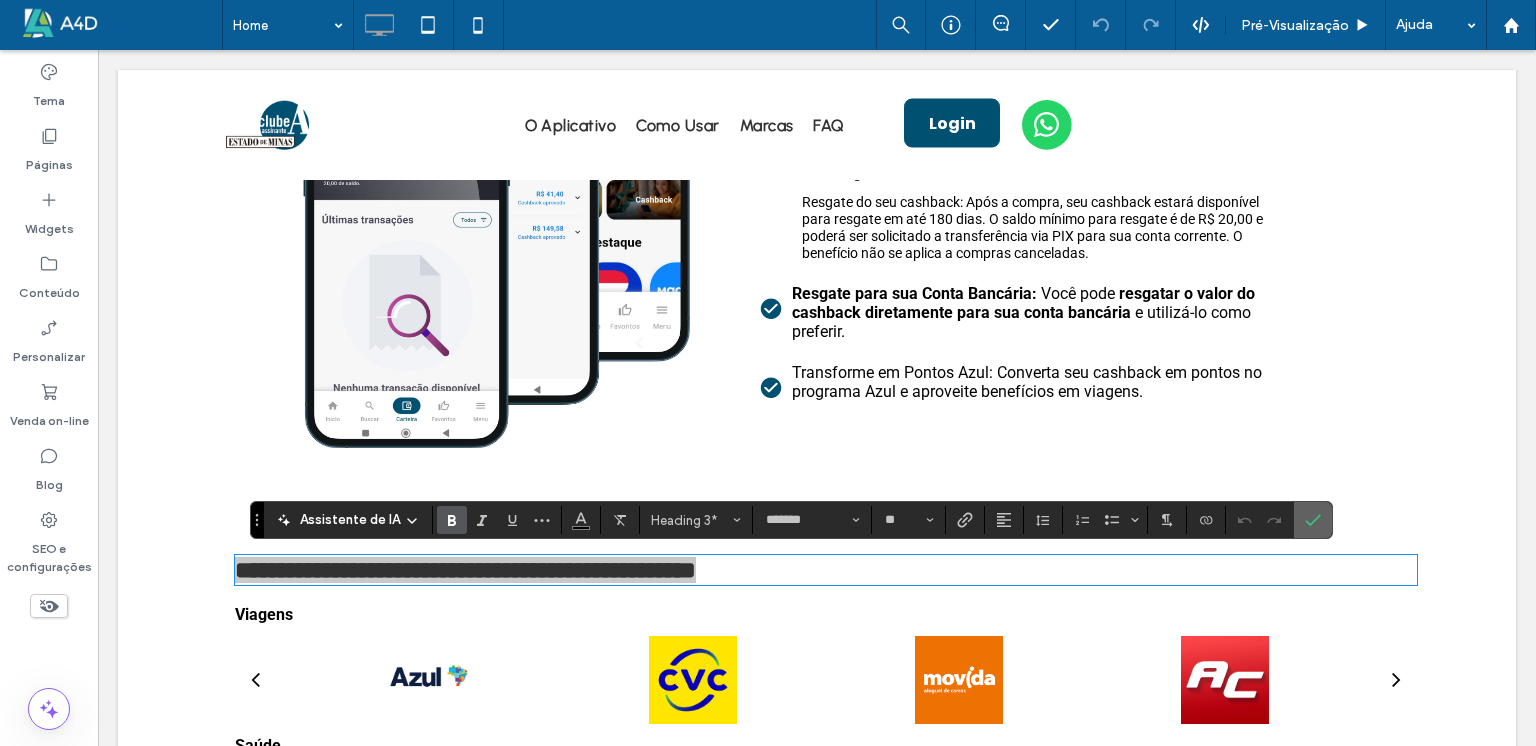 drag, startPoint x: 1320, startPoint y: 533, endPoint x: 1370, endPoint y: 479, distance: 73.593475 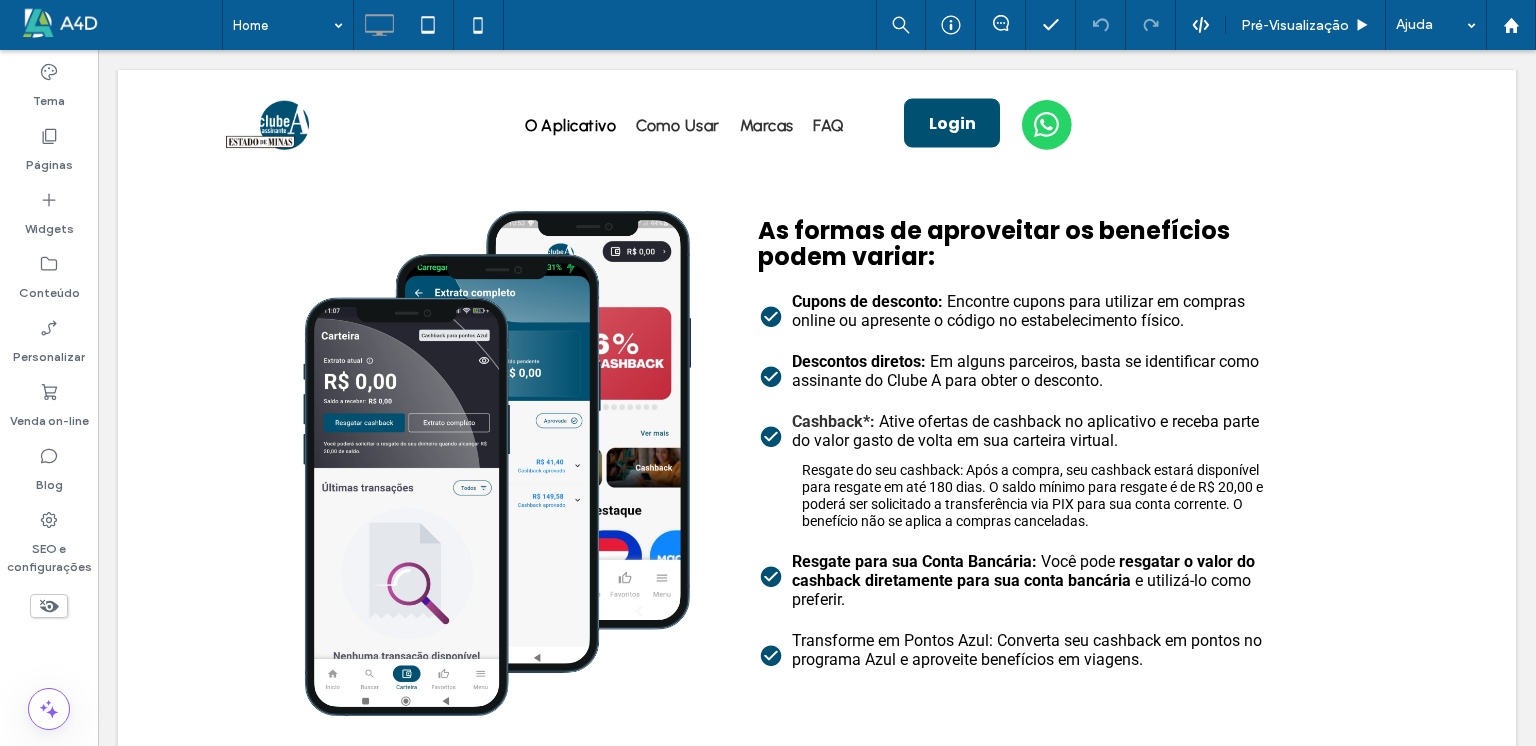 scroll, scrollTop: 863, scrollLeft: 0, axis: vertical 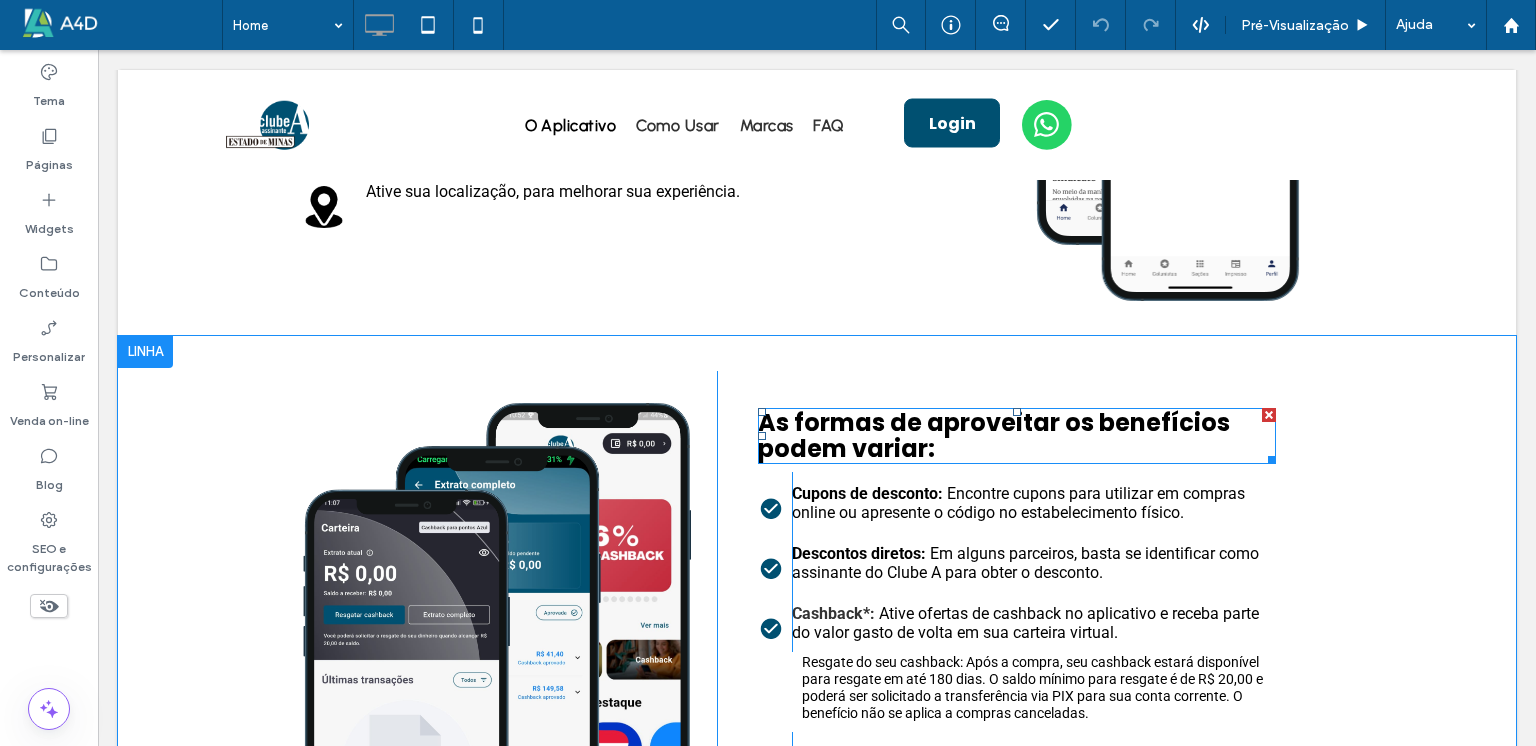 click on "podem variar:" at bounding box center [1017, 449] 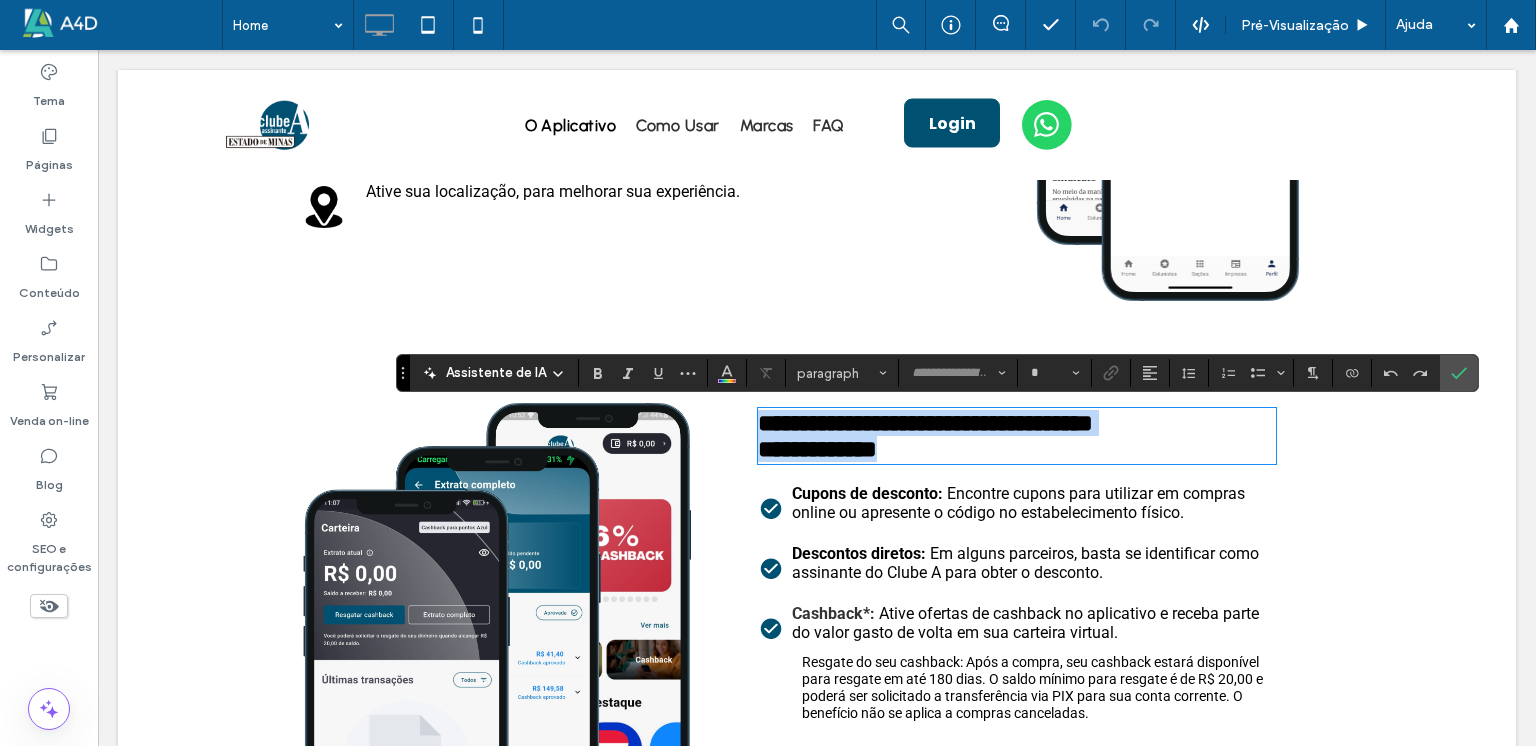 type on "*******" 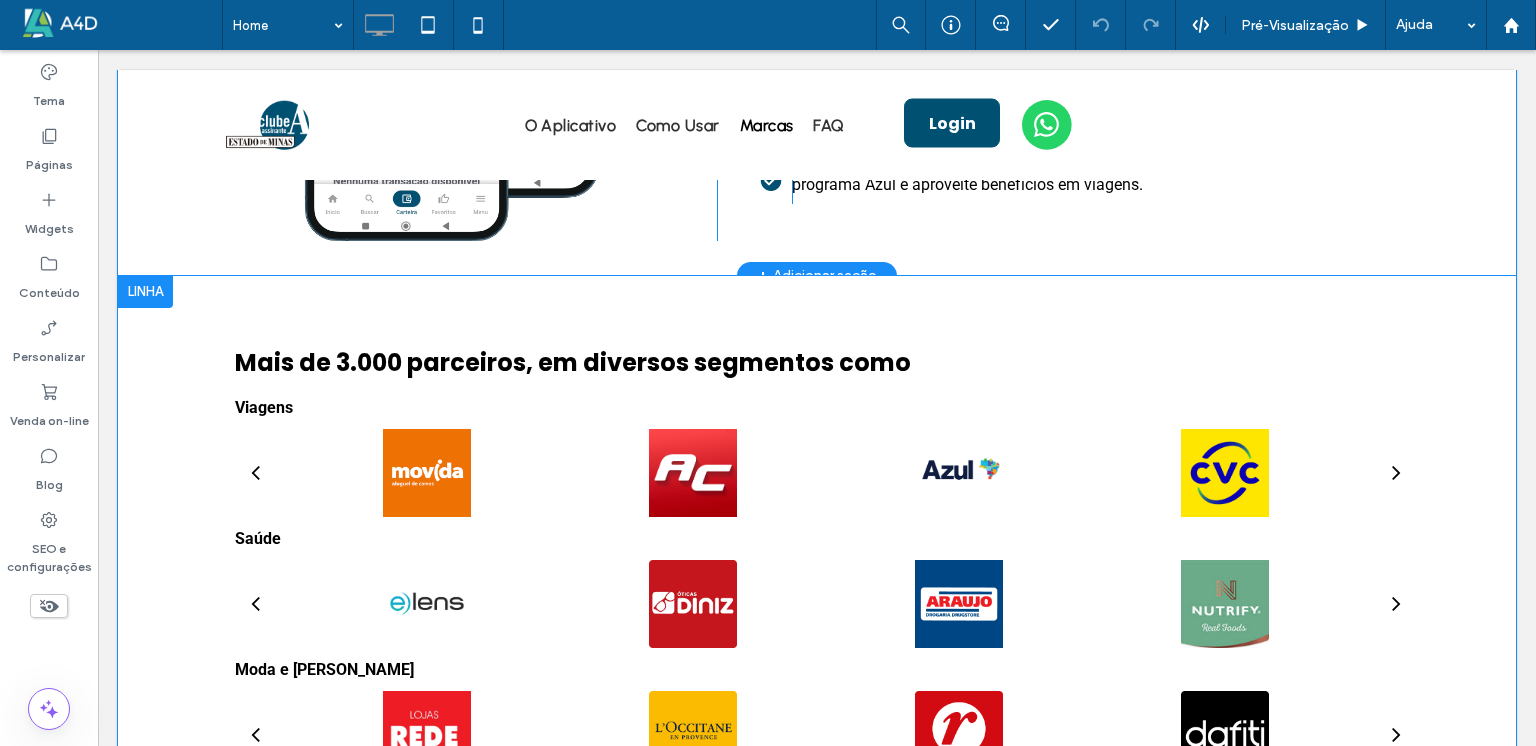 scroll, scrollTop: 1534, scrollLeft: 0, axis: vertical 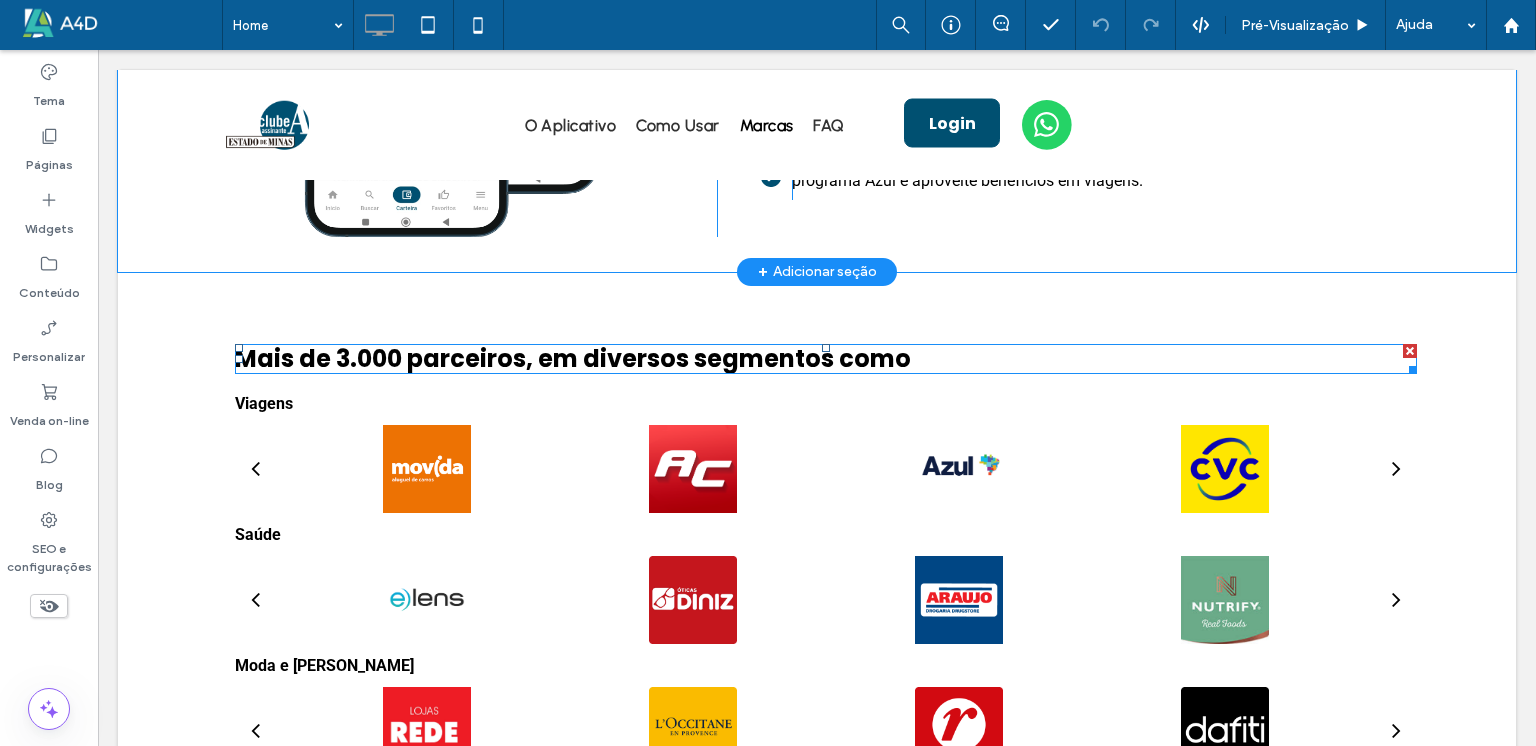 click on "Mais de 3.000 parceiros, em diversos segmentos como" at bounding box center (573, 358) 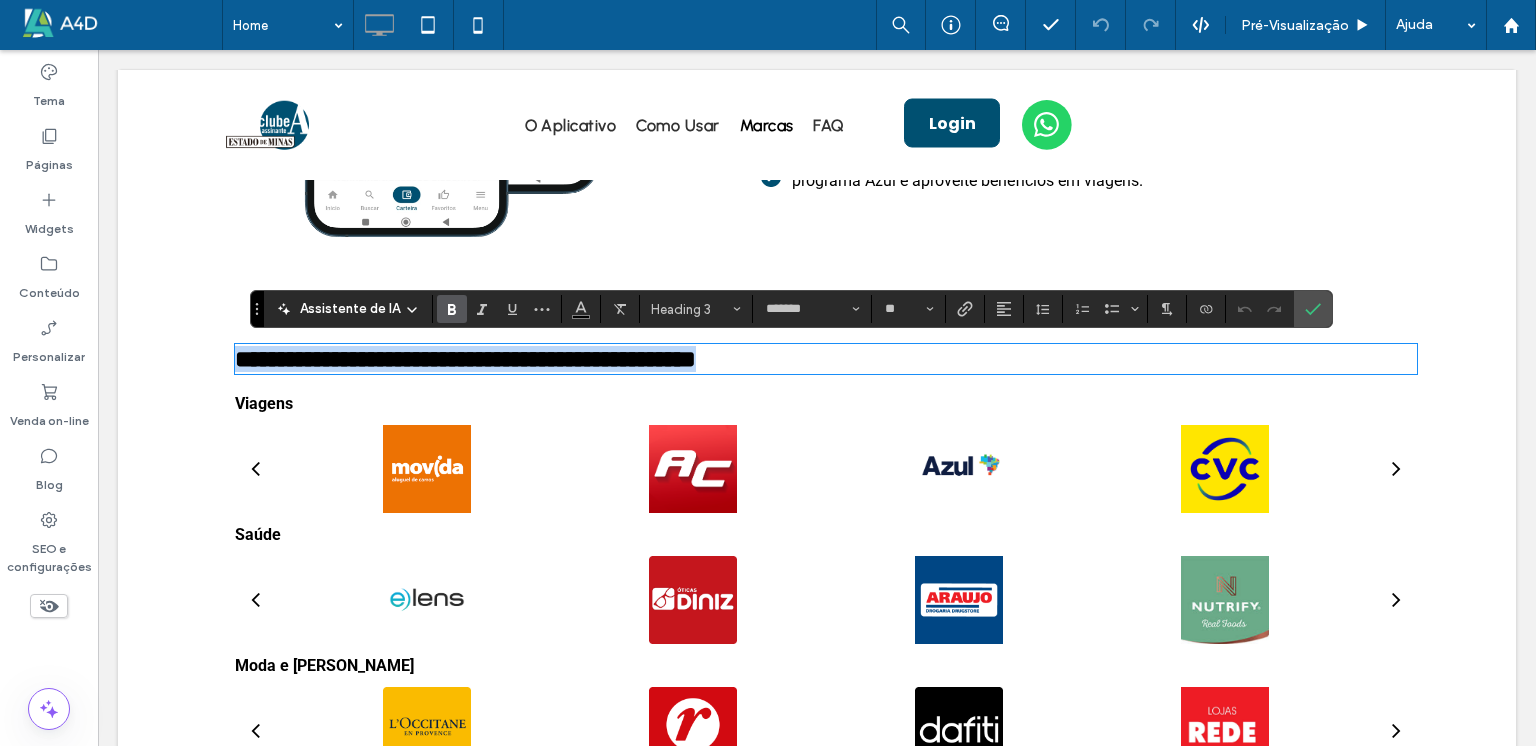 type on "*******" 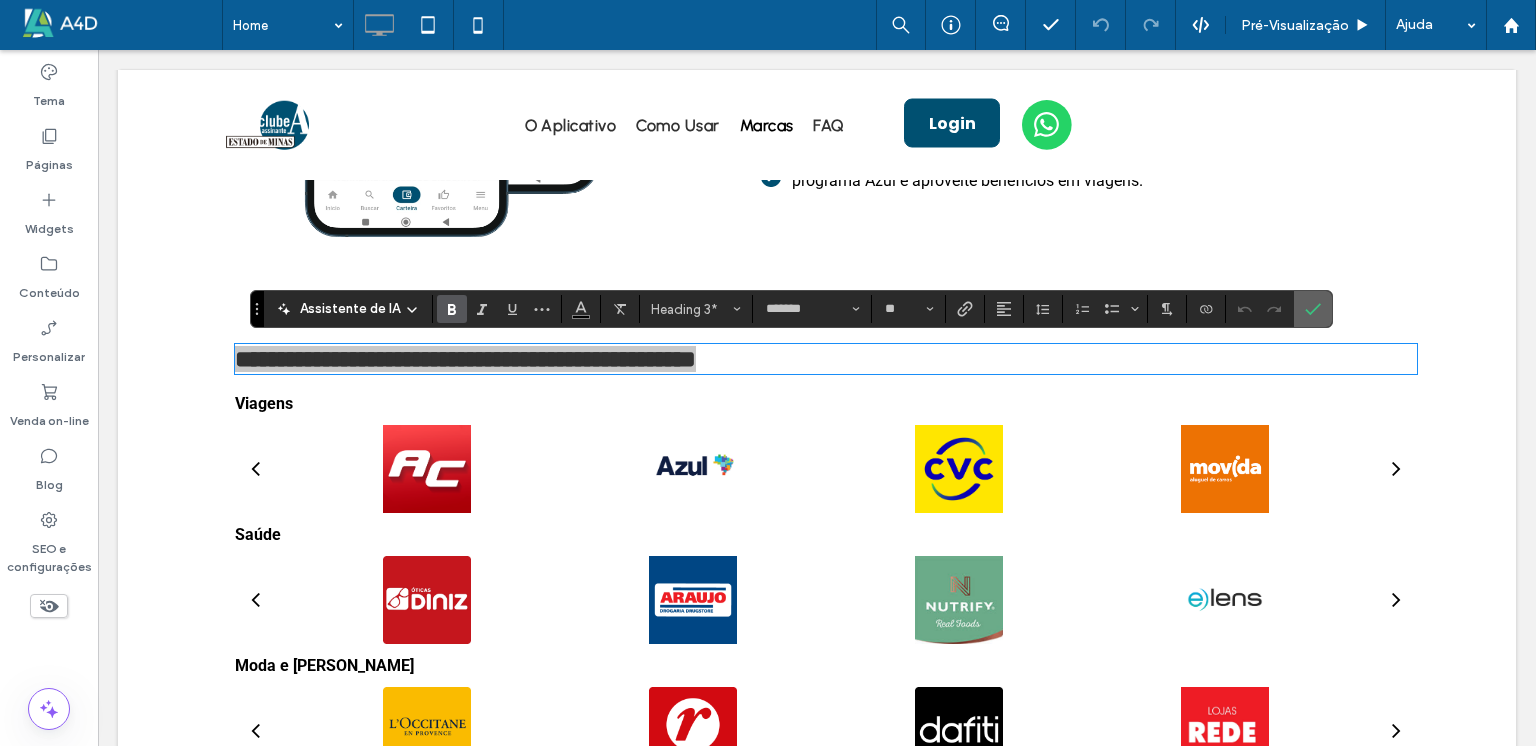 drag, startPoint x: 1305, startPoint y: 314, endPoint x: 1437, endPoint y: 332, distance: 133.22162 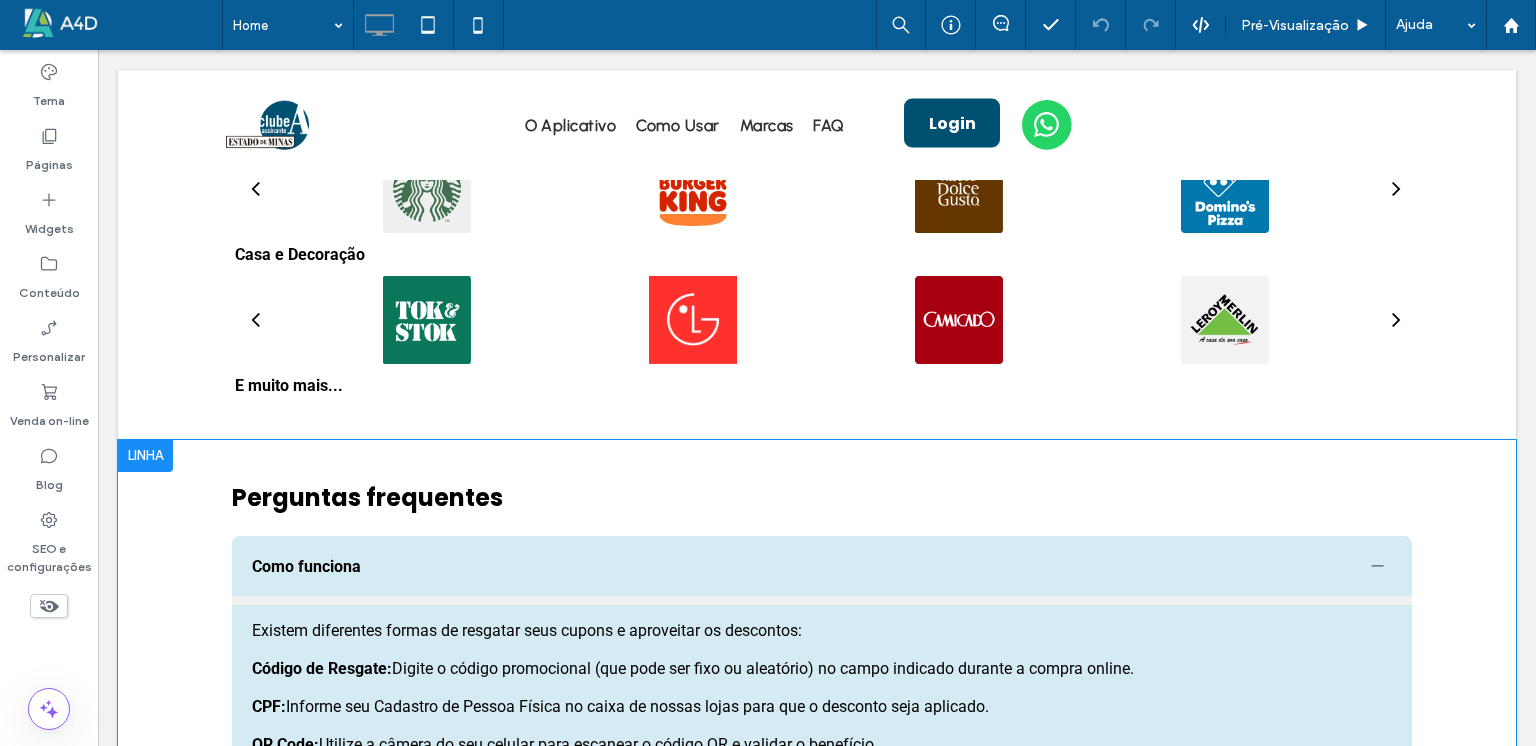 scroll, scrollTop: 2446, scrollLeft: 0, axis: vertical 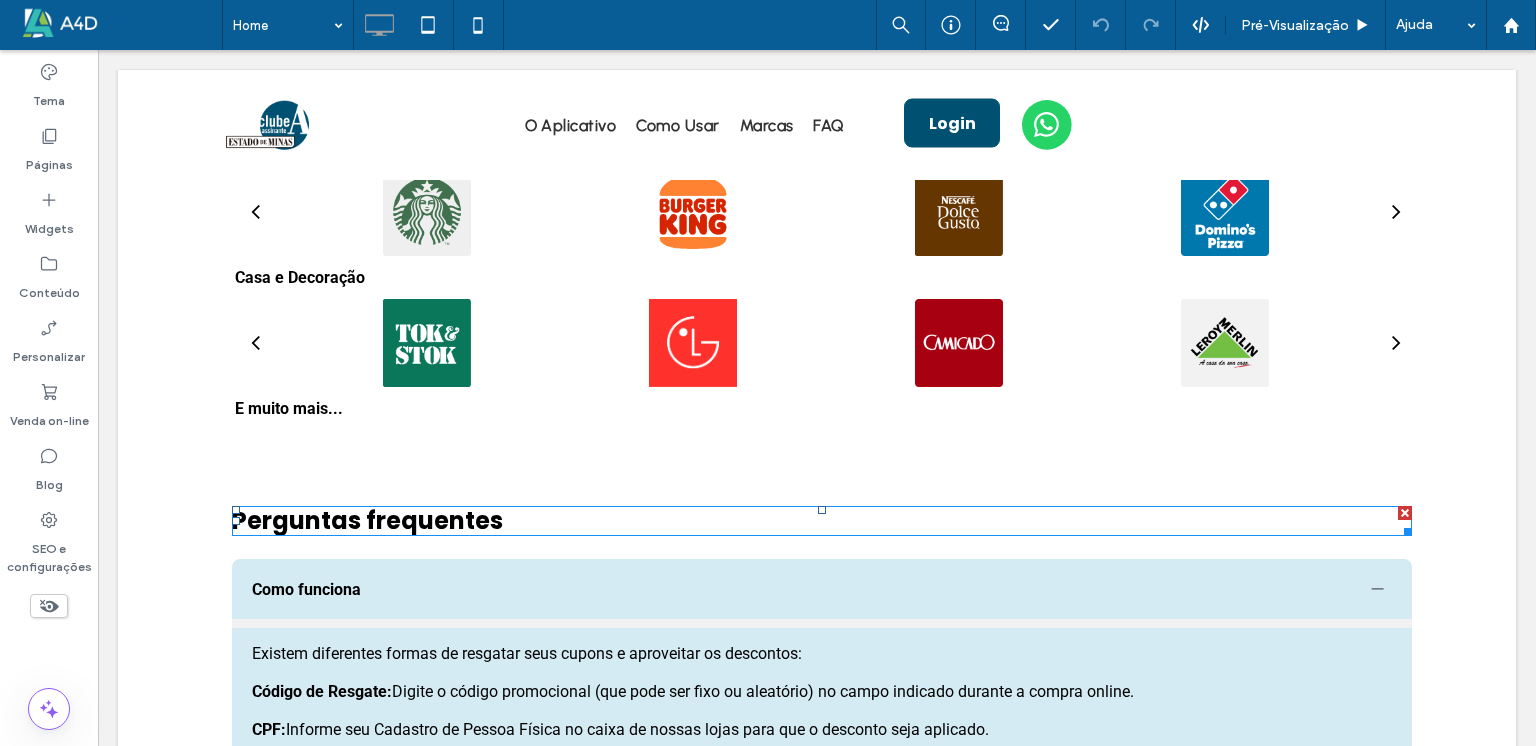 click on "Perguntas frequentes" at bounding box center (367, 520) 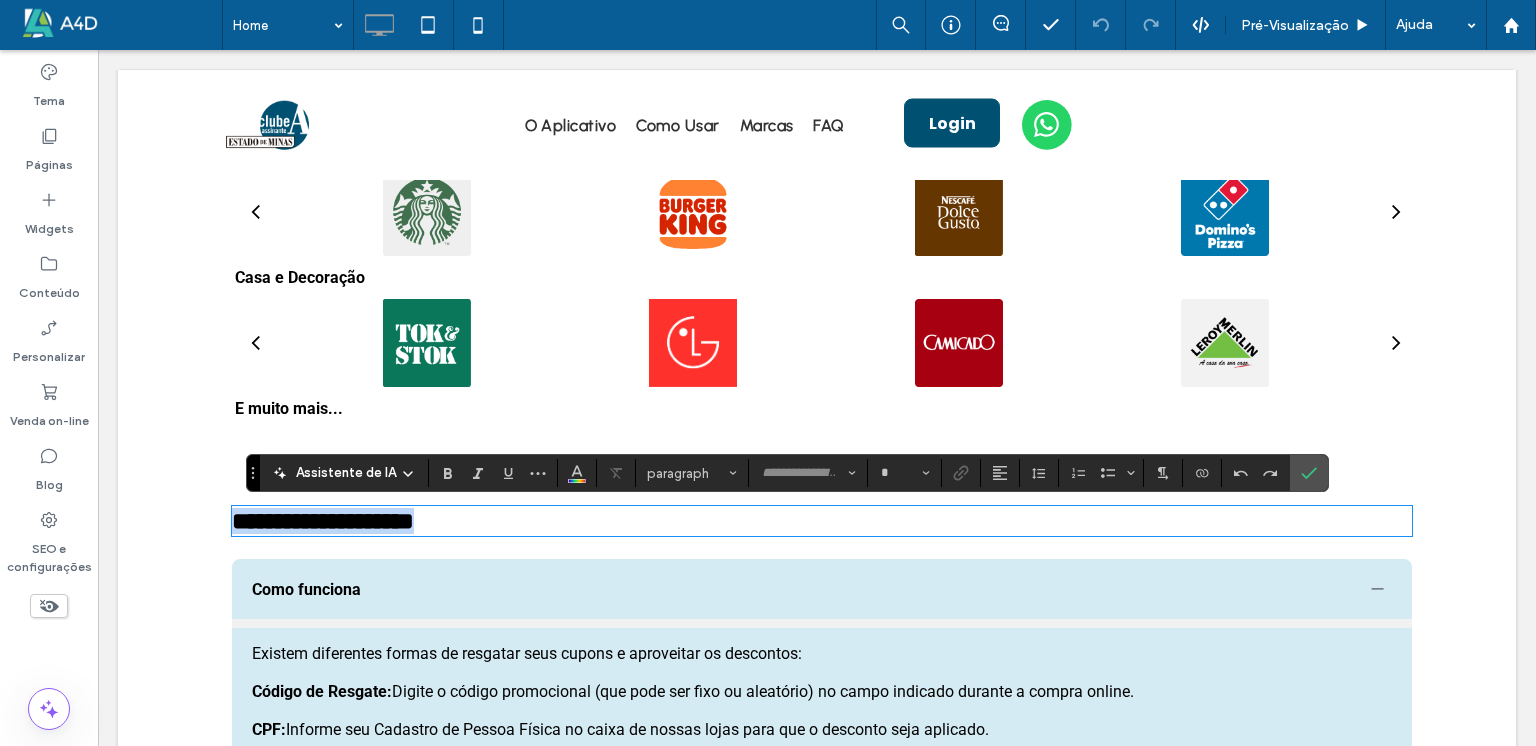 type on "*******" 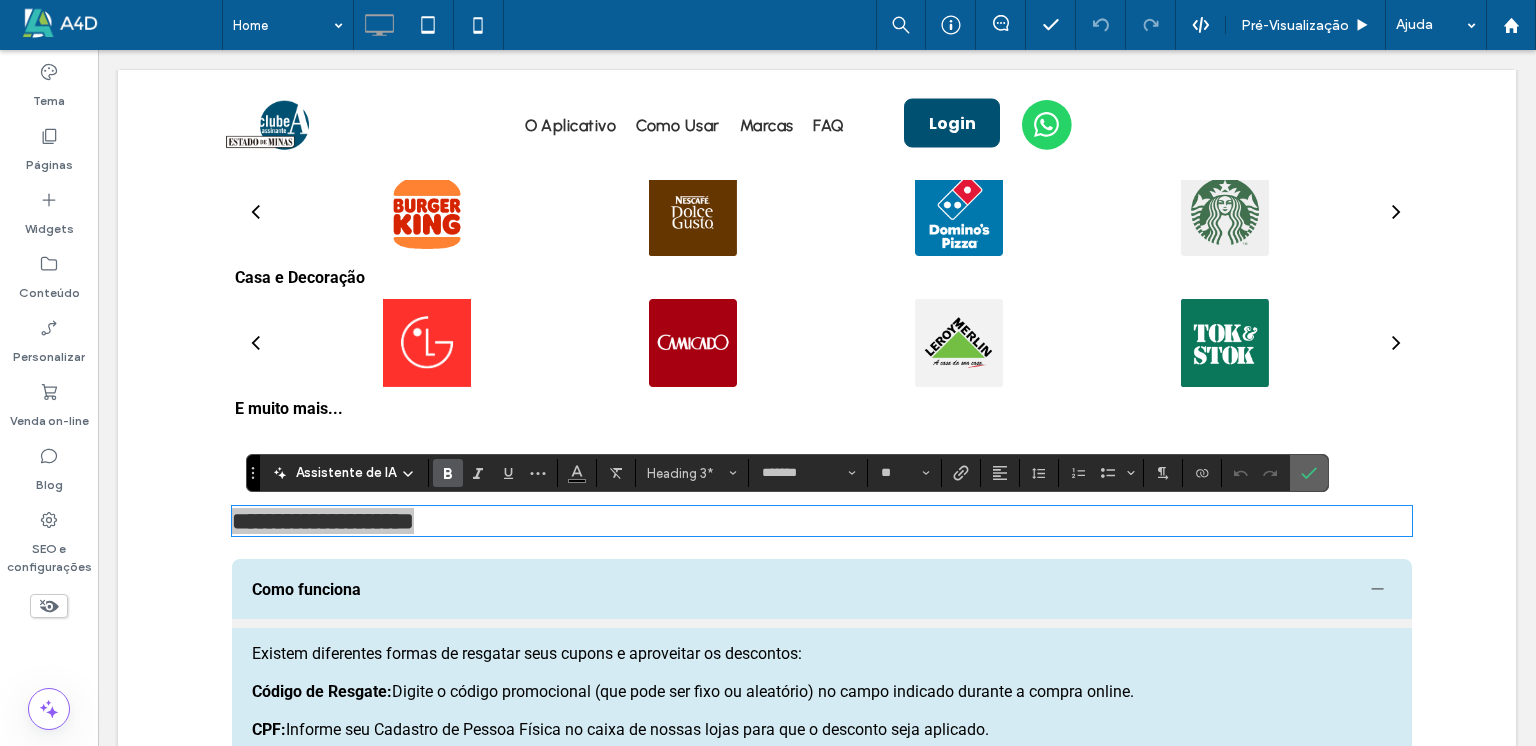 drag, startPoint x: 1315, startPoint y: 480, endPoint x: 1437, endPoint y: 460, distance: 123.62848 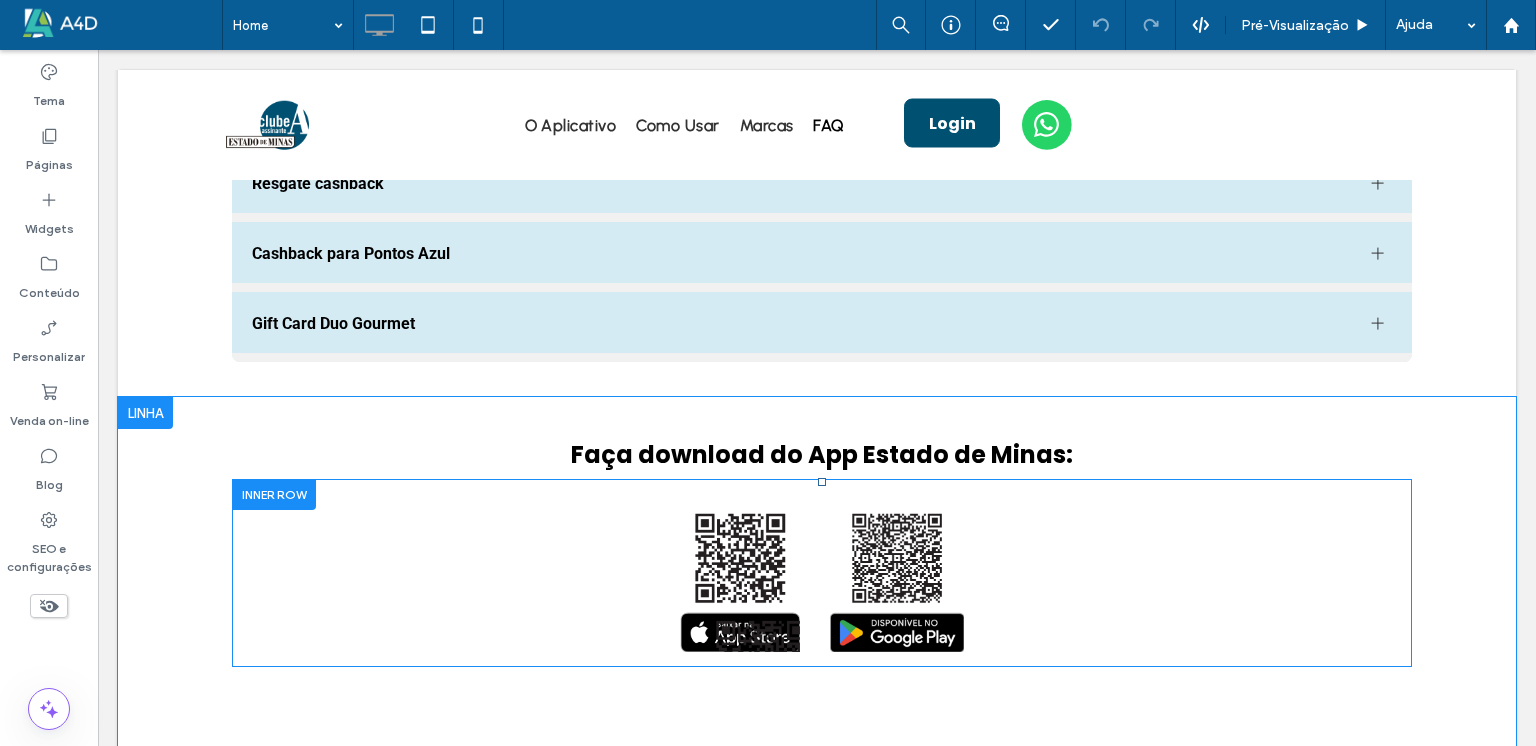 scroll, scrollTop: 3160, scrollLeft: 0, axis: vertical 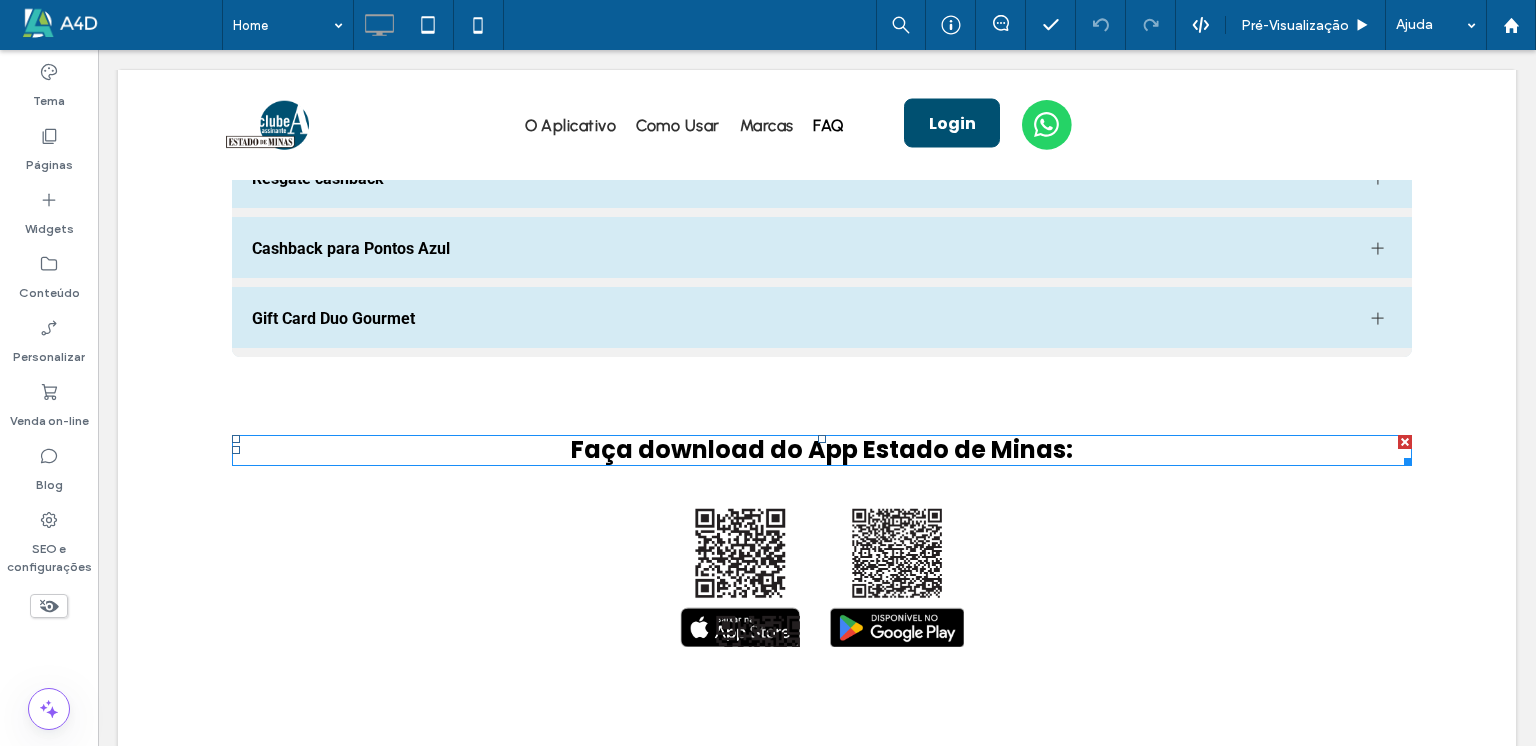 click on "Faça download do App Estado de Minas:" at bounding box center (822, 449) 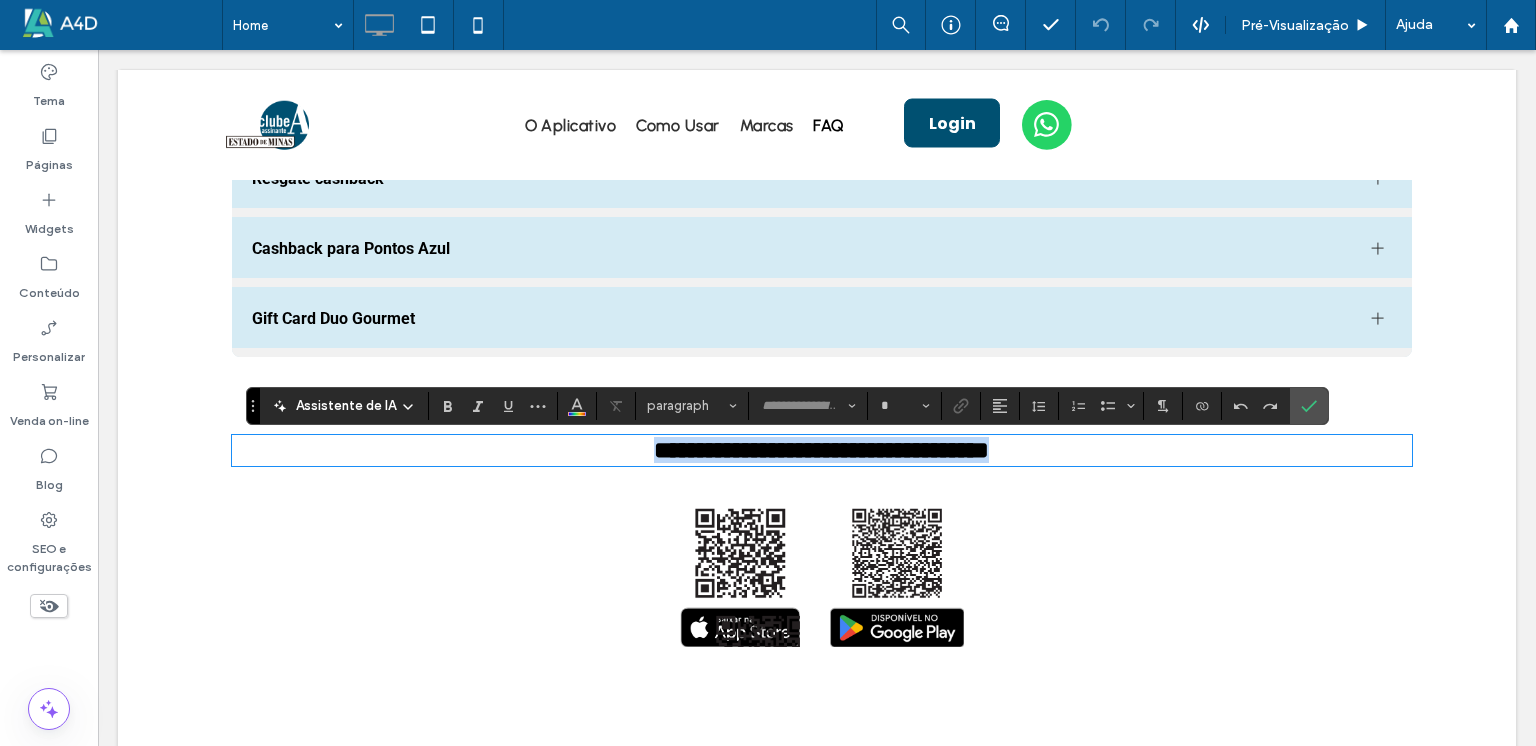 type on "*******" 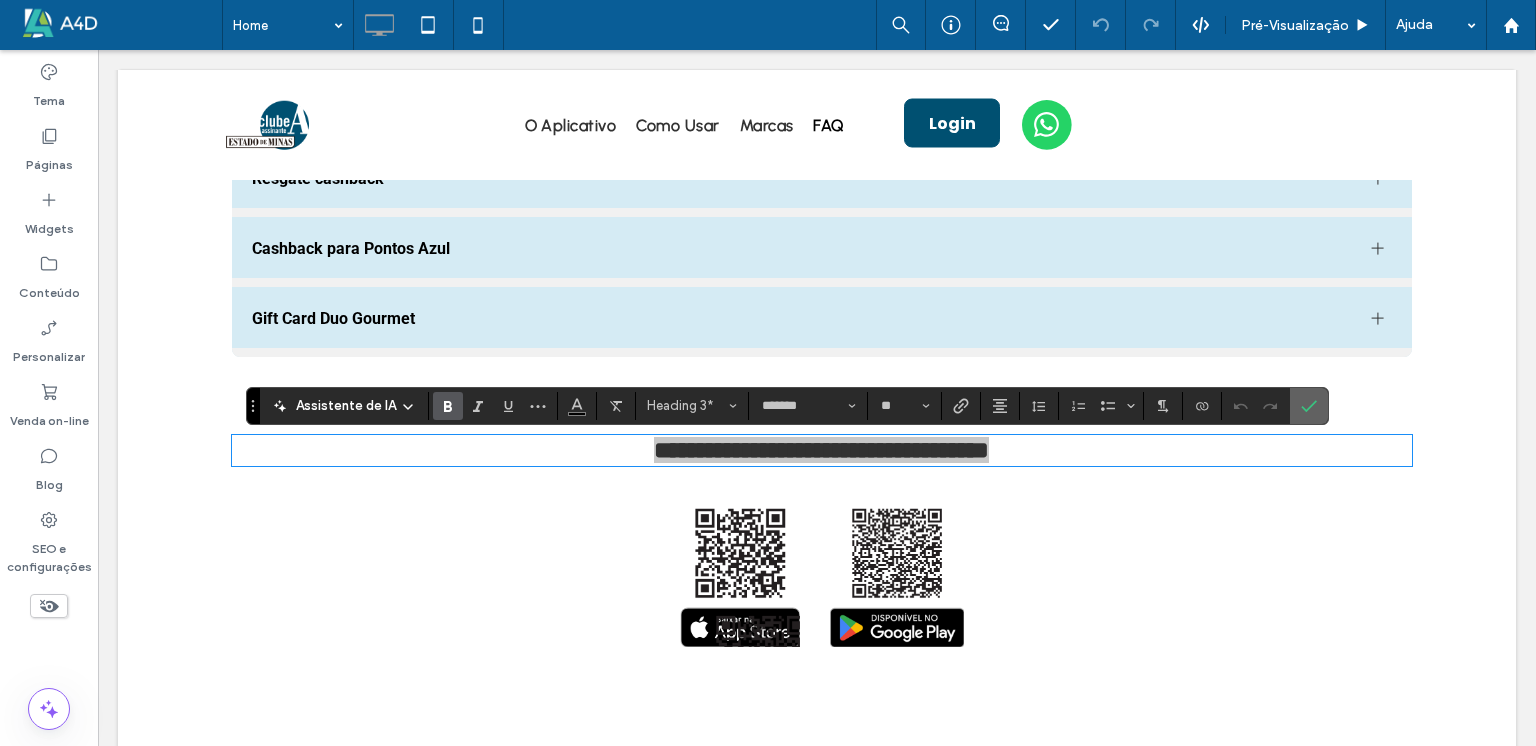 click at bounding box center [1309, 406] 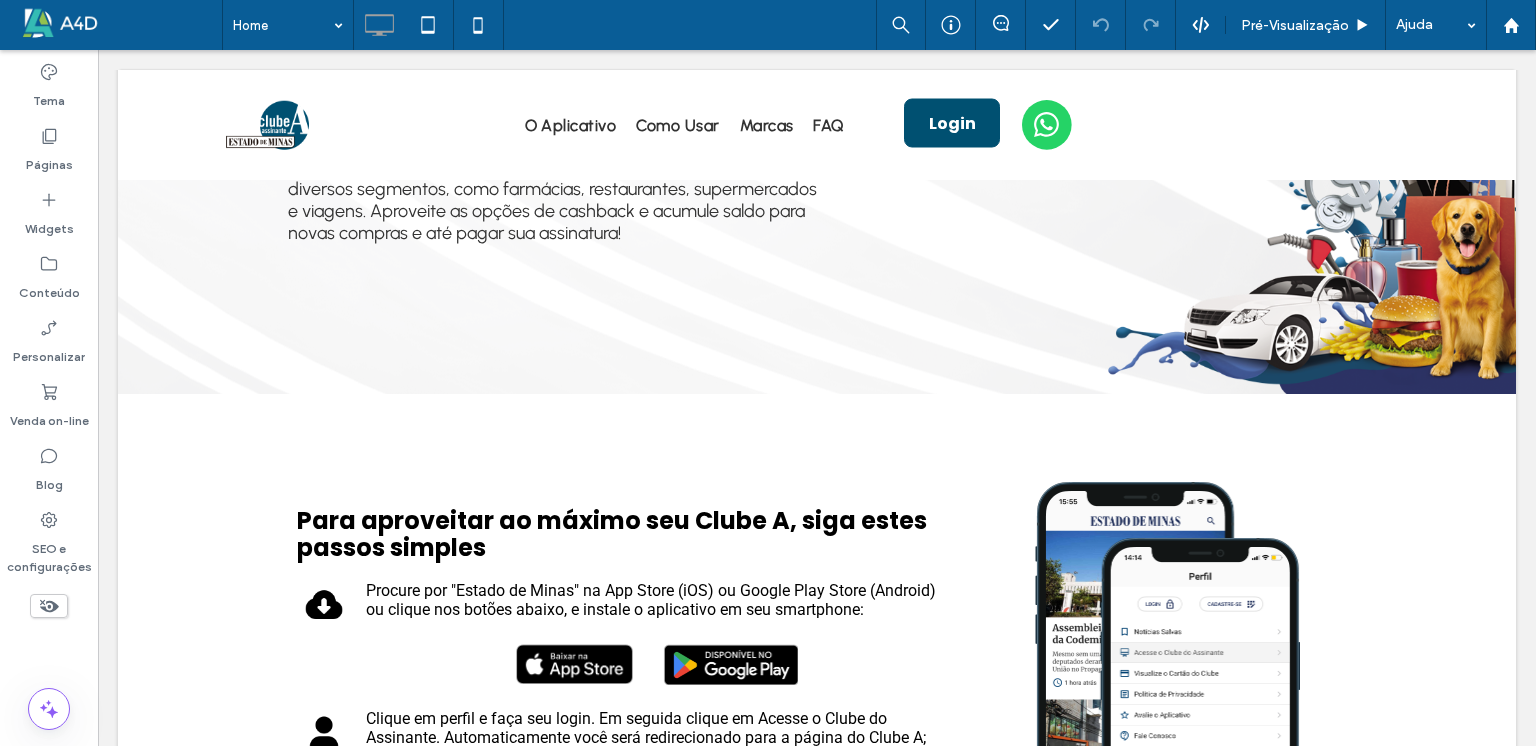 scroll, scrollTop: 0, scrollLeft: 0, axis: both 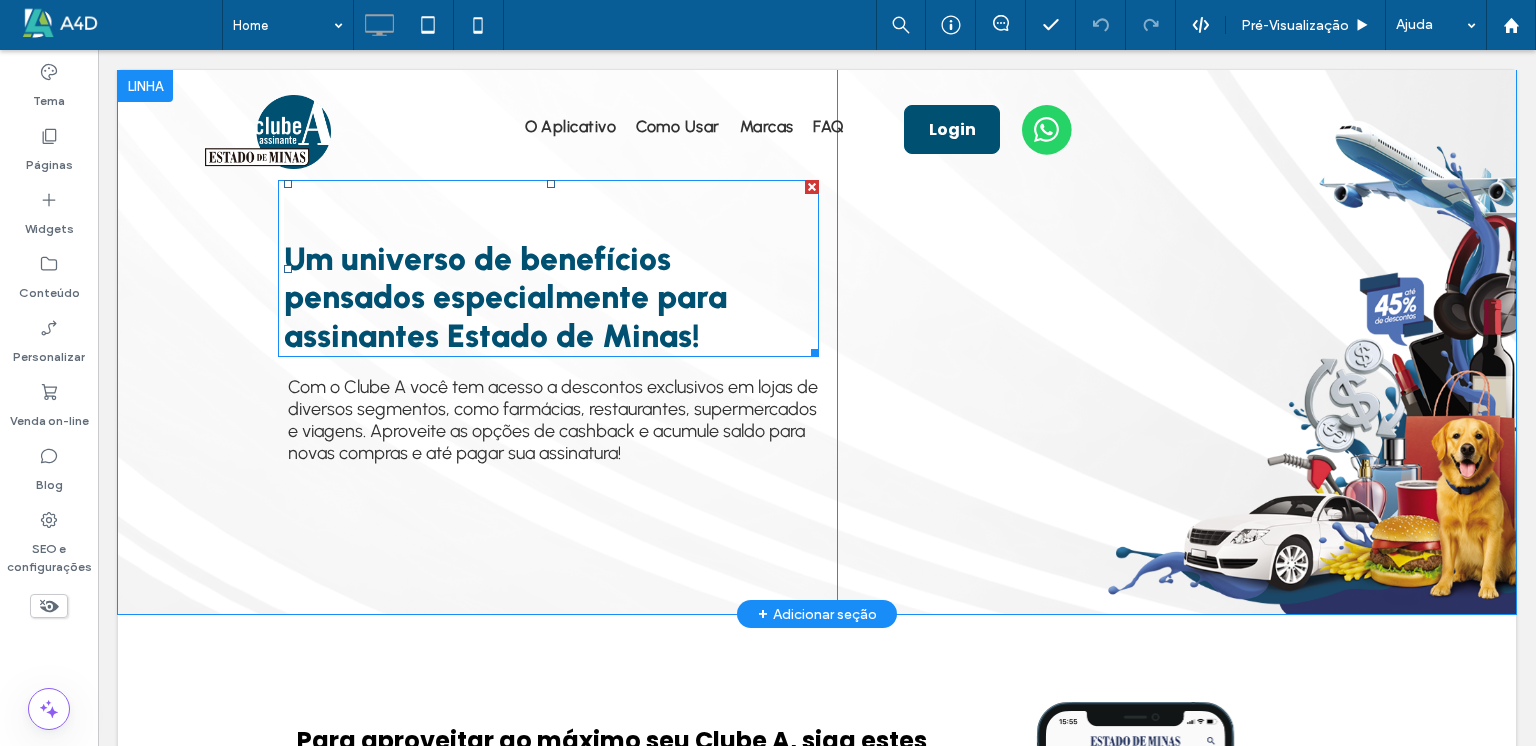 click on "Um universo de benefícios pensados especialmente para assinantes Estado de Minas!" at bounding box center [505, 297] 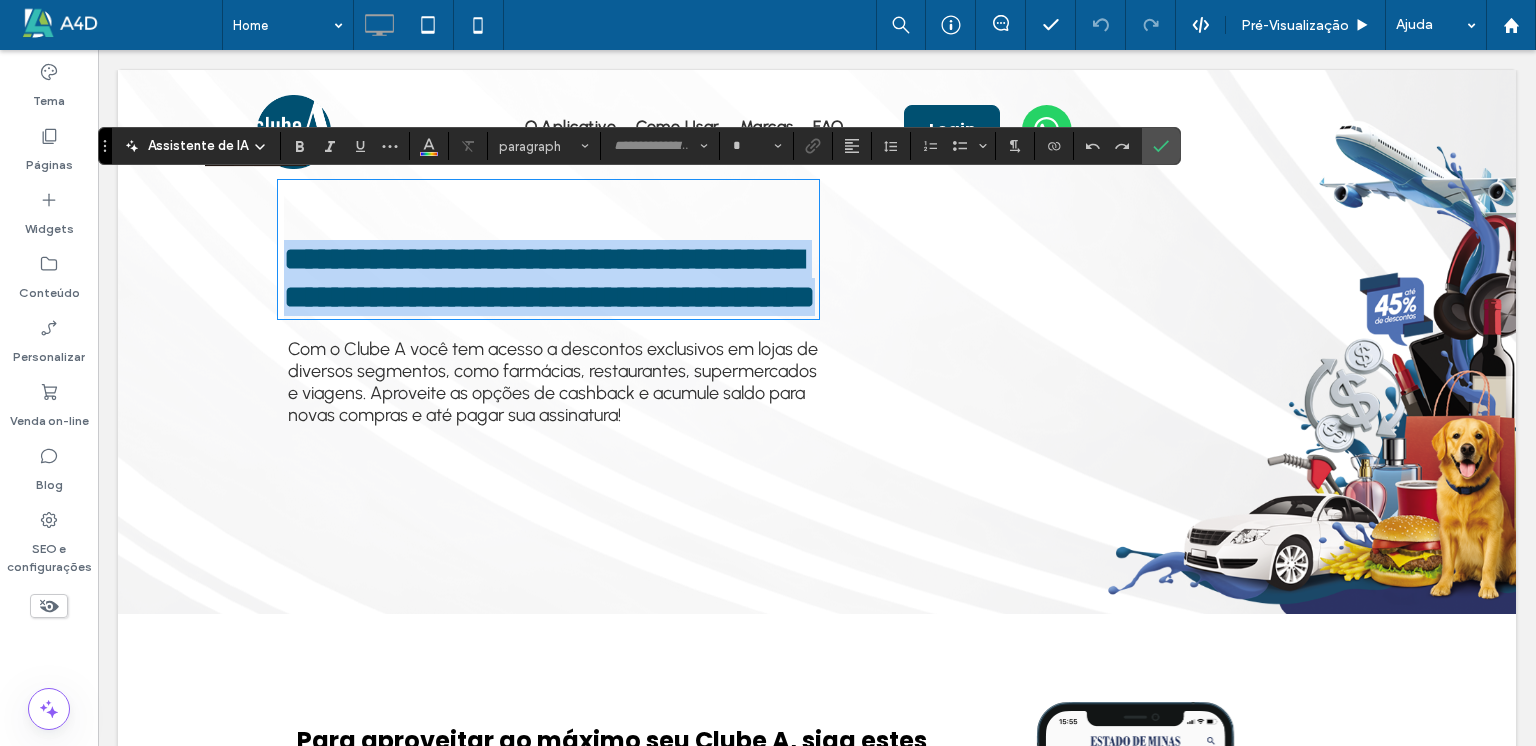 type on "**********" 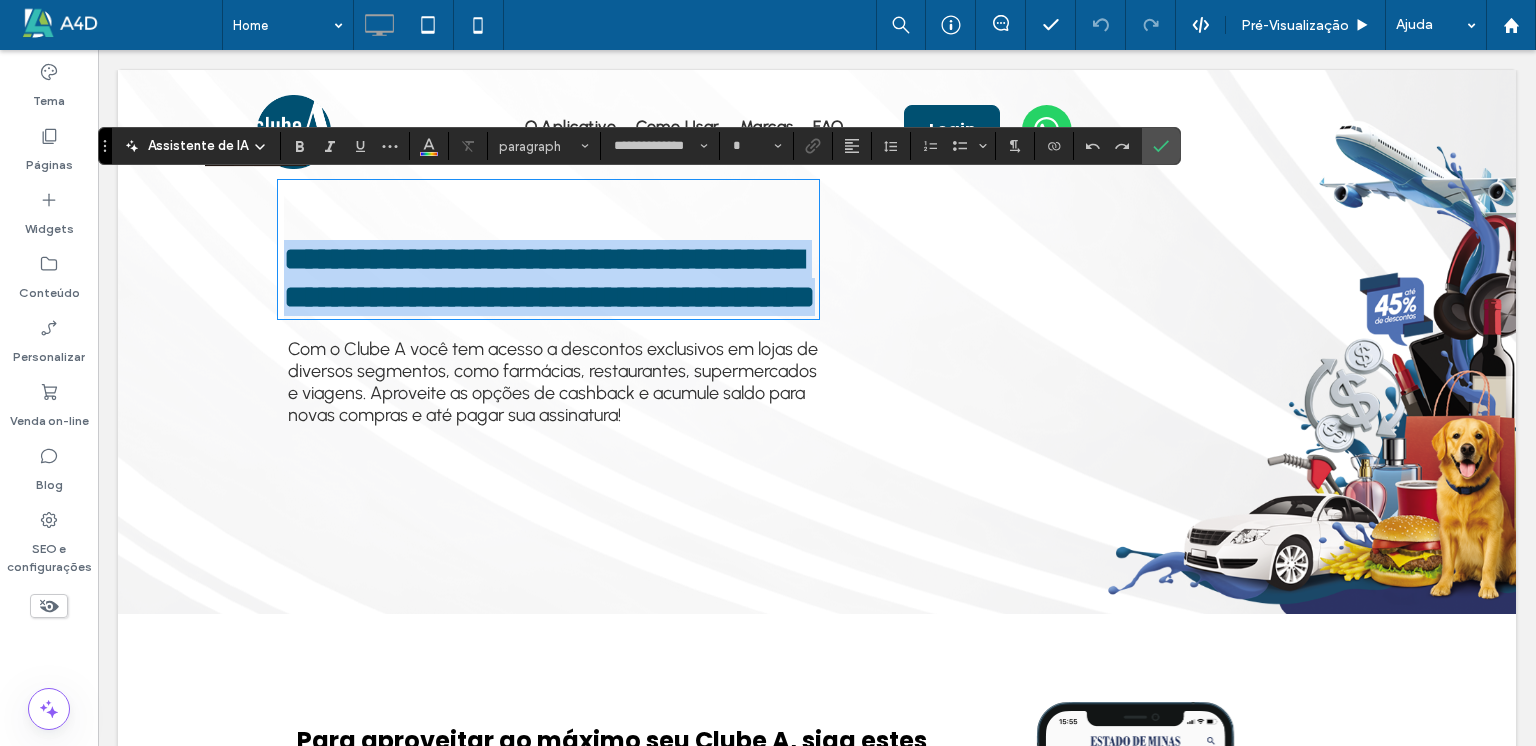 type on "**" 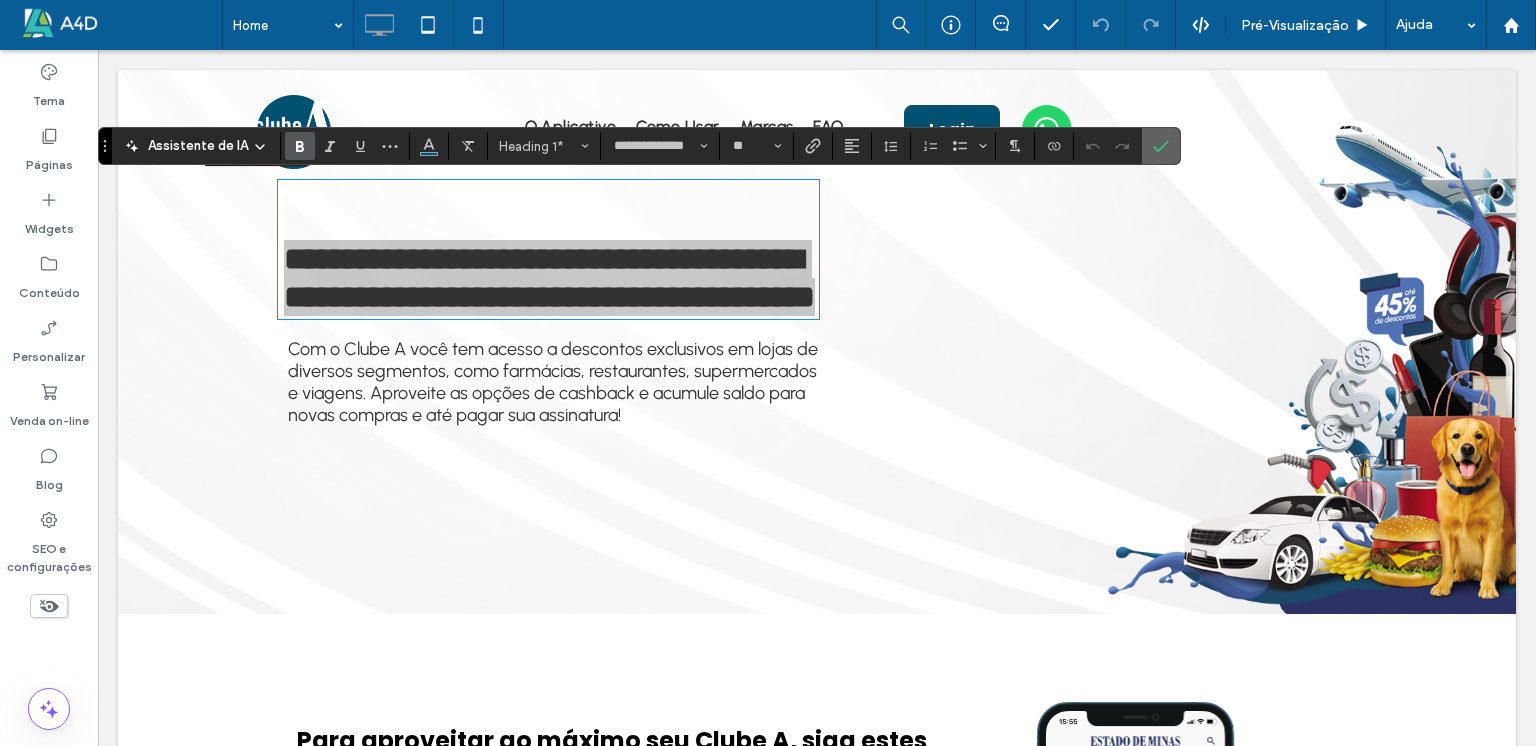 click at bounding box center (1161, 146) 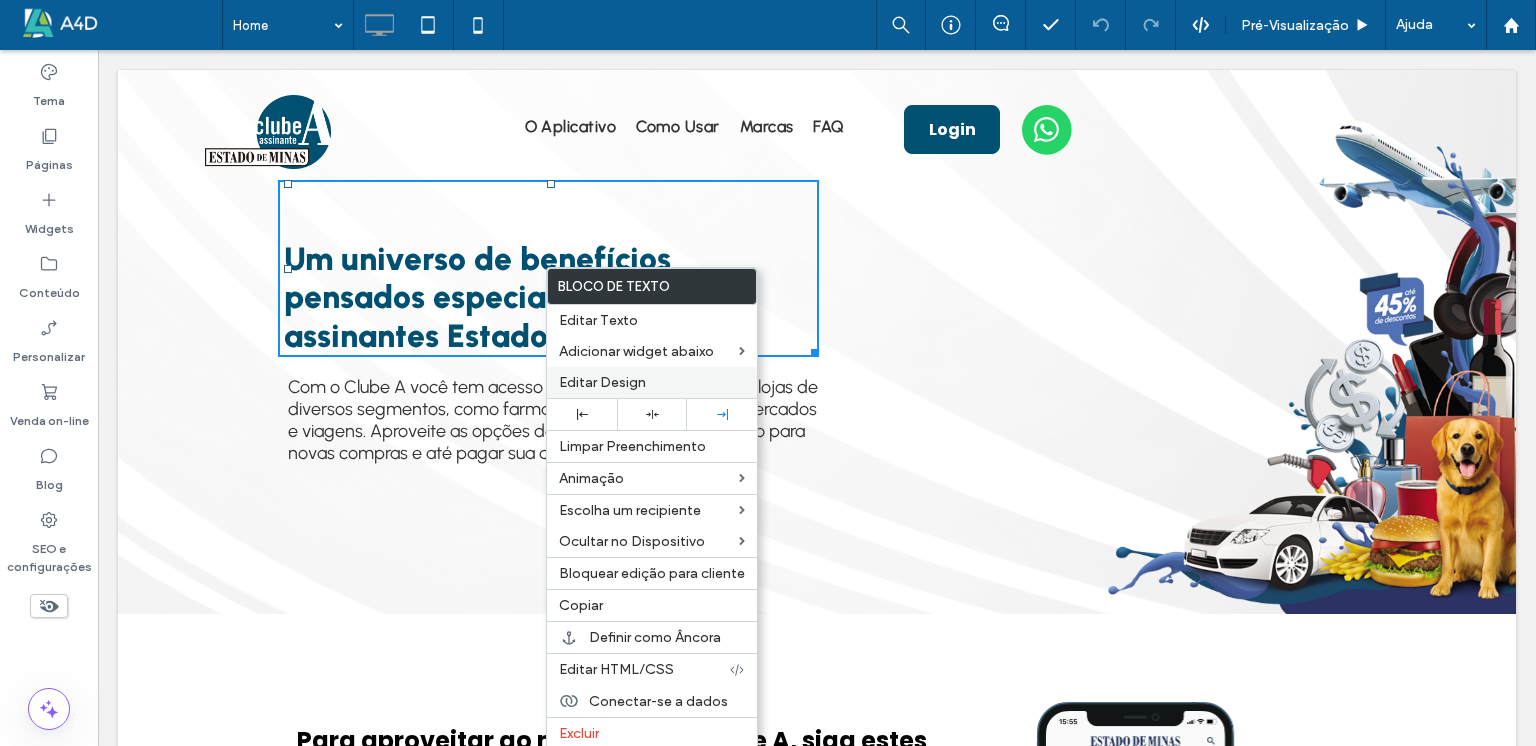 click on "Editar Design" at bounding box center [602, 382] 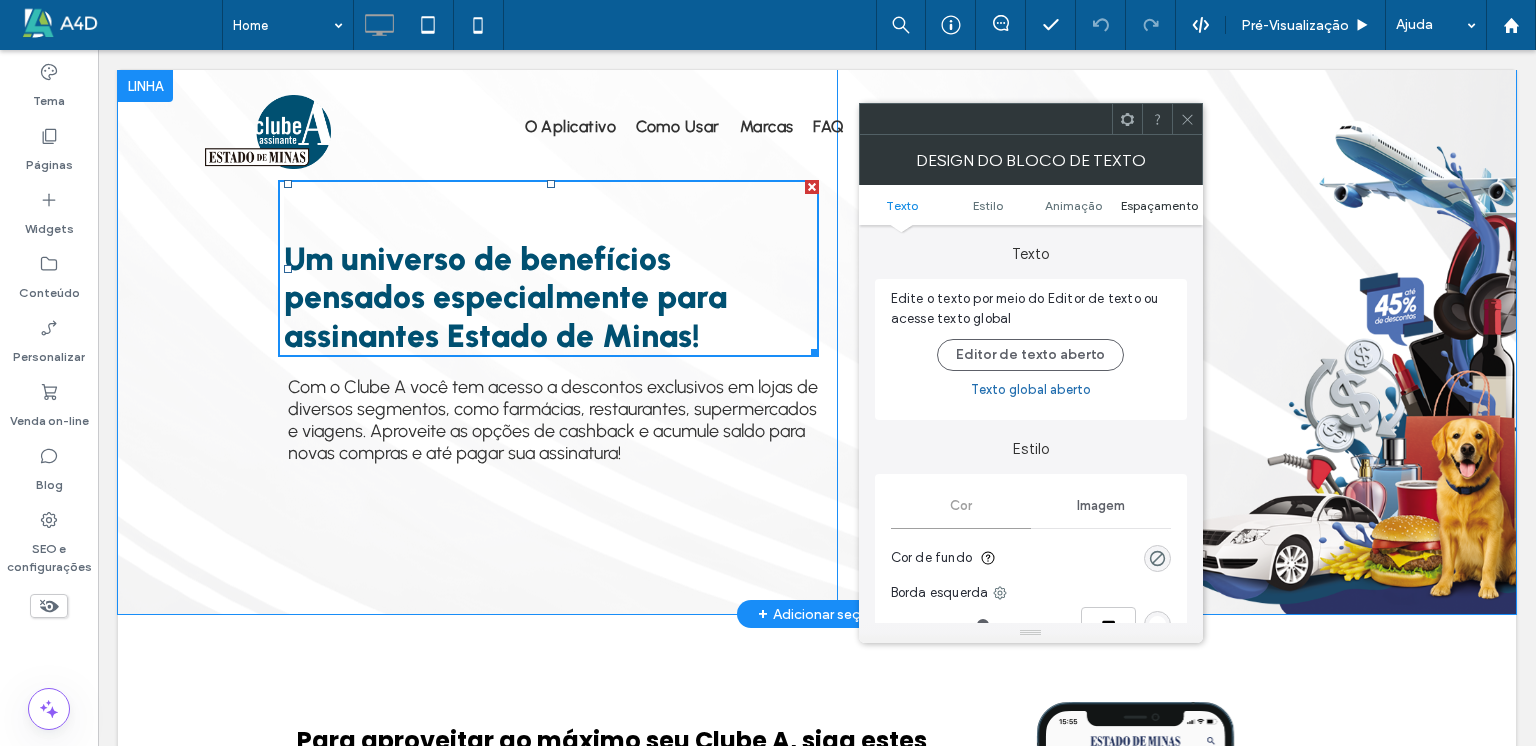 click on "Espaçamento" at bounding box center [1159, 205] 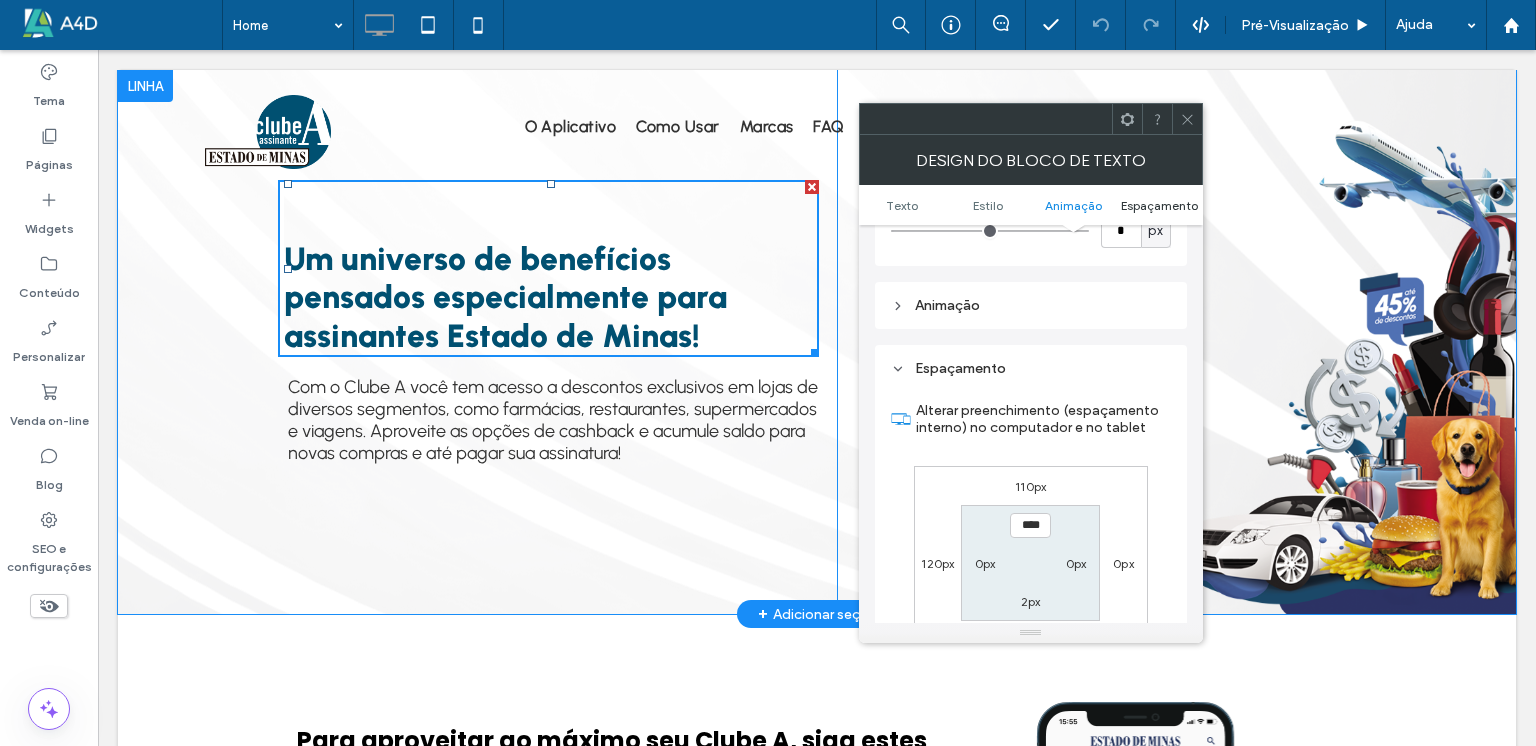 scroll, scrollTop: 572, scrollLeft: 0, axis: vertical 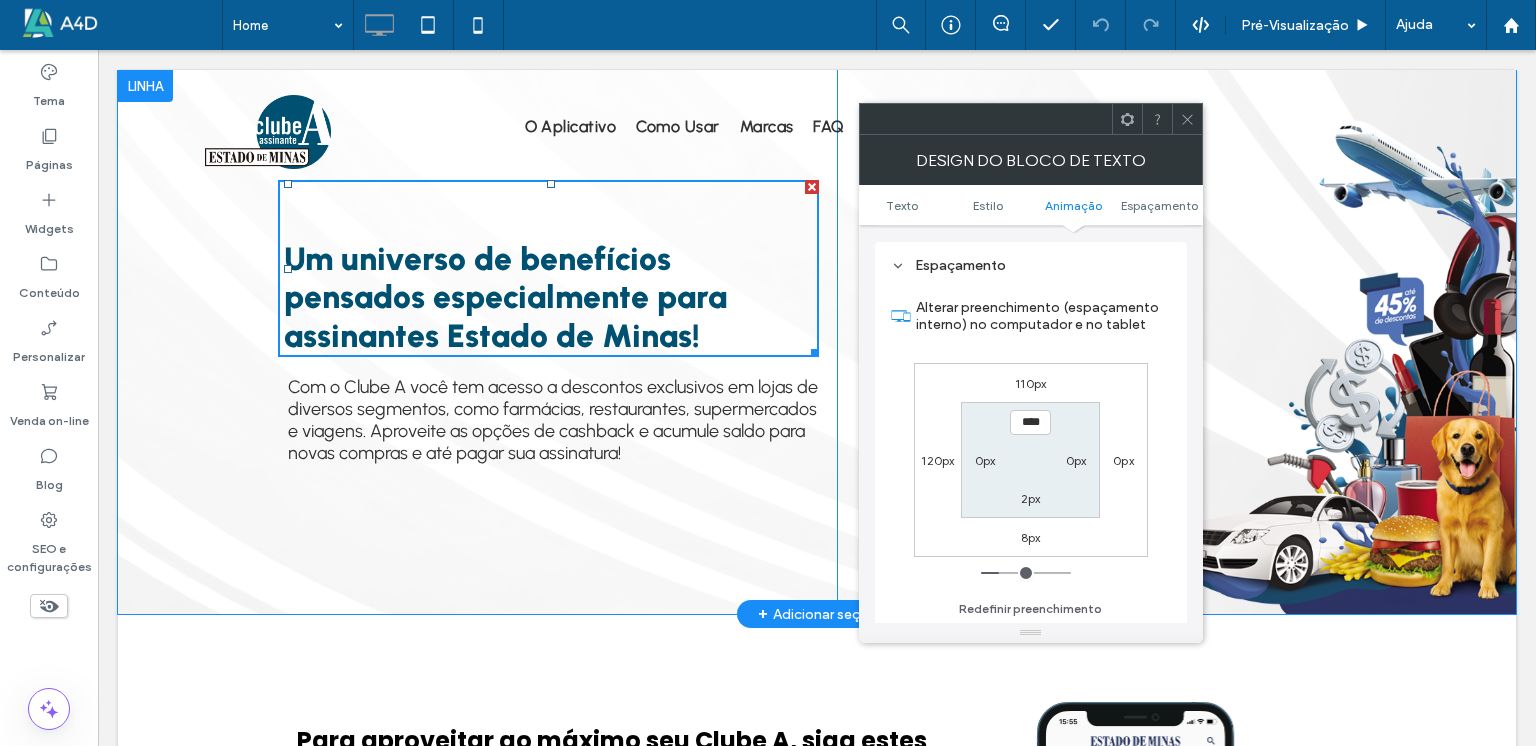 click 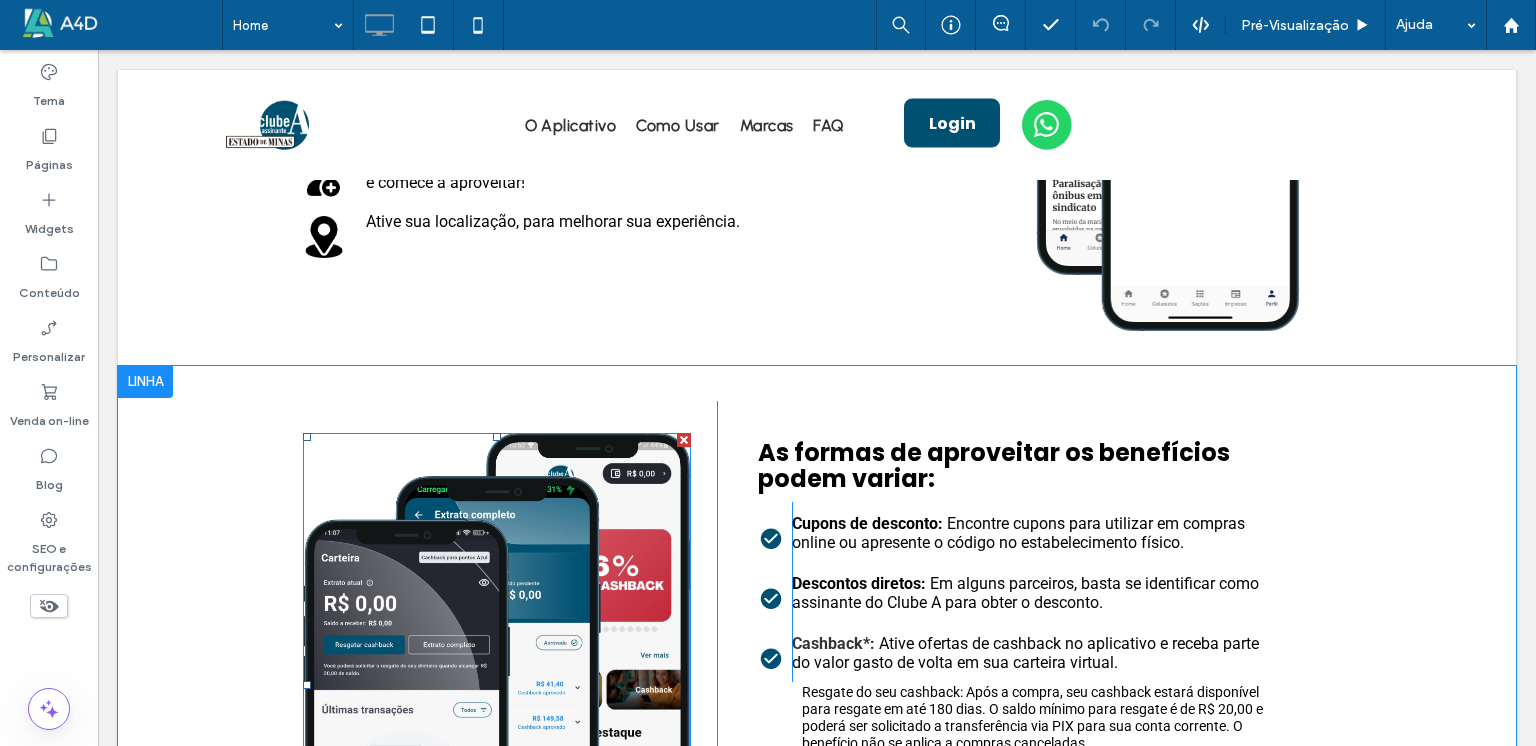 scroll, scrollTop: 800, scrollLeft: 0, axis: vertical 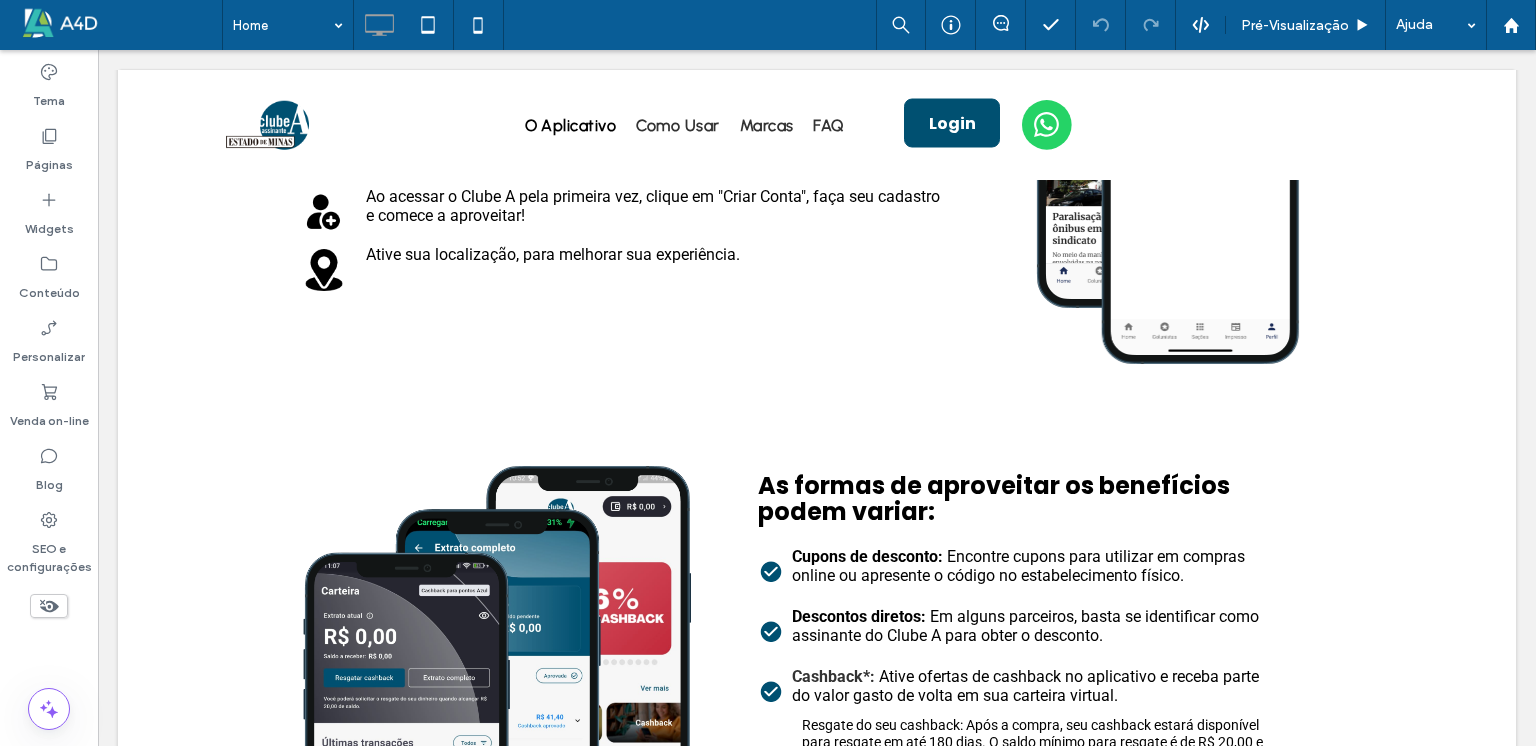click on "As formas de aproveitar os benefícios podem variar:
Click To Paste
Cupons de desconto:   Encontre cupons para utilizar em compras online ou apresente o código no estabelecimento físico.
Click To Paste
Click To Paste
Descontos diretos:
Em alguns parceiros, basta se identificar como assinante do Clube A para obter o desconto.
Click To Paste
Click To Paste
Cashback*:
Ative ofertas de cashback no aplicativo e receba parte do valor gasto de volta em sua carteira virtual.
Click To Paste
Resgate do seu cashback: Após a compra, seu cashback estará disponível para resgate em até 180 [PERSON_NAME]. O saldo mínimo para resgate é de R$ 20,00 e poderá ser solicitado a transferência via PIX para sua conta corrente. O benefício não se aplica a compras canceladas.
Click To Paste
Resgate para sua Conta Bancária:
Você pode
e utilizá-lo como preferir." at bounding box center [1067, 702] 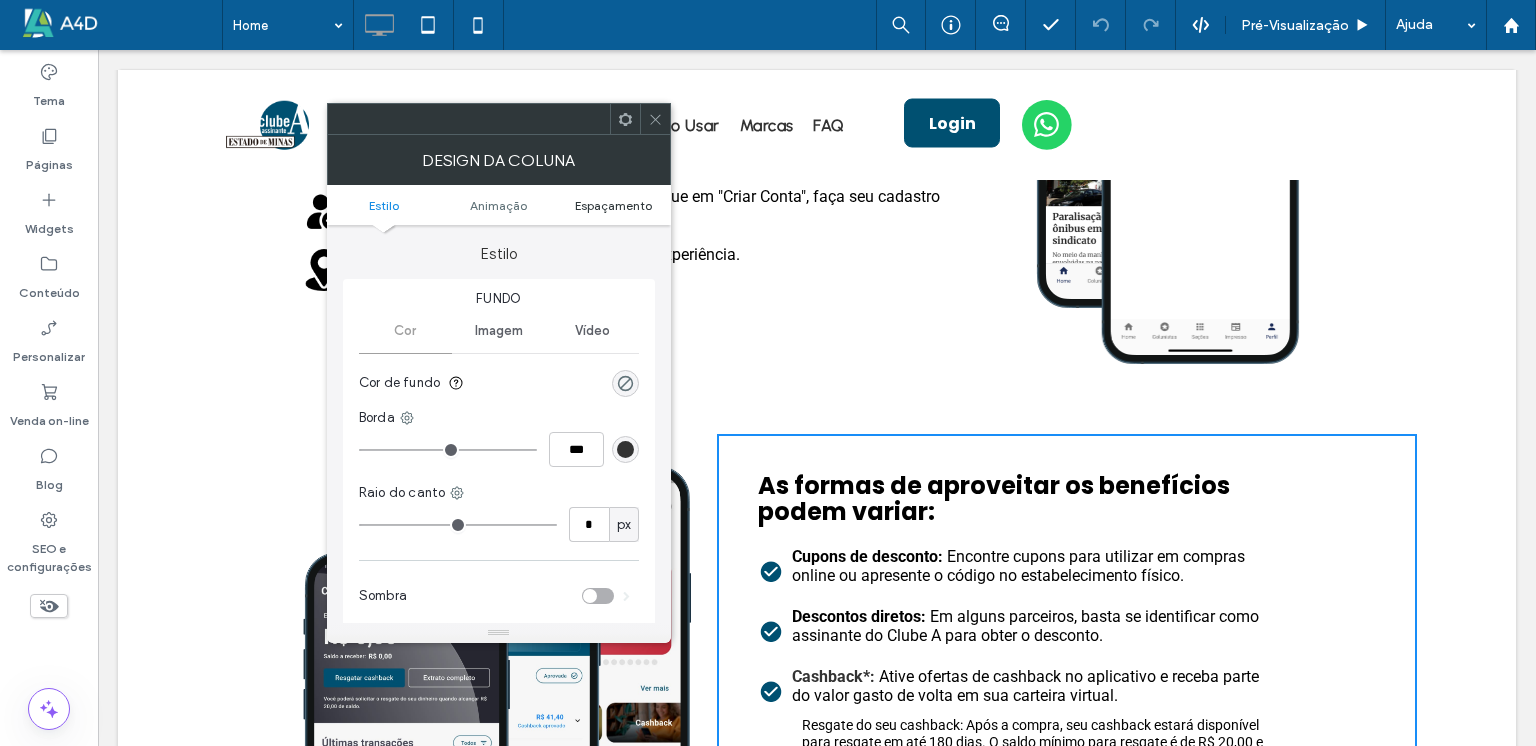 click on "Espaçamento" at bounding box center [613, 205] 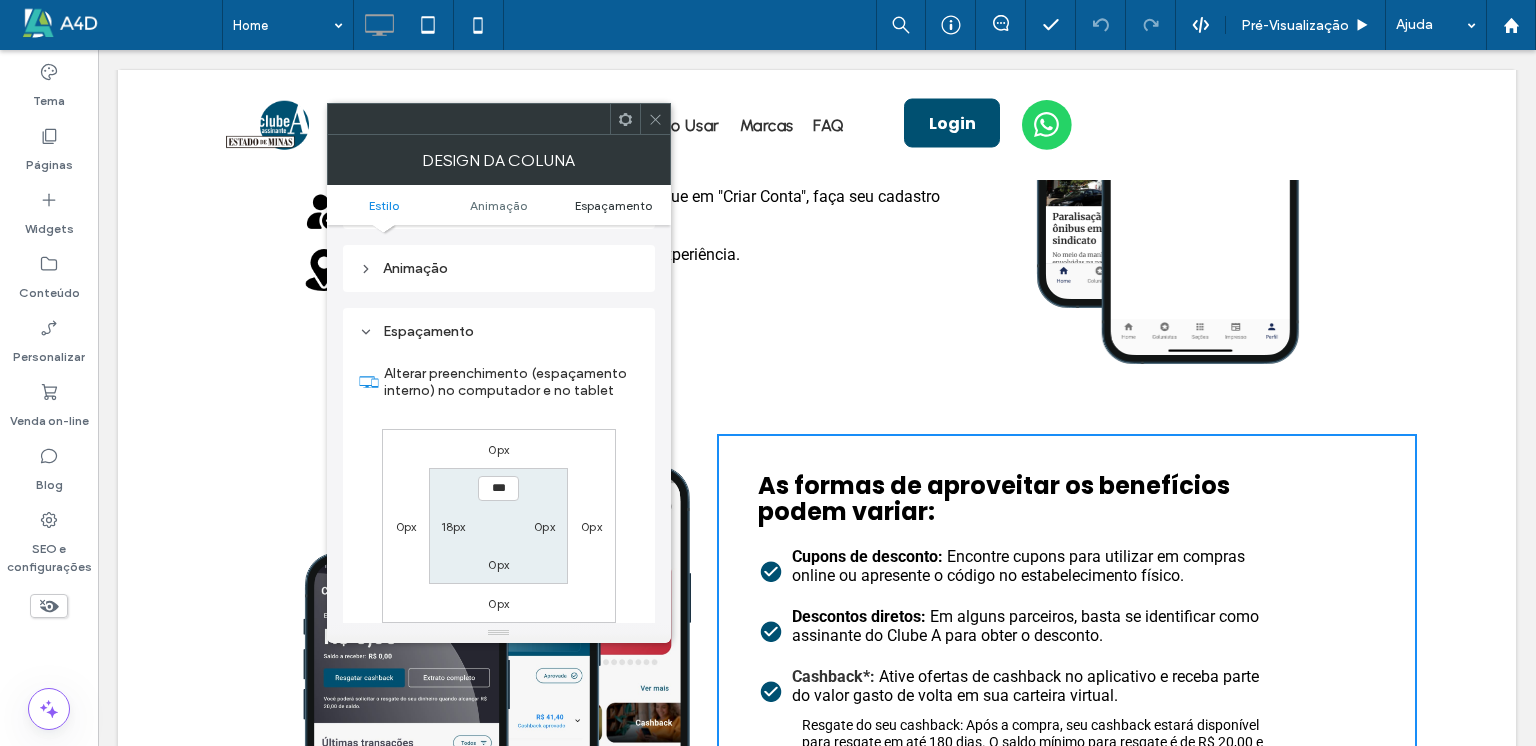 scroll, scrollTop: 468, scrollLeft: 0, axis: vertical 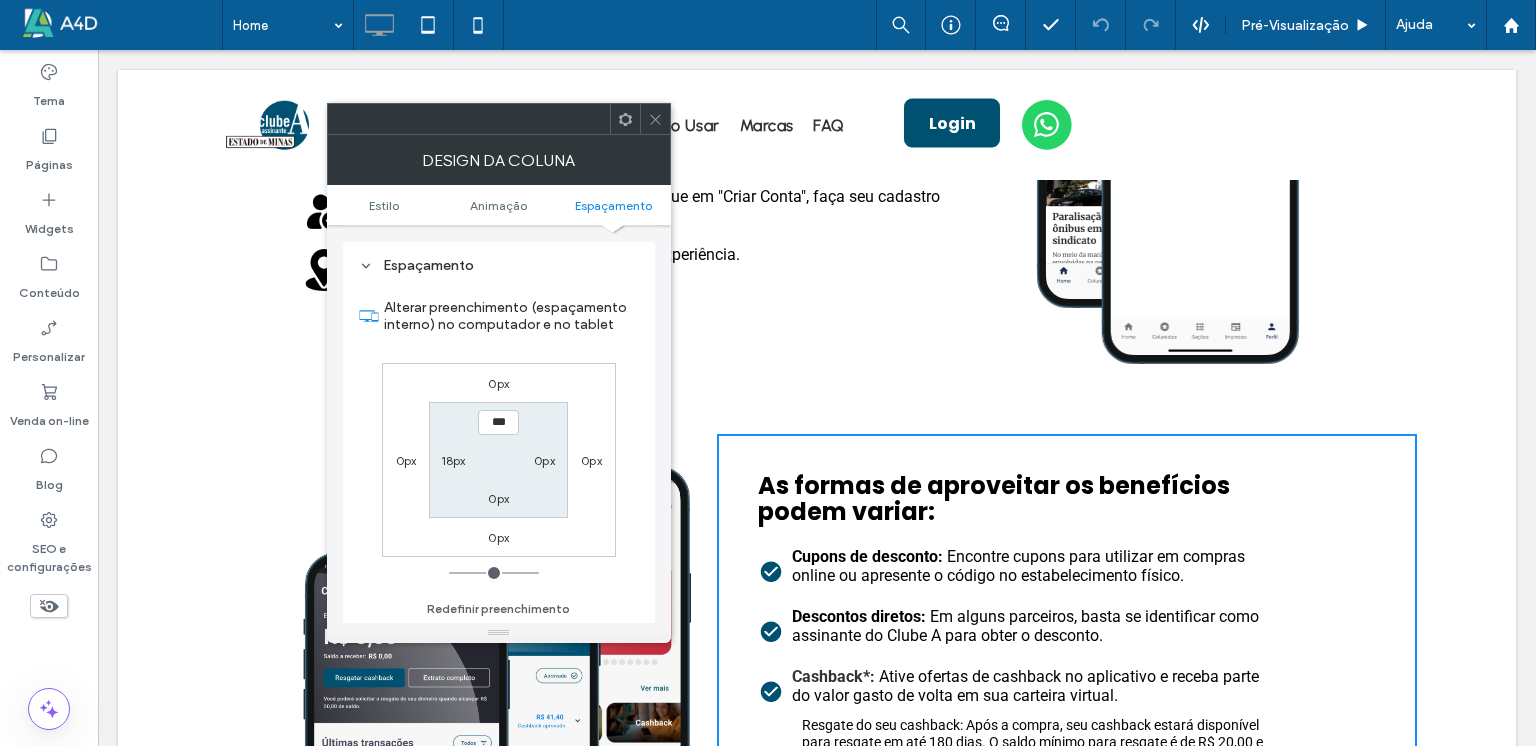 click 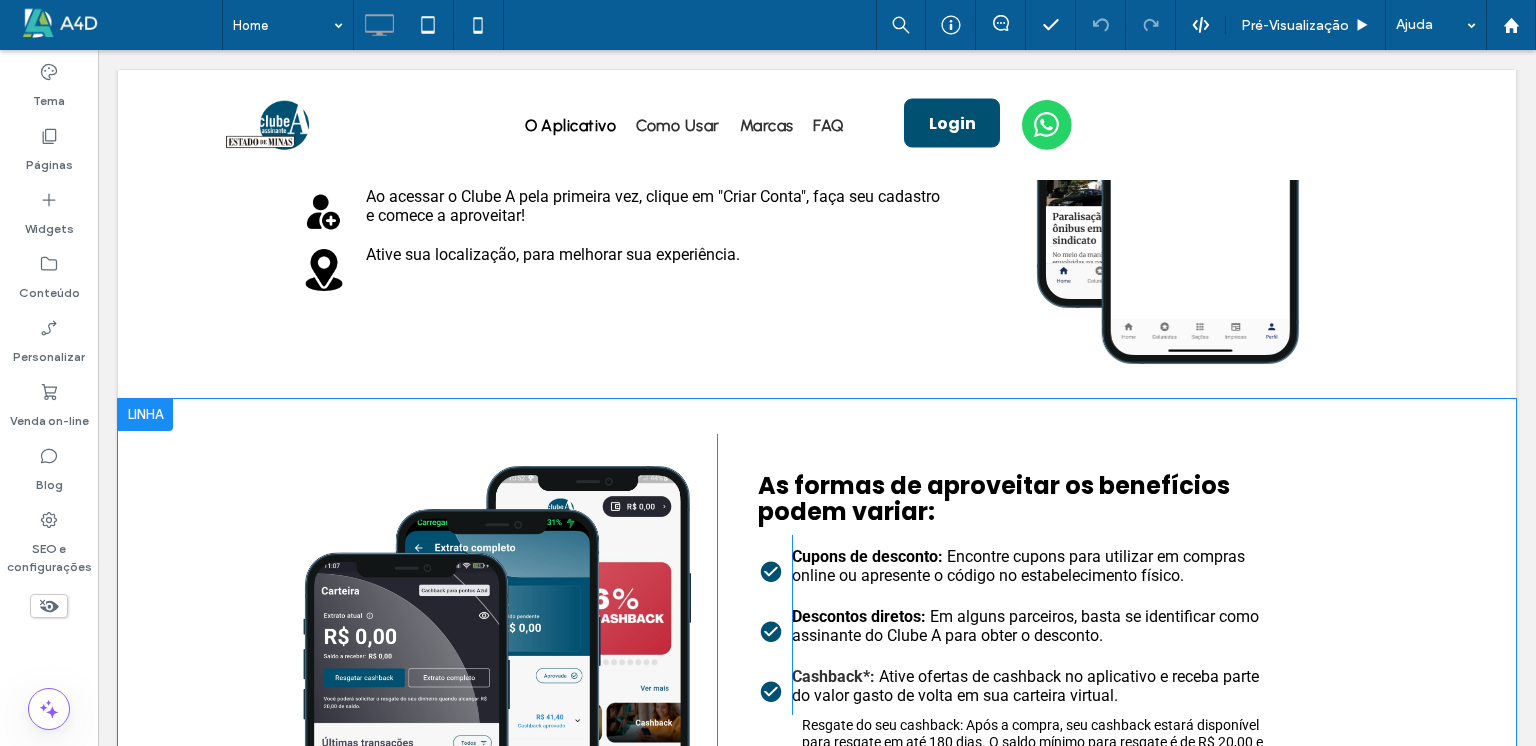 click on "Click To Paste" at bounding box center [467, 702] 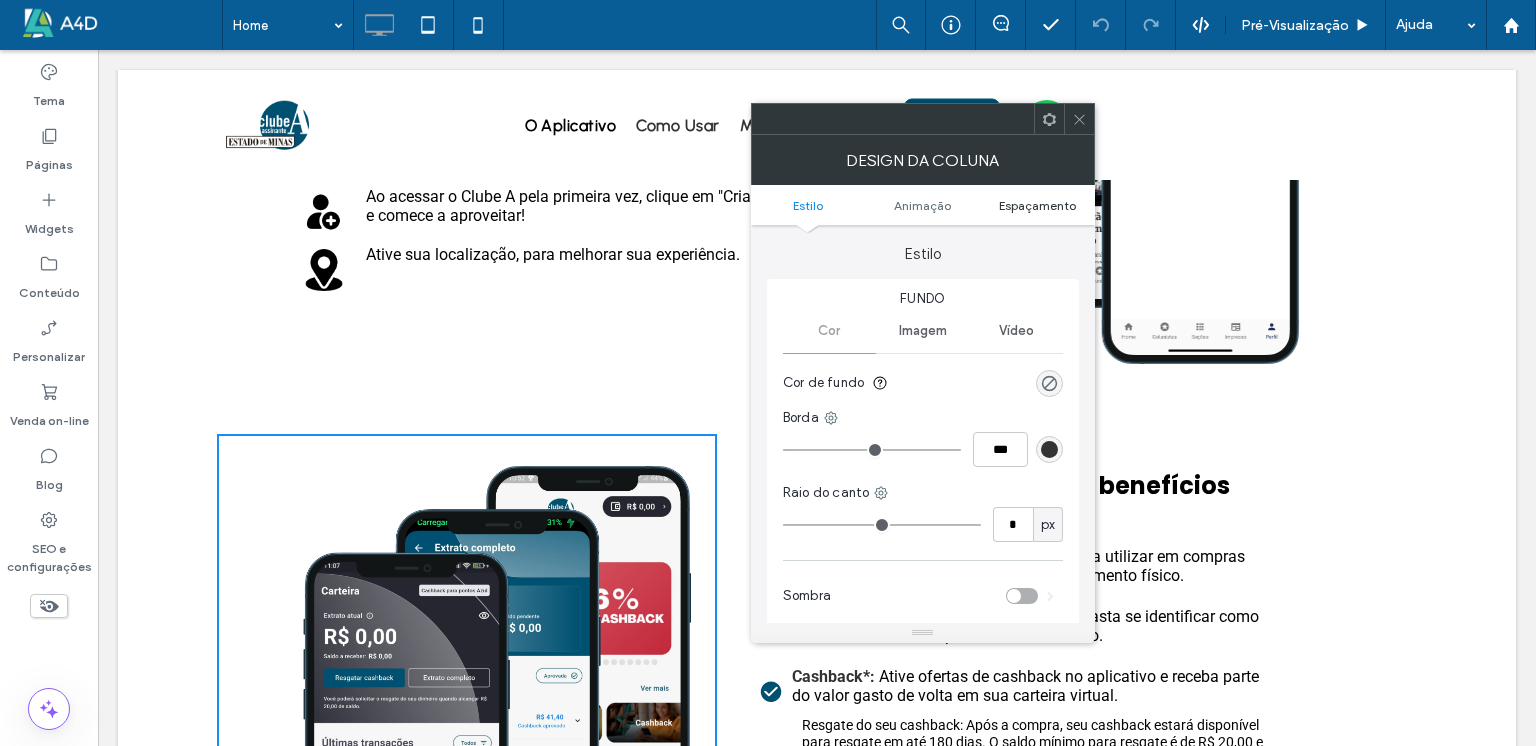 click on "Espaçamento" at bounding box center (1037, 205) 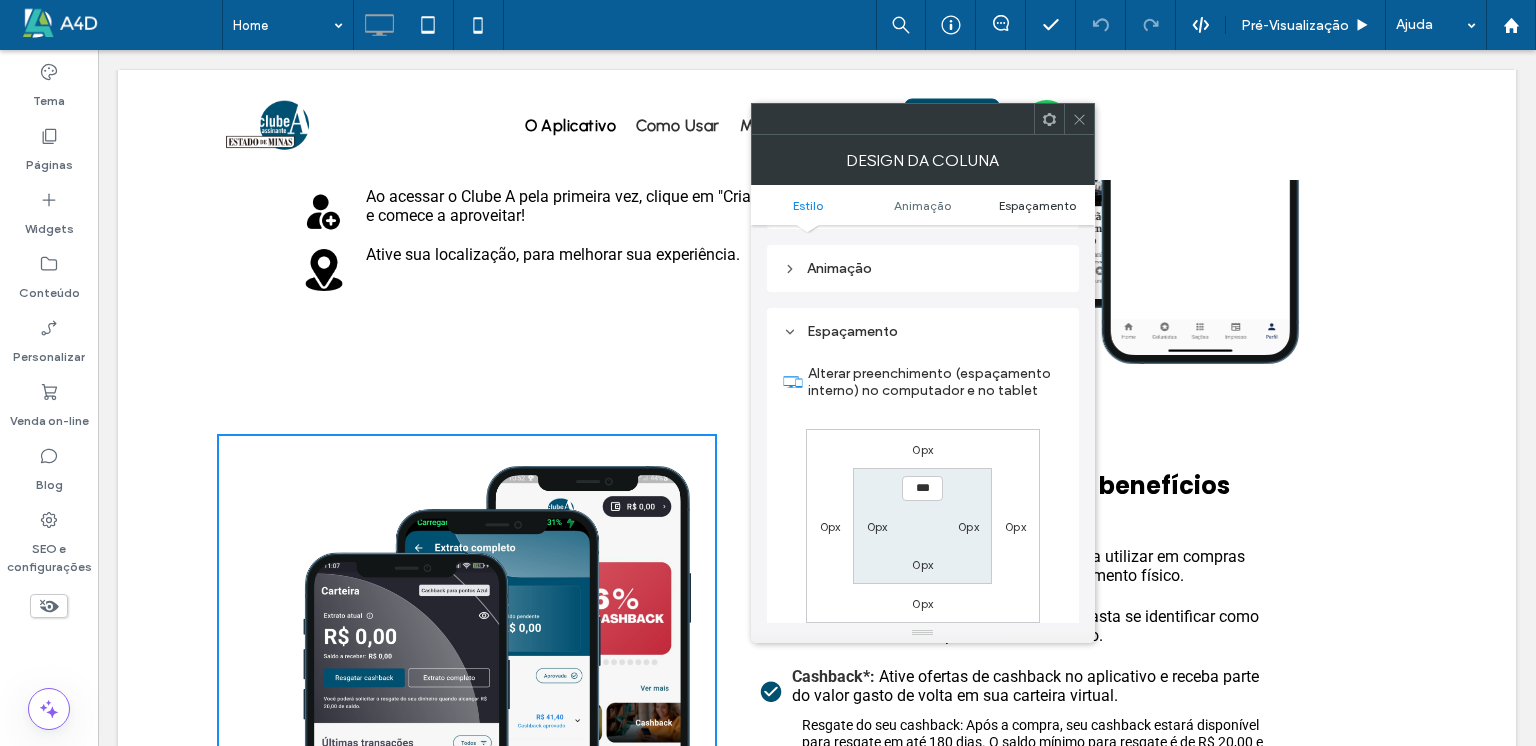 scroll, scrollTop: 468, scrollLeft: 0, axis: vertical 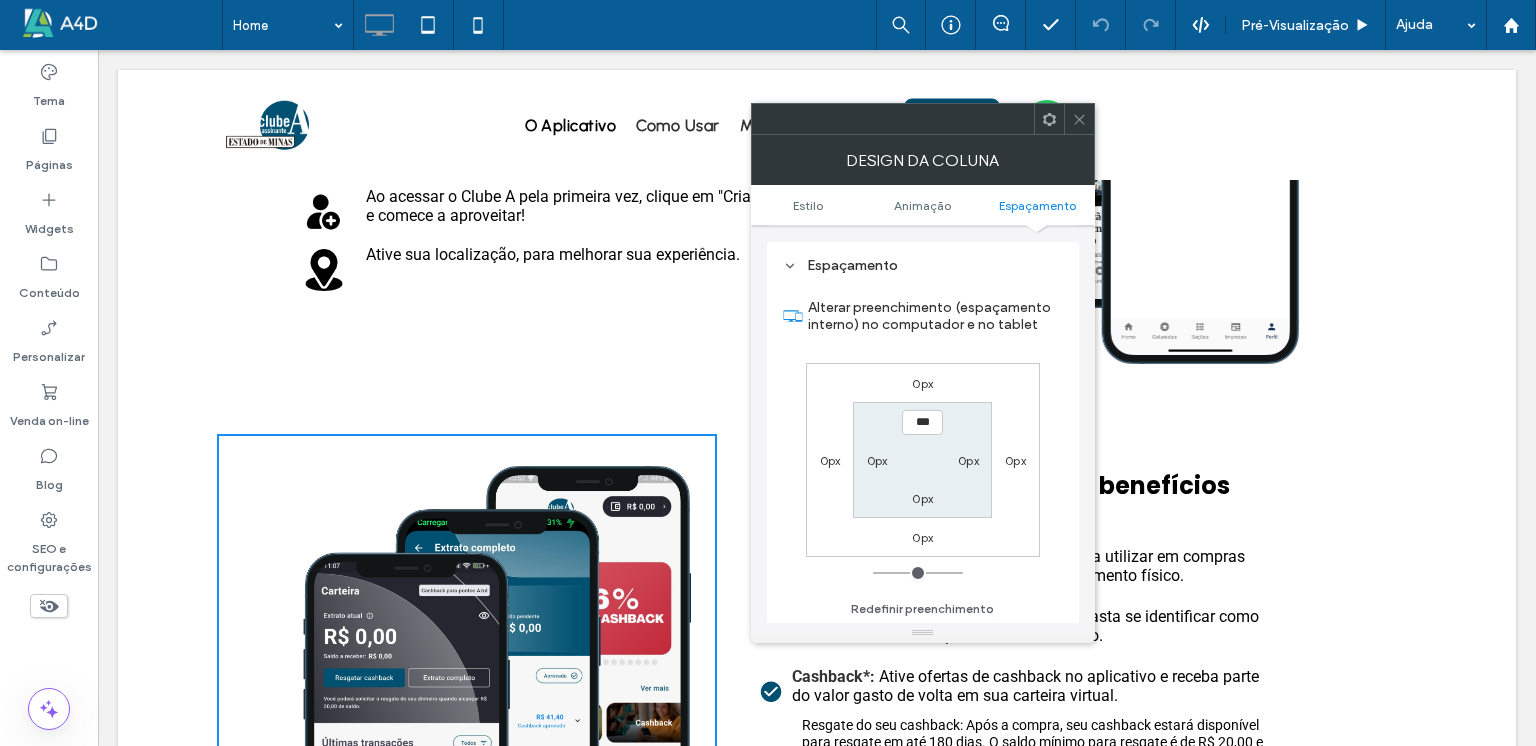 click 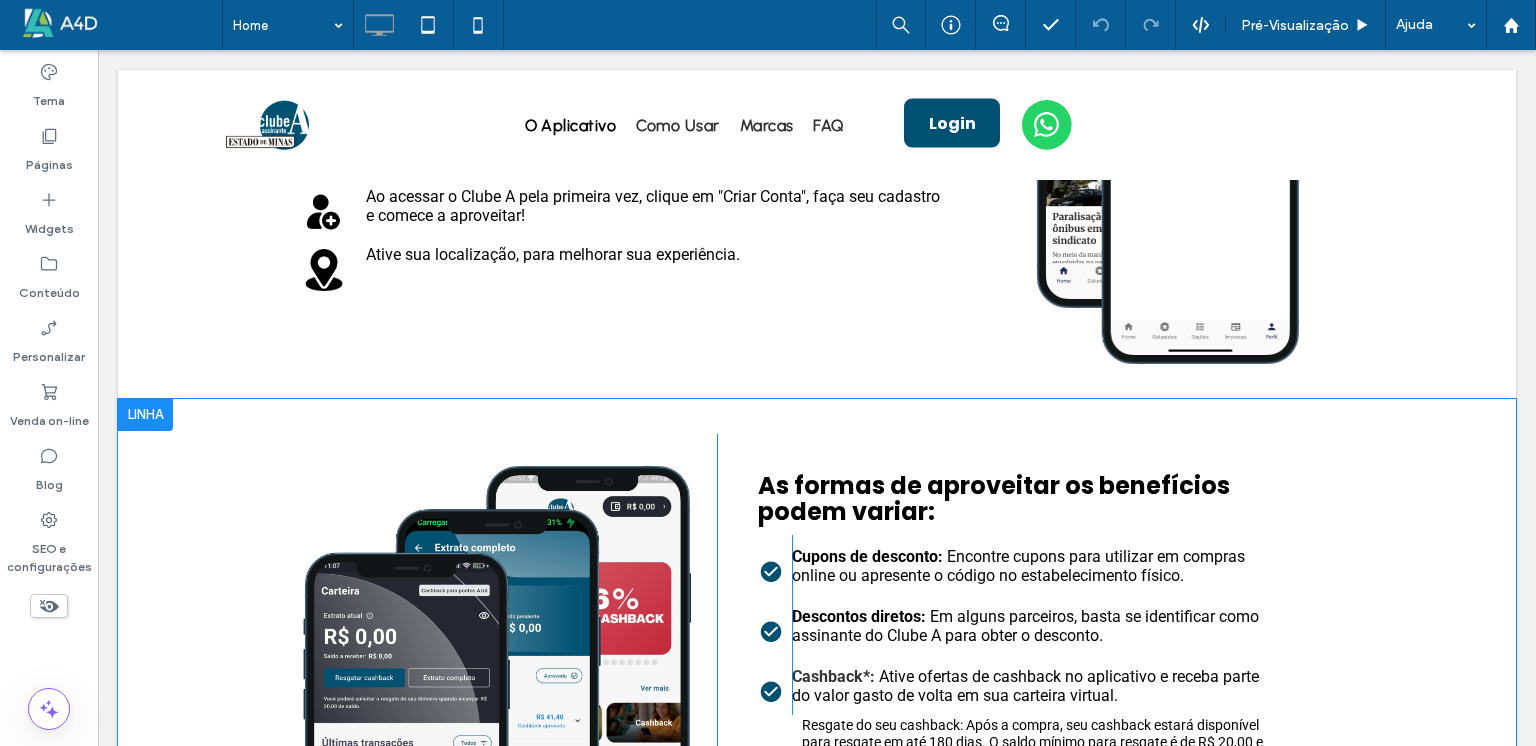 click at bounding box center (145, 415) 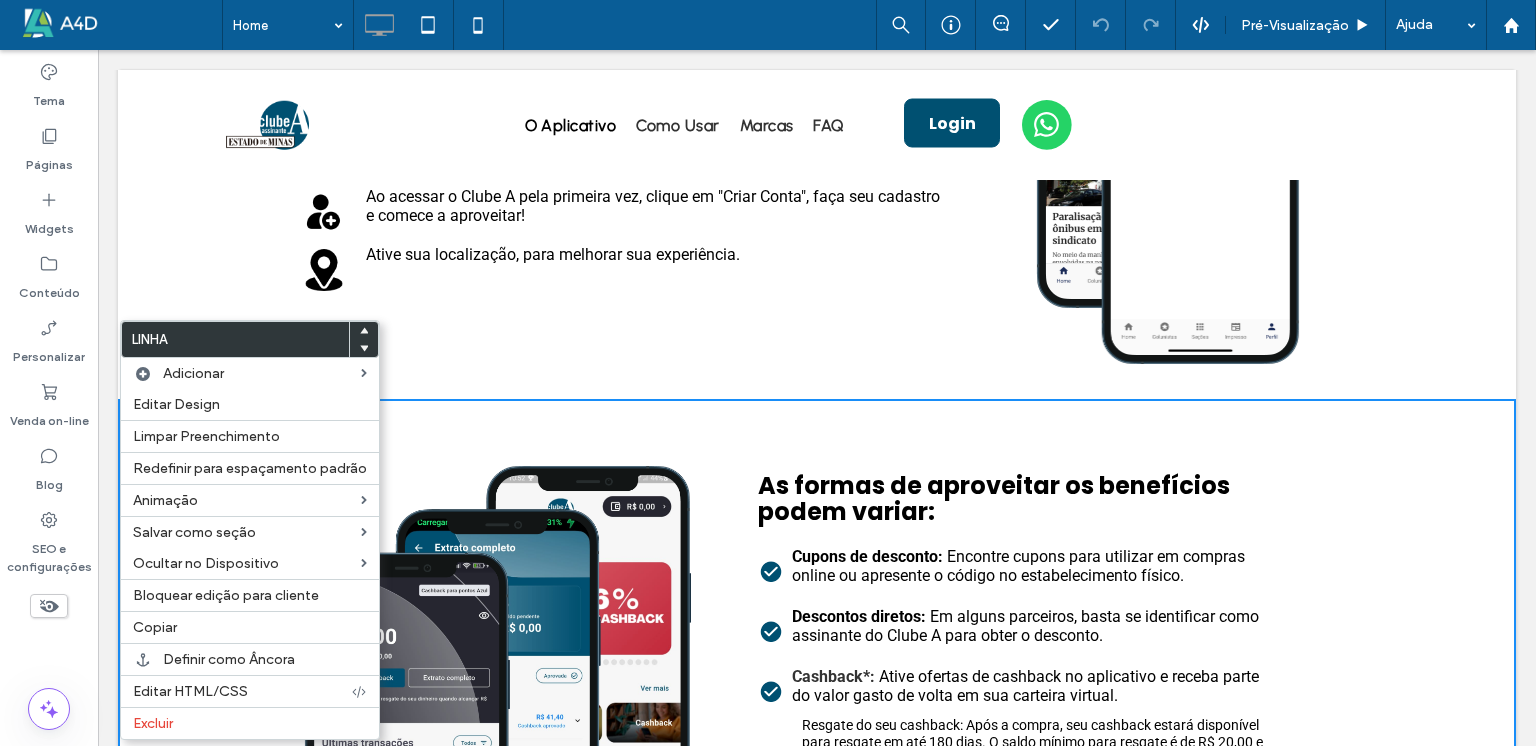 click on "Cupons de desconto:   Encontre cupons para utilizar em compras online ou apresente o código no estabelecimento físico." at bounding box center [1029, 566] 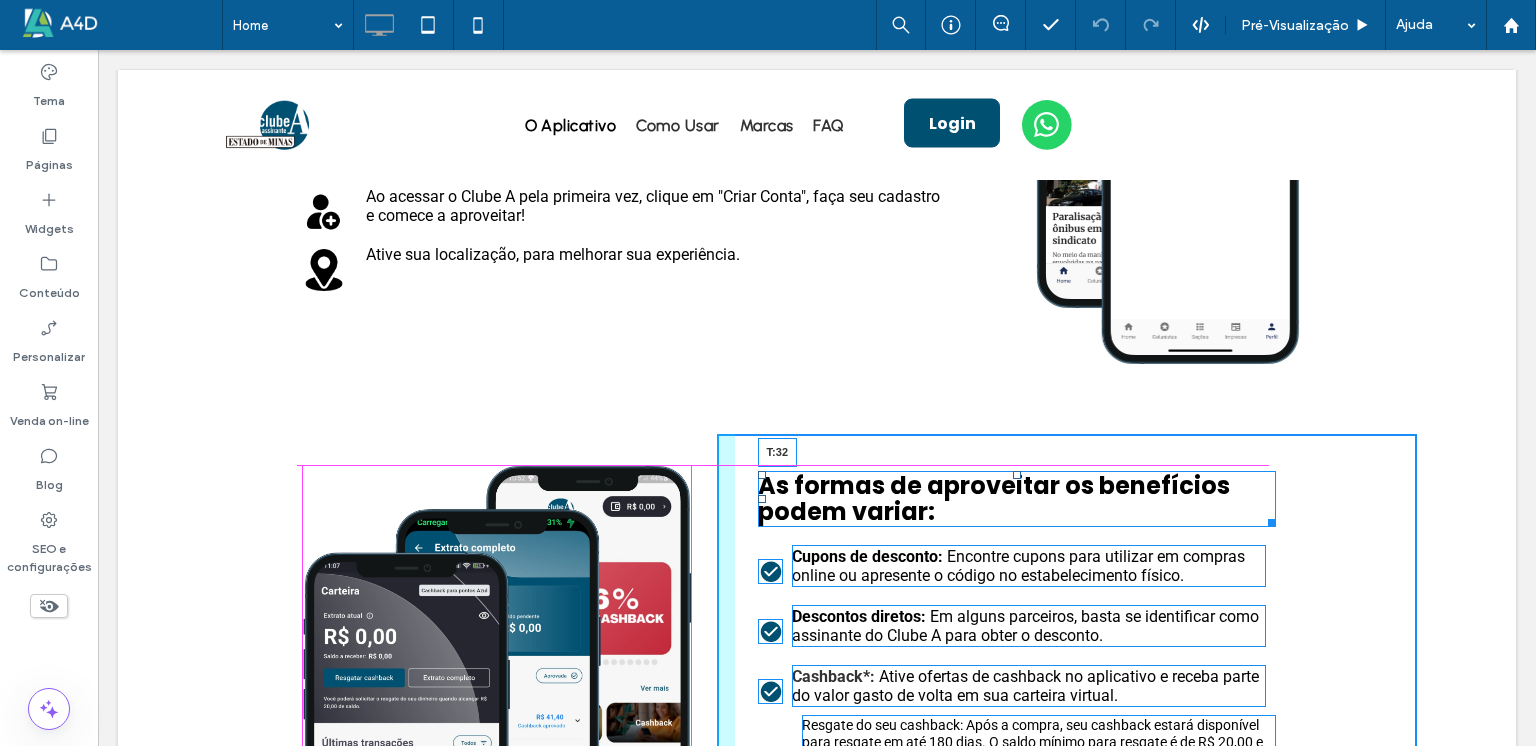 click on "As formas de aproveitar os benefícios podem variar: T:32" at bounding box center (1017, 499) 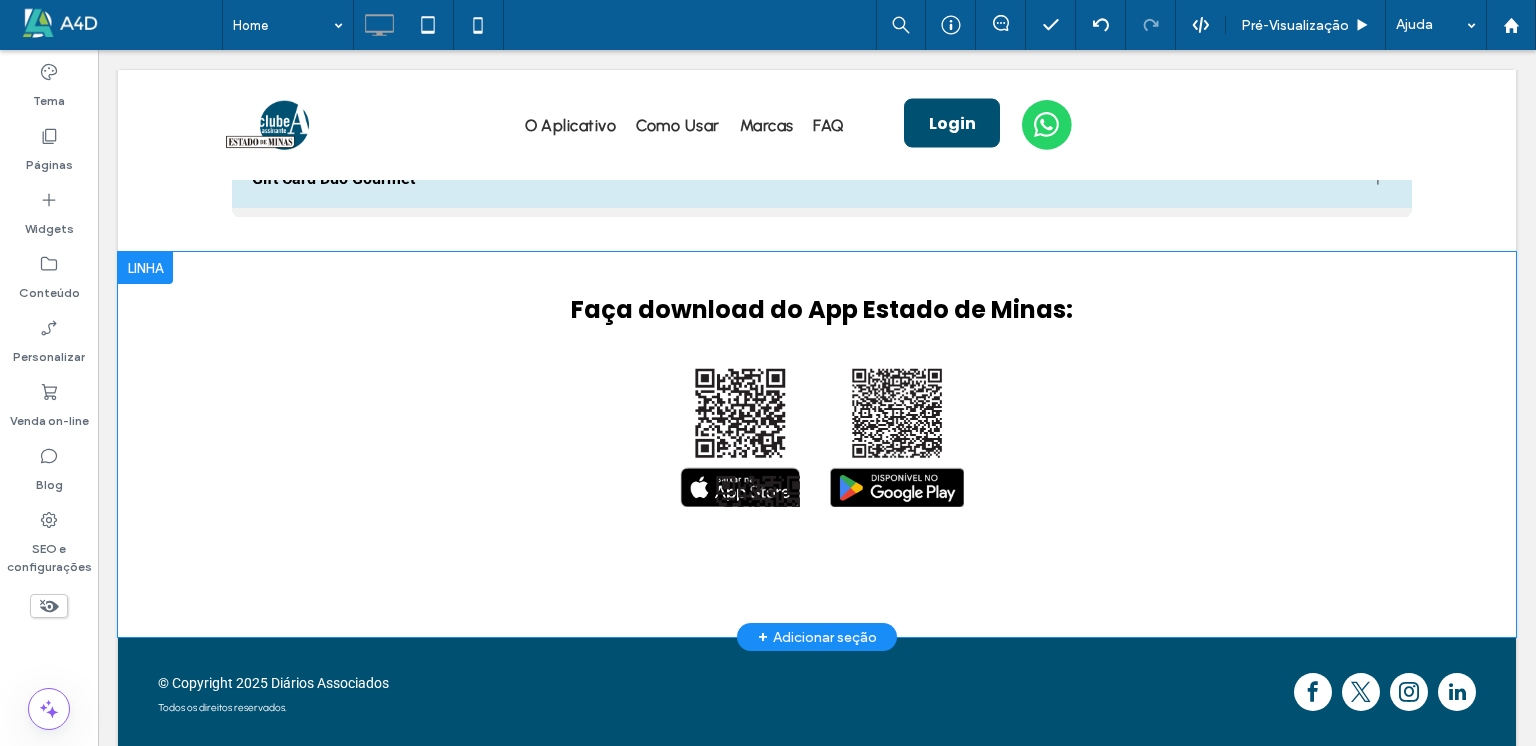 scroll, scrollTop: 3328, scrollLeft: 0, axis: vertical 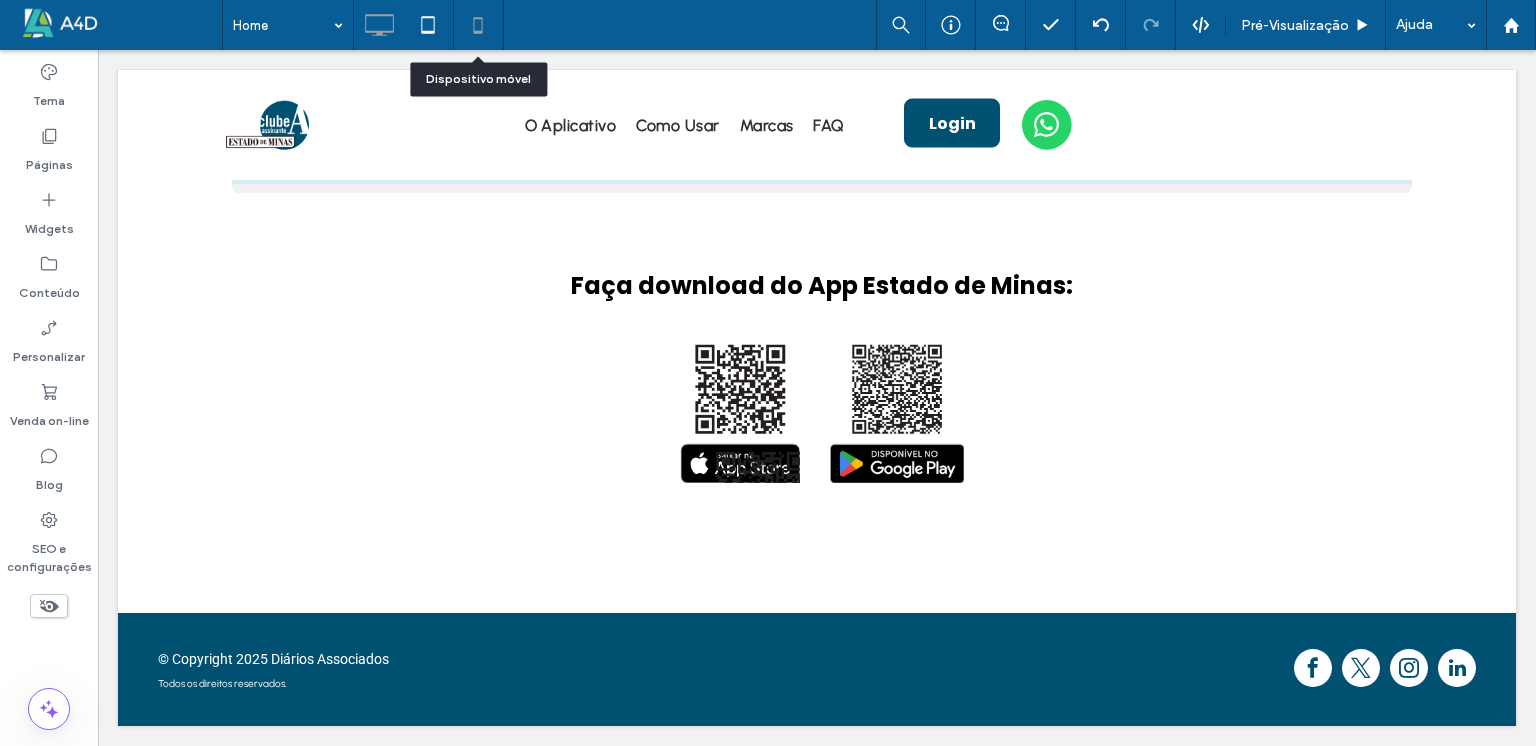 click 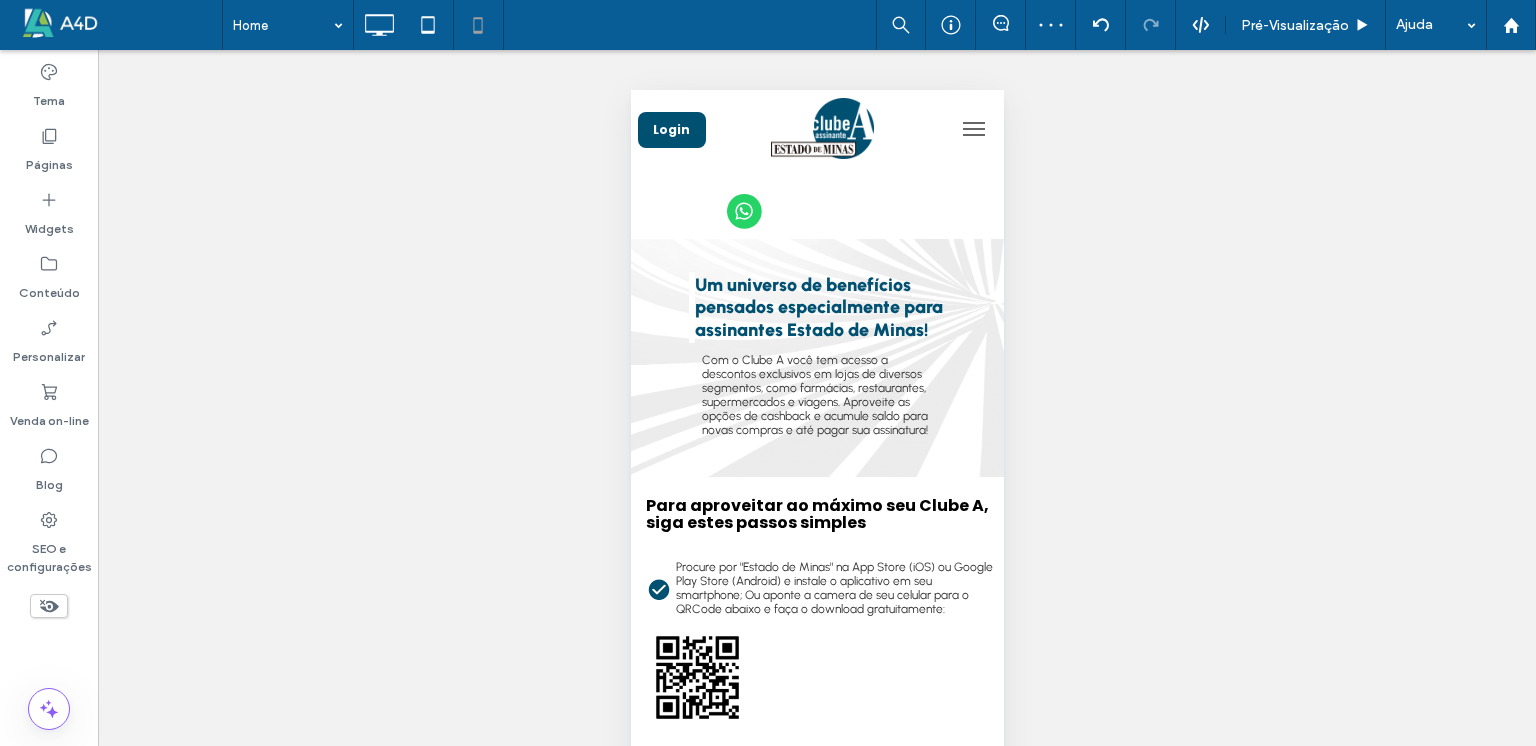 click at bounding box center (973, 129) 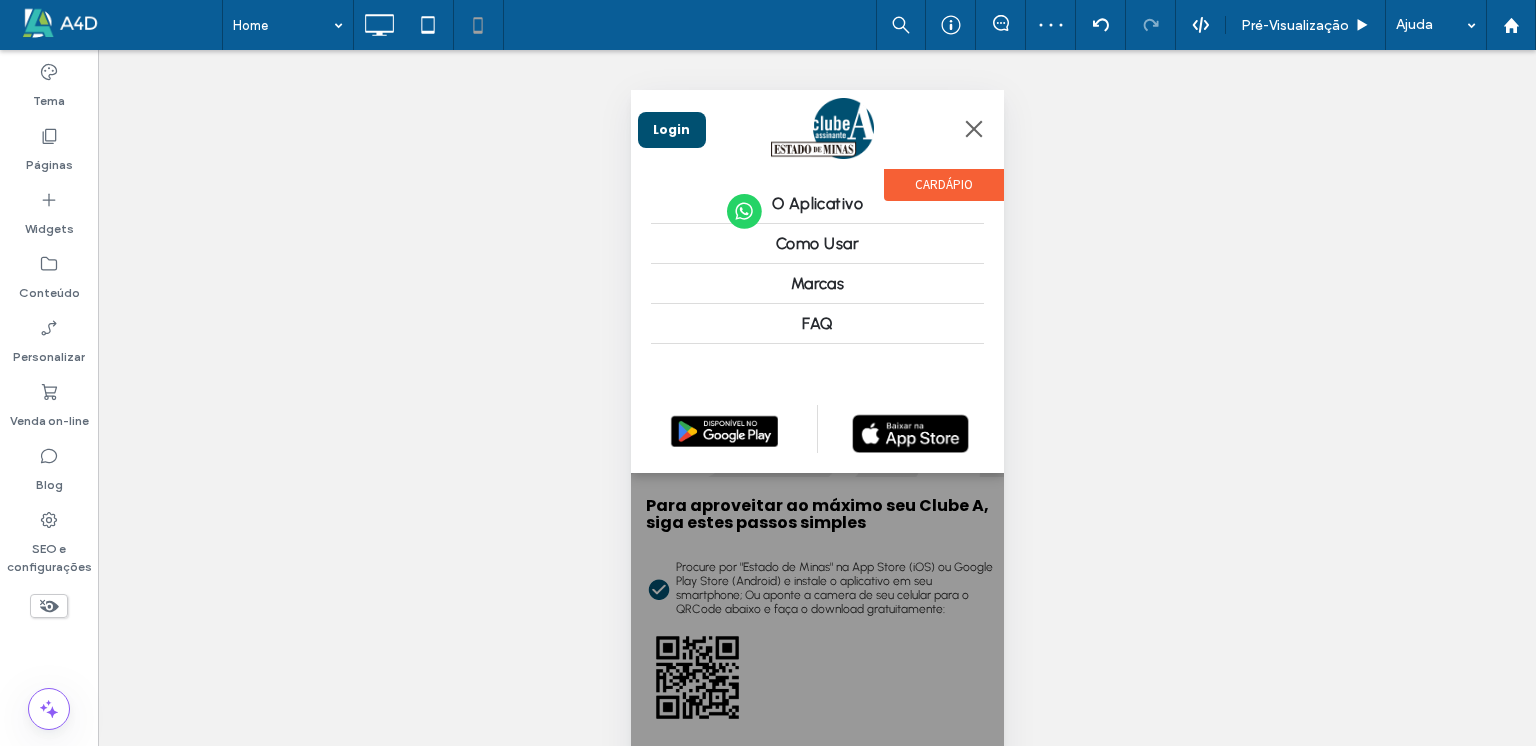 click at bounding box center (973, 129) 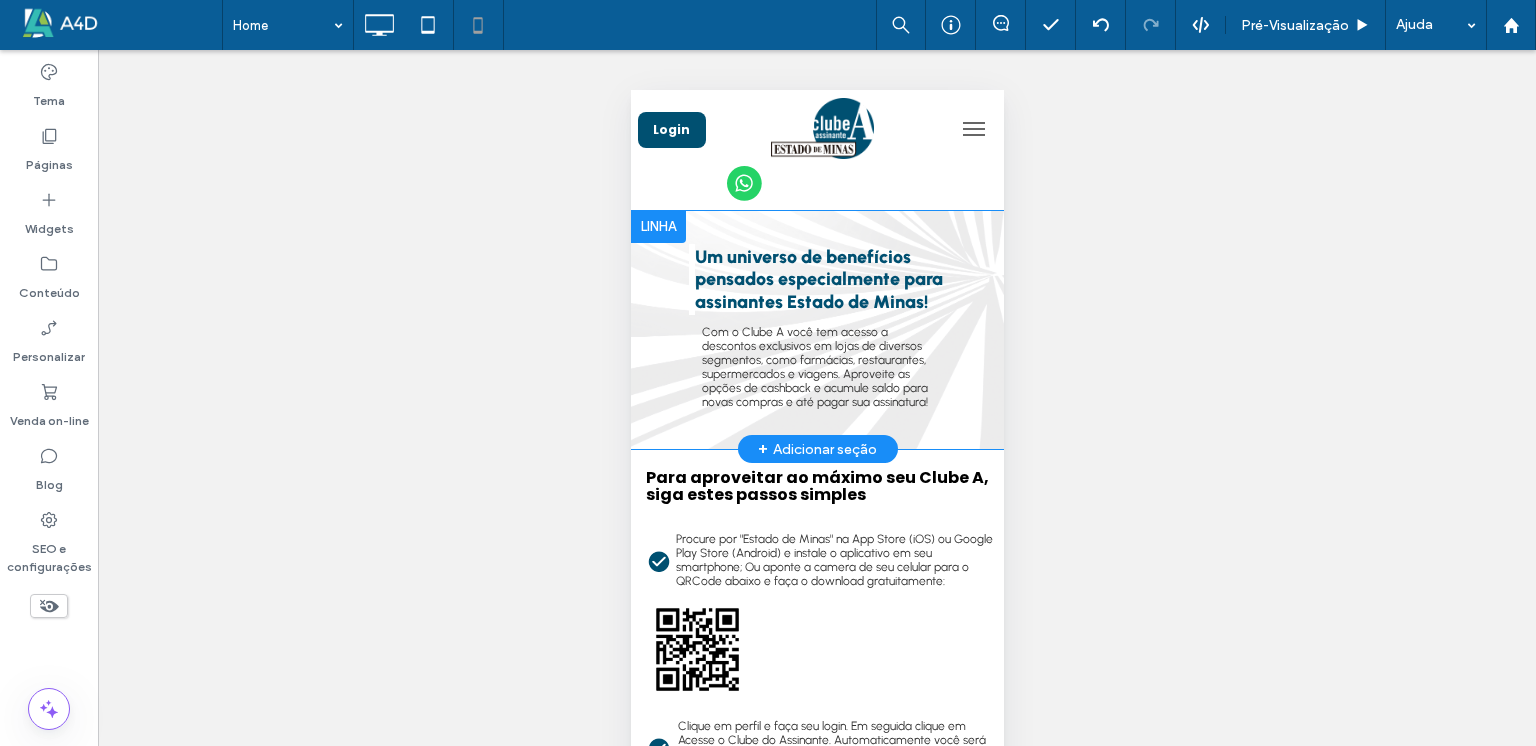 scroll, scrollTop: 0, scrollLeft: 0, axis: both 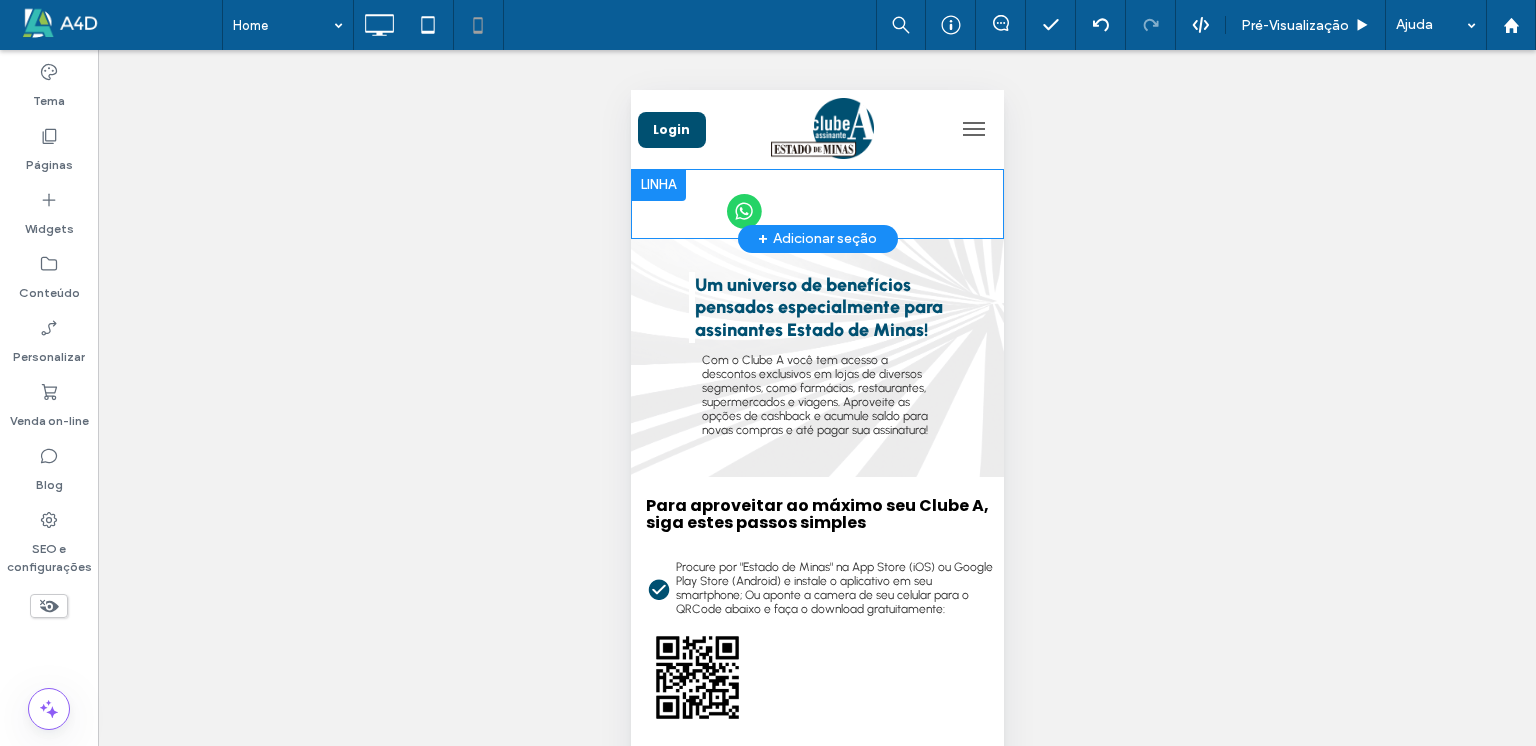 click at bounding box center (657, 185) 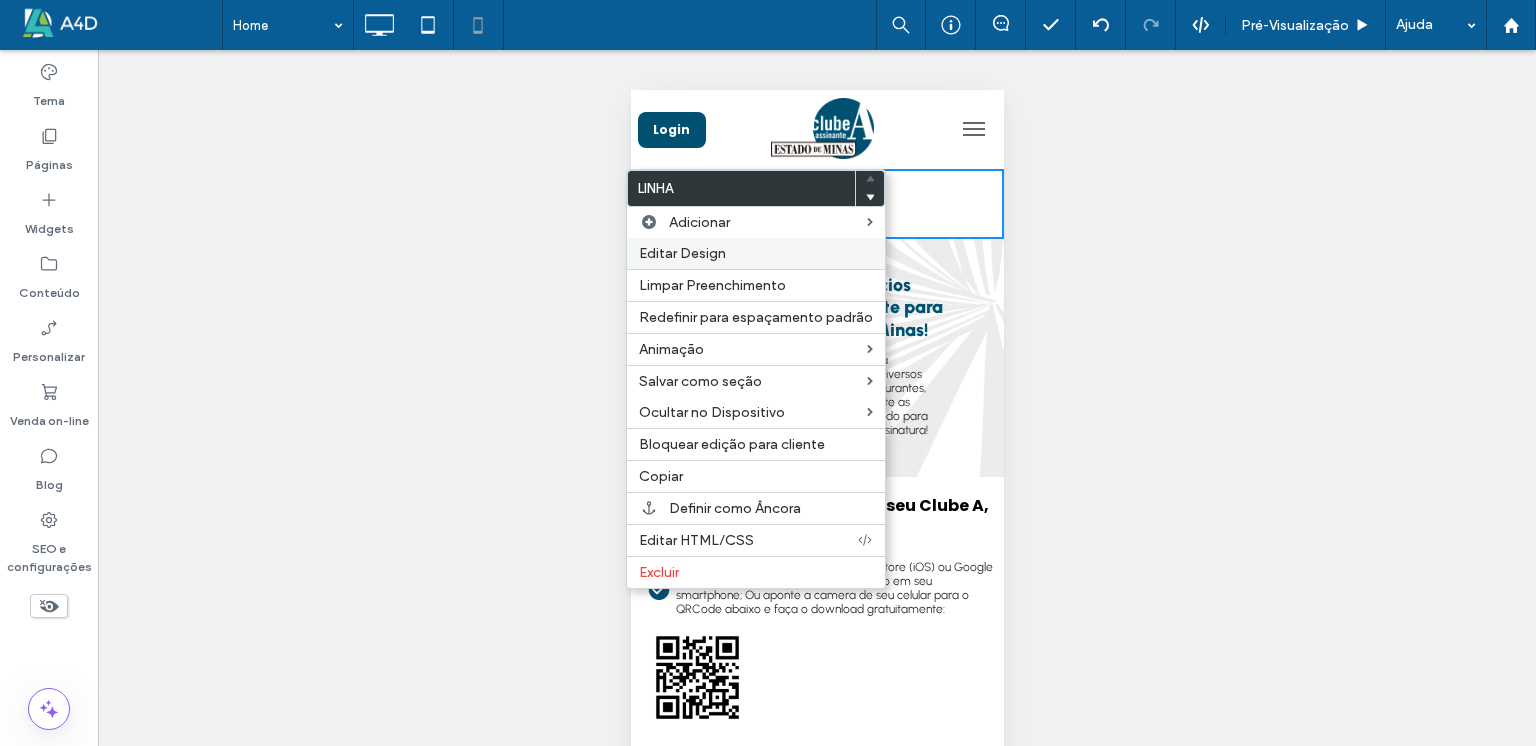 click on "Editar Design" at bounding box center [682, 253] 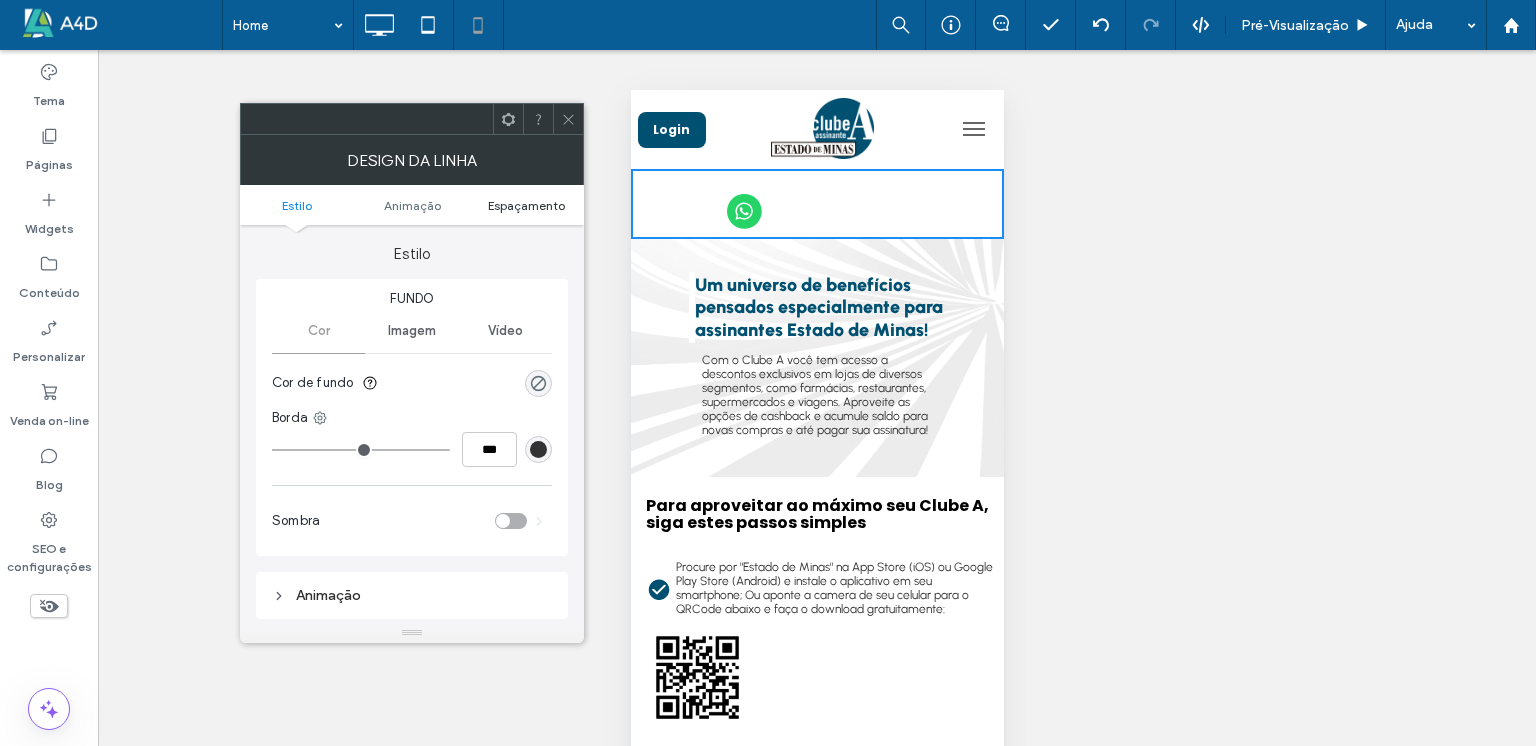 click on "Espaçamento" at bounding box center [526, 205] 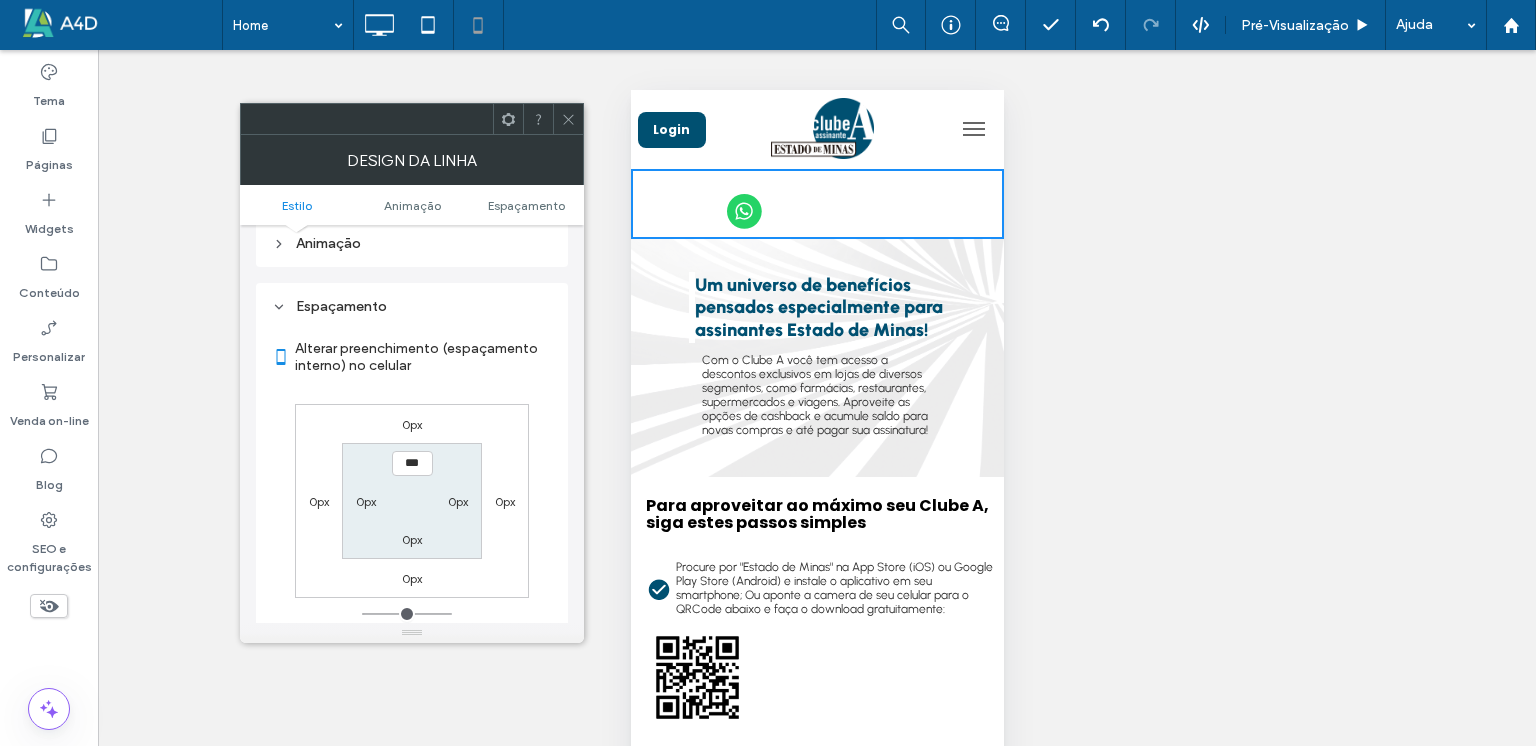 scroll, scrollTop: 393, scrollLeft: 0, axis: vertical 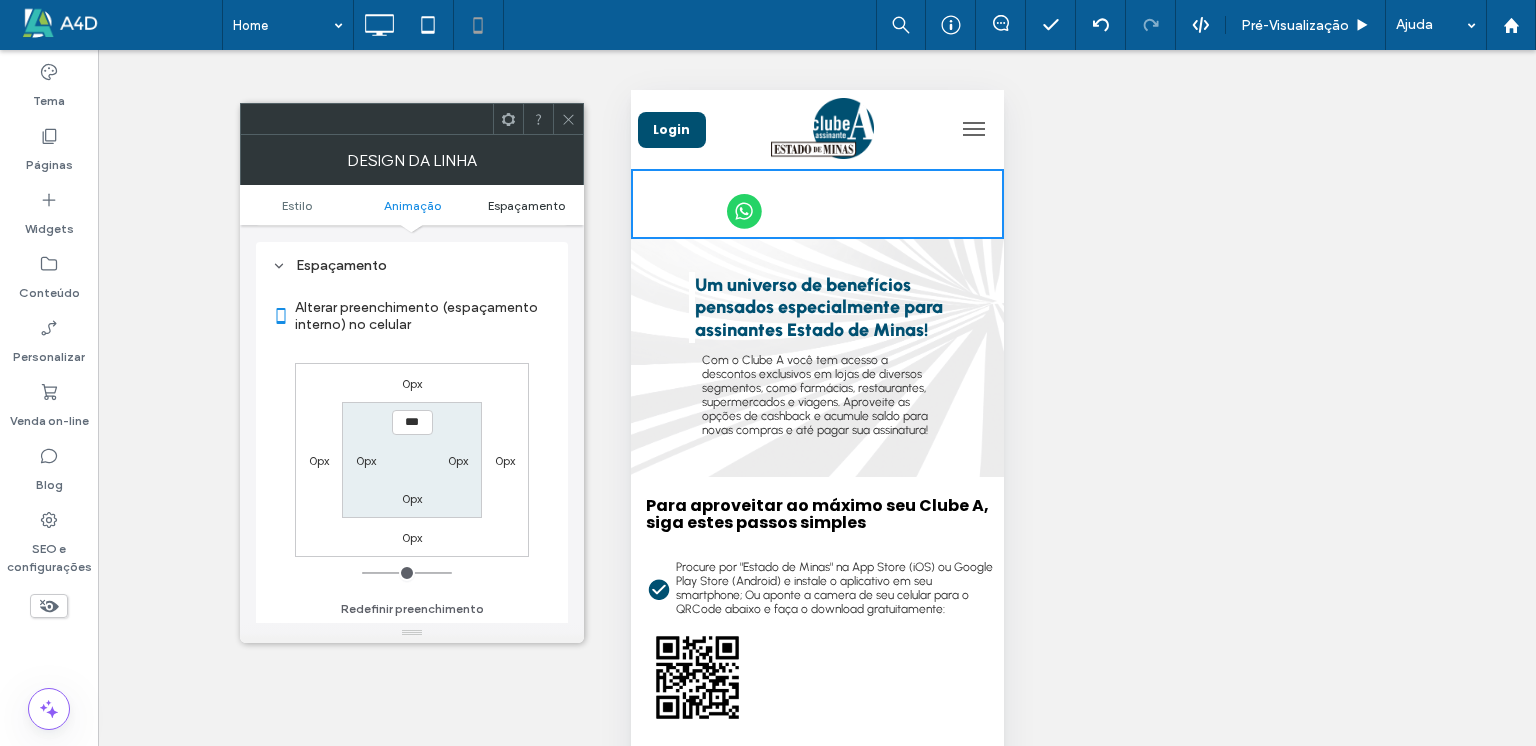 click on "Espaçamento" at bounding box center (526, 205) 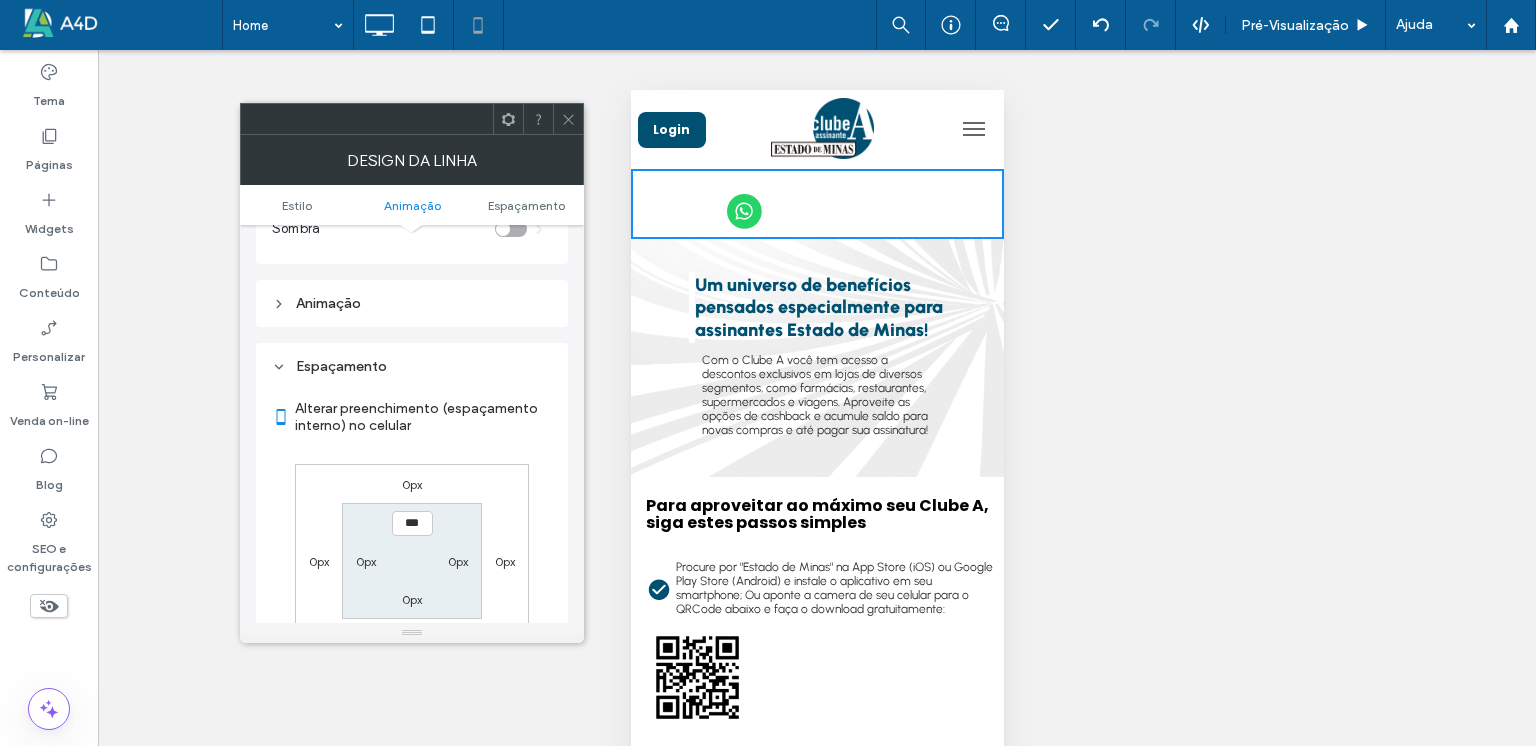 scroll, scrollTop: 0, scrollLeft: 0, axis: both 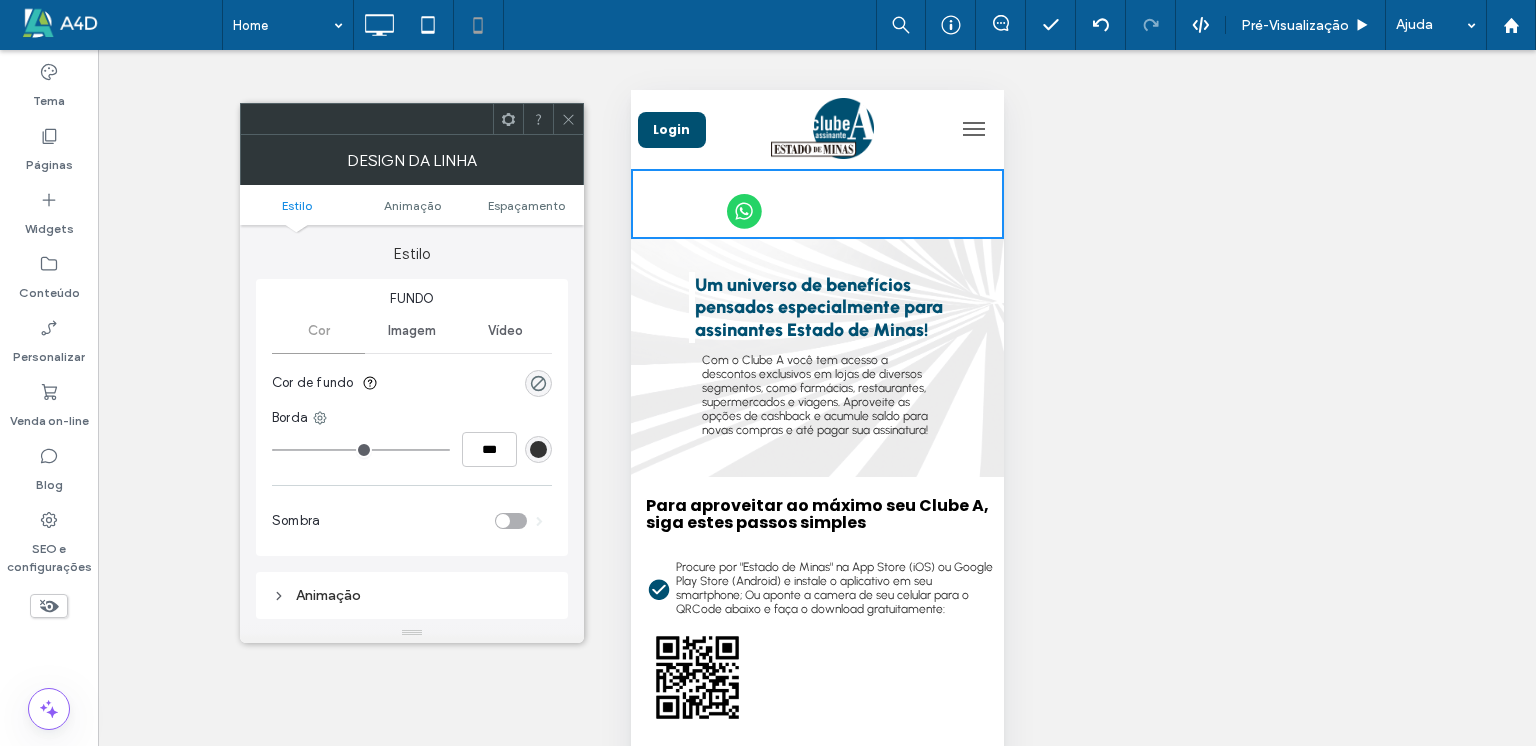 click on "Estilo" at bounding box center [297, 205] 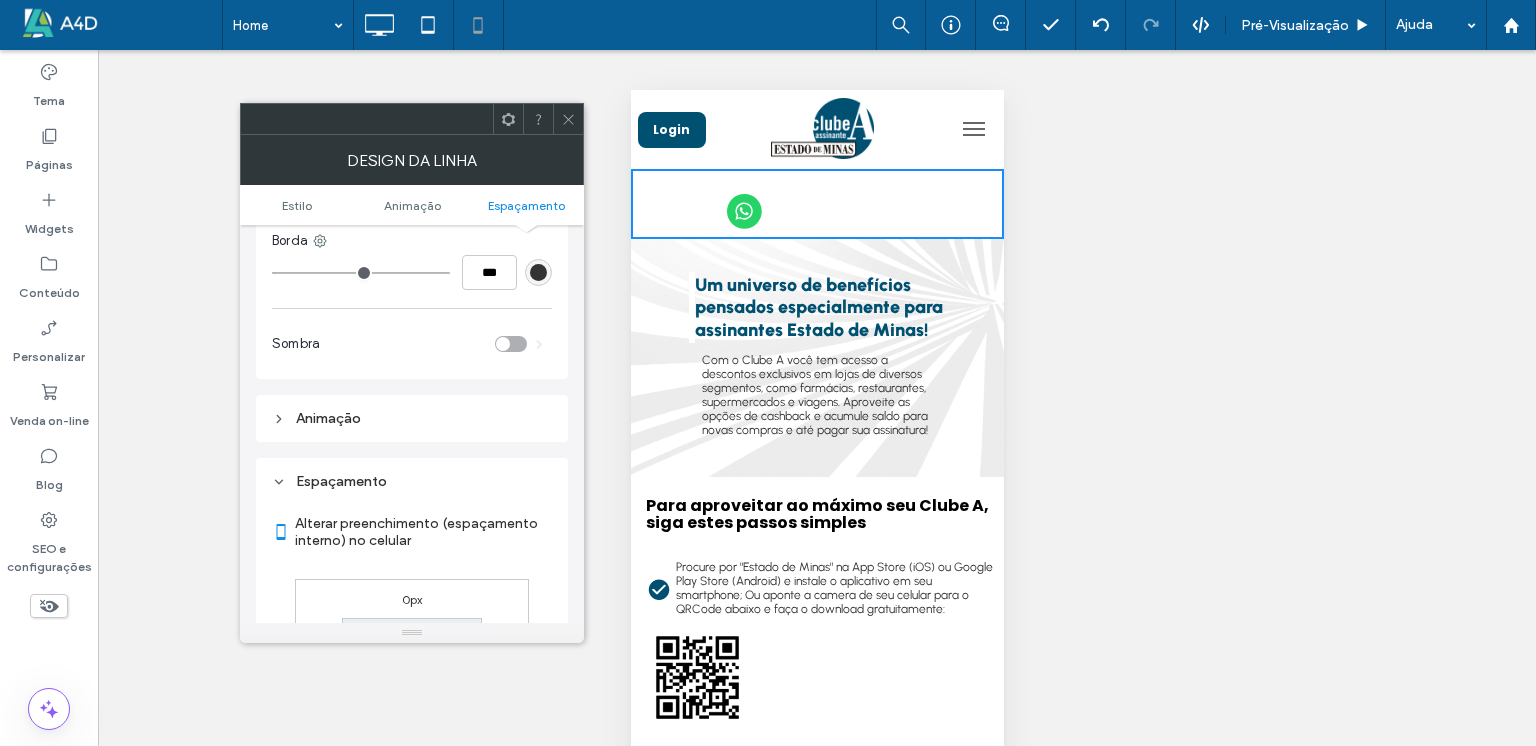 scroll, scrollTop: 412, scrollLeft: 0, axis: vertical 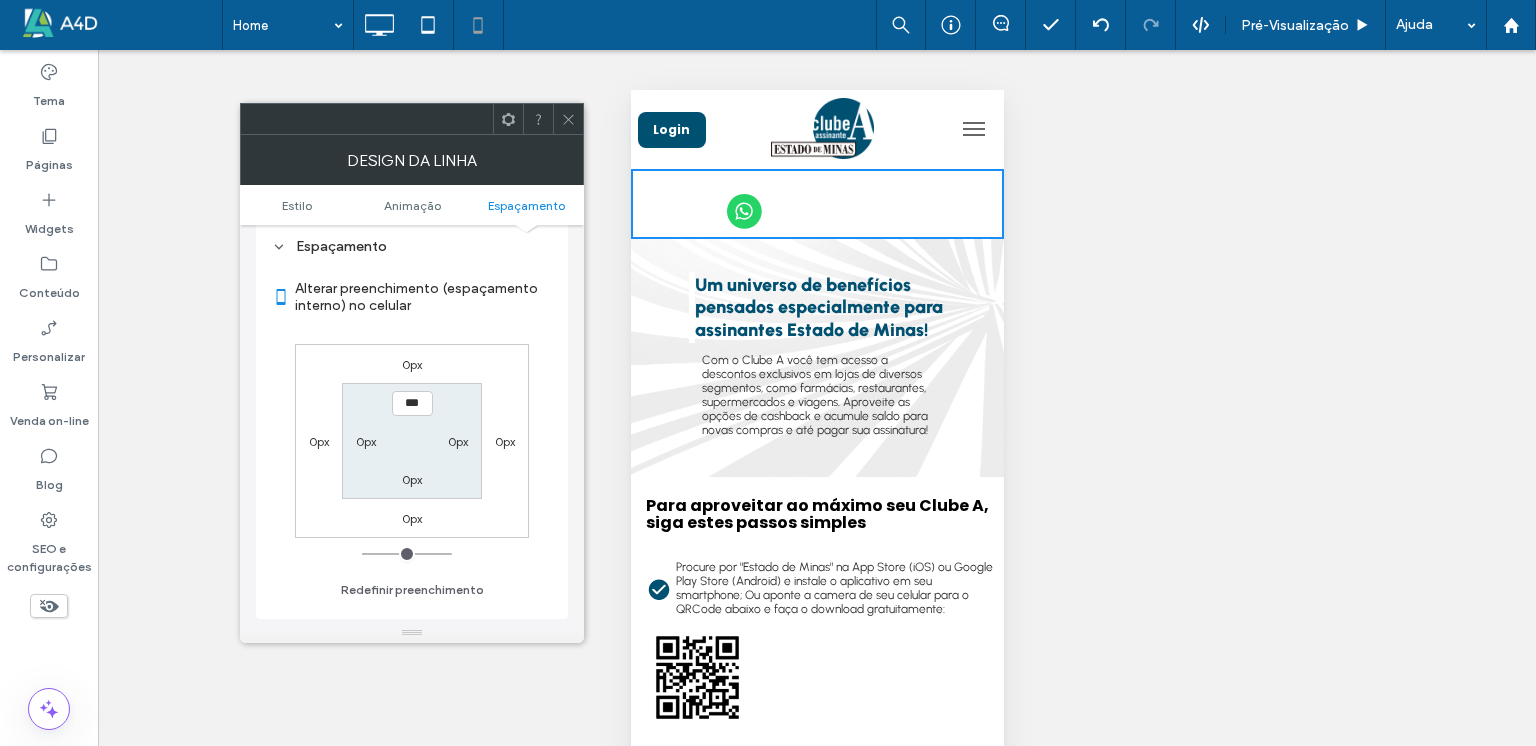 click 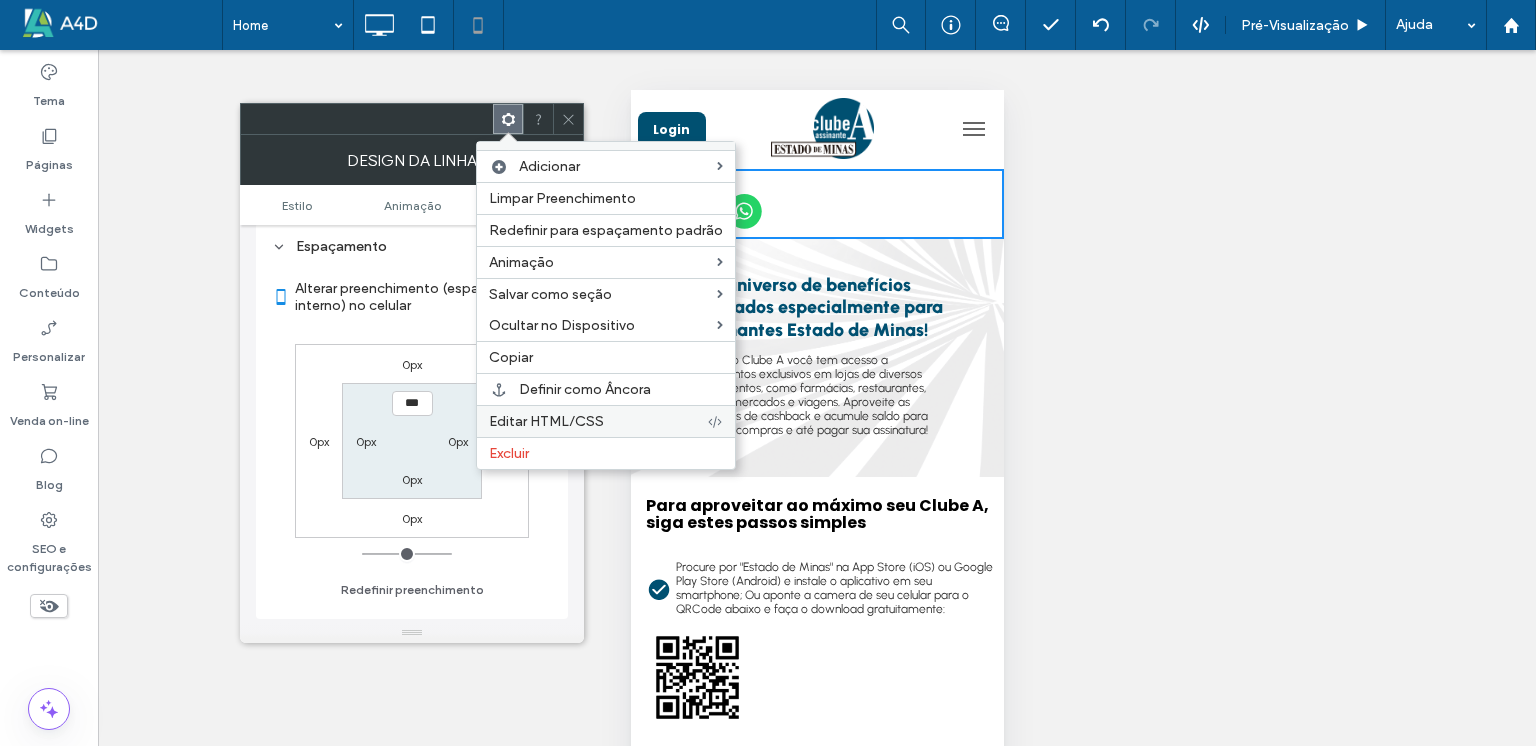 click on "Editar HTML/CSS" at bounding box center (546, 421) 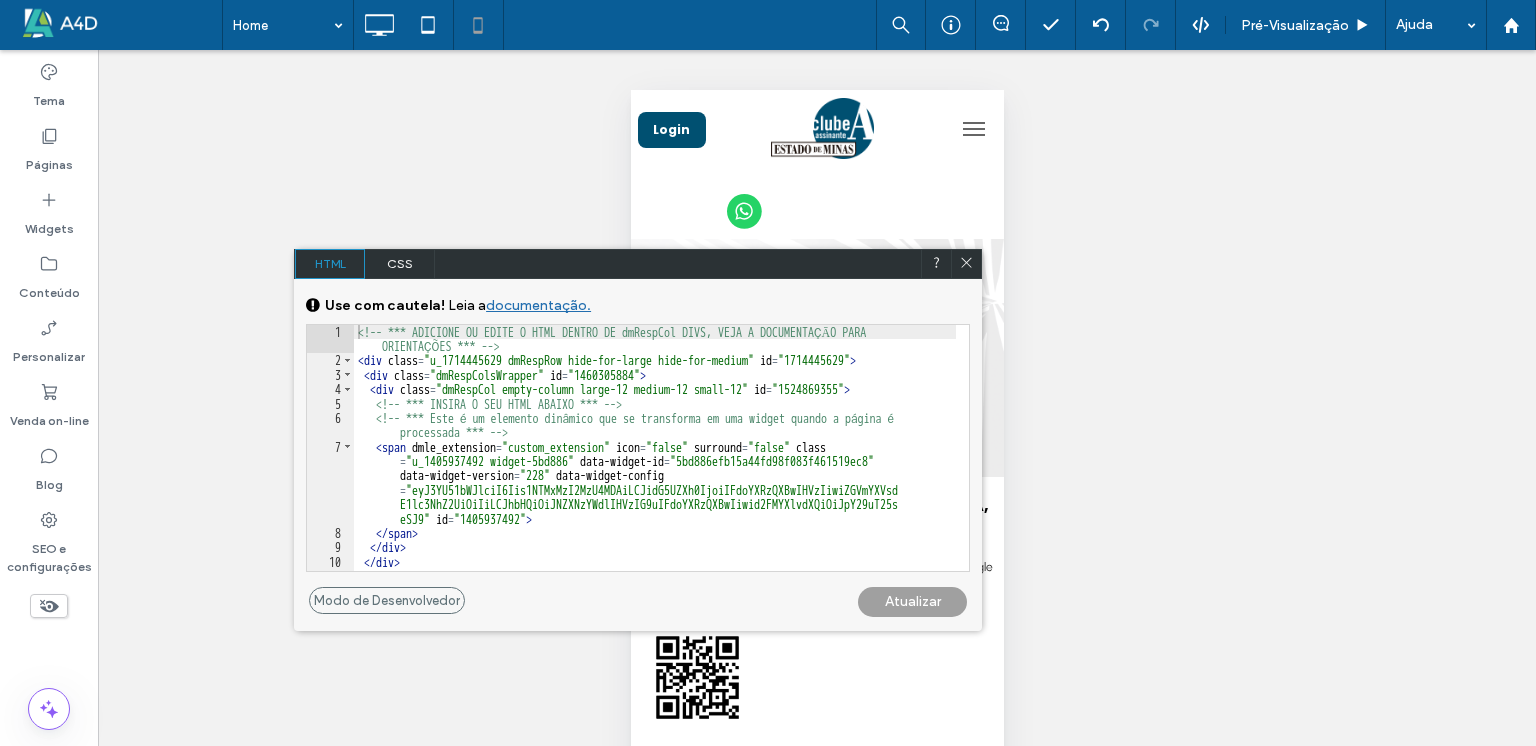 click on "CSS" at bounding box center (400, 264) 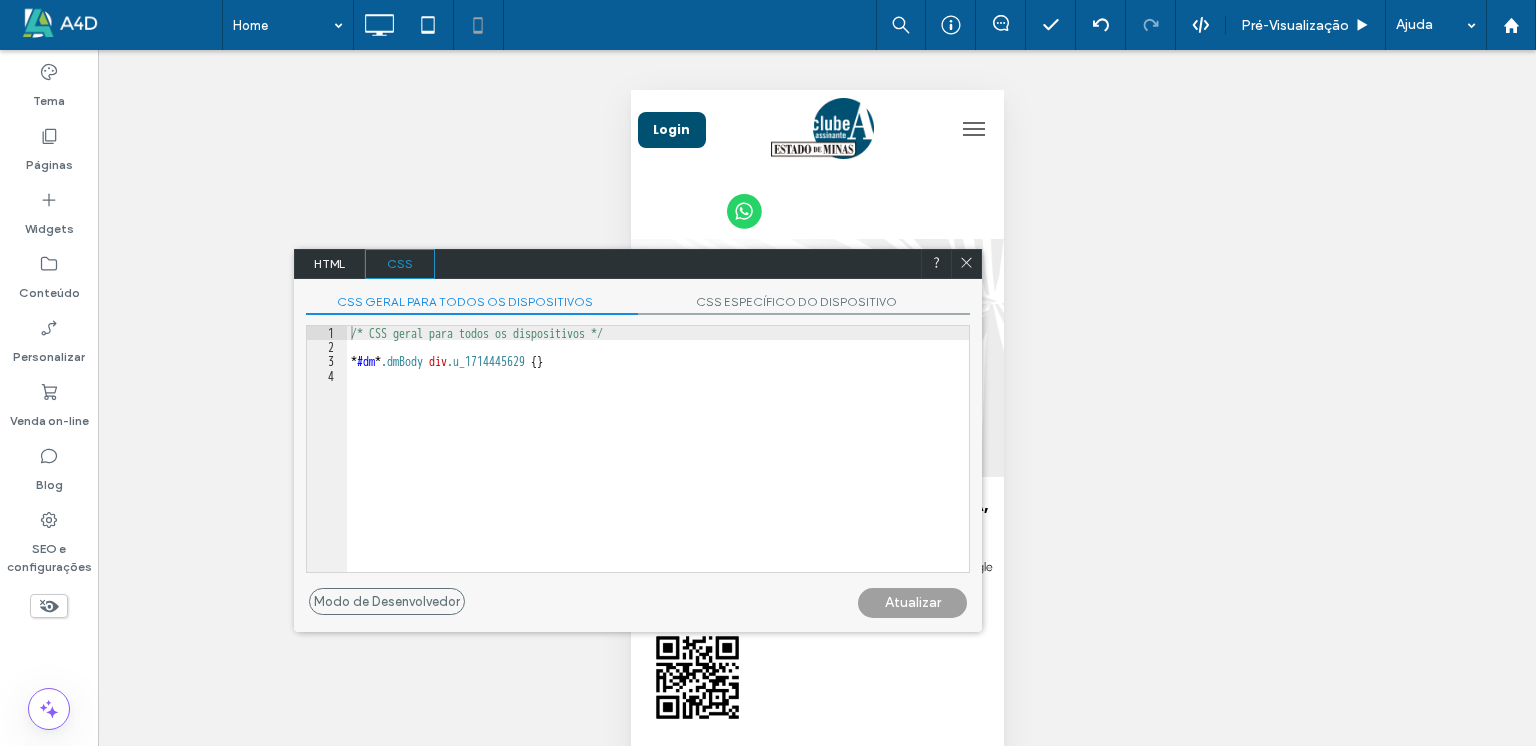 click on "CSS ESPECÍFICO DO DISPOSITIVO" at bounding box center (804, 304) 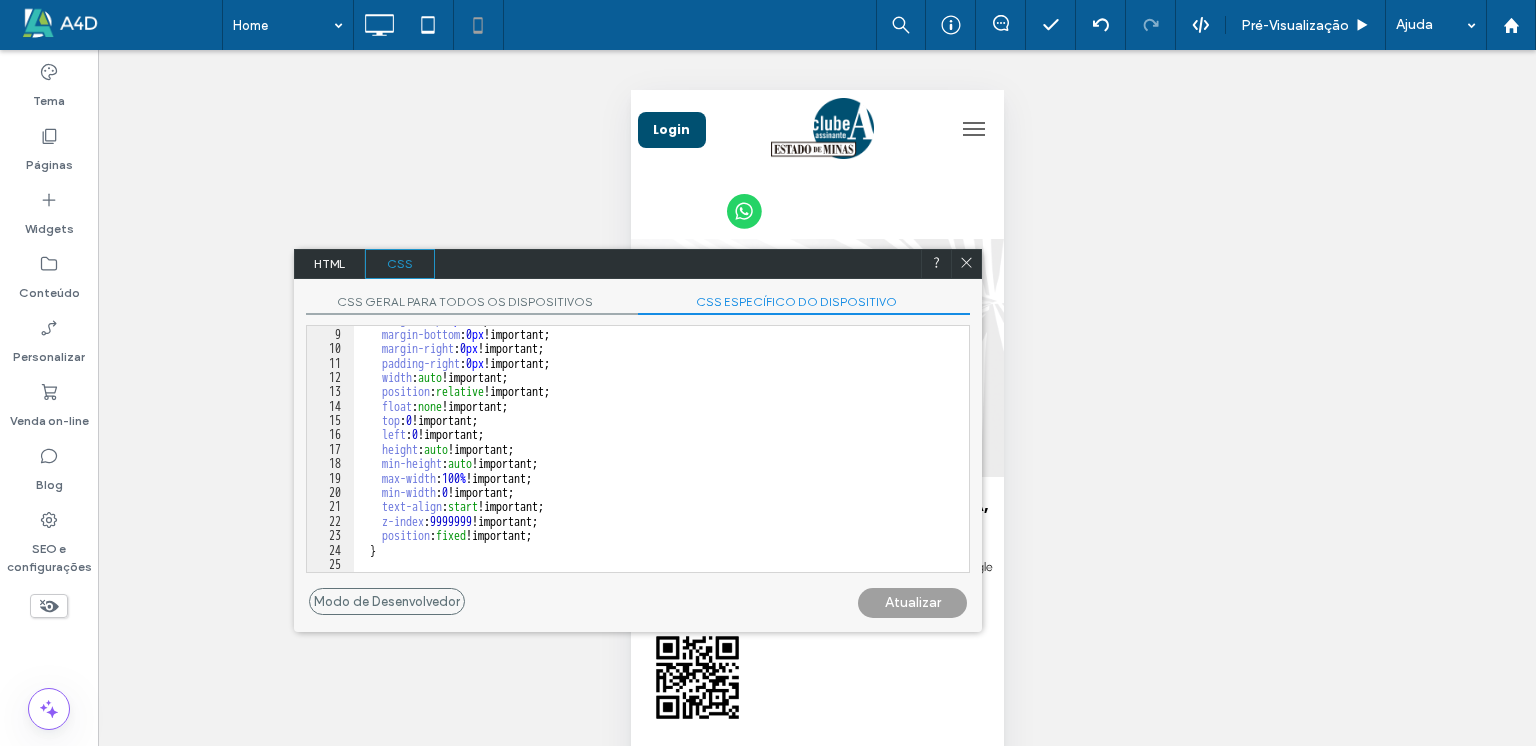 scroll, scrollTop: 113, scrollLeft: 0, axis: vertical 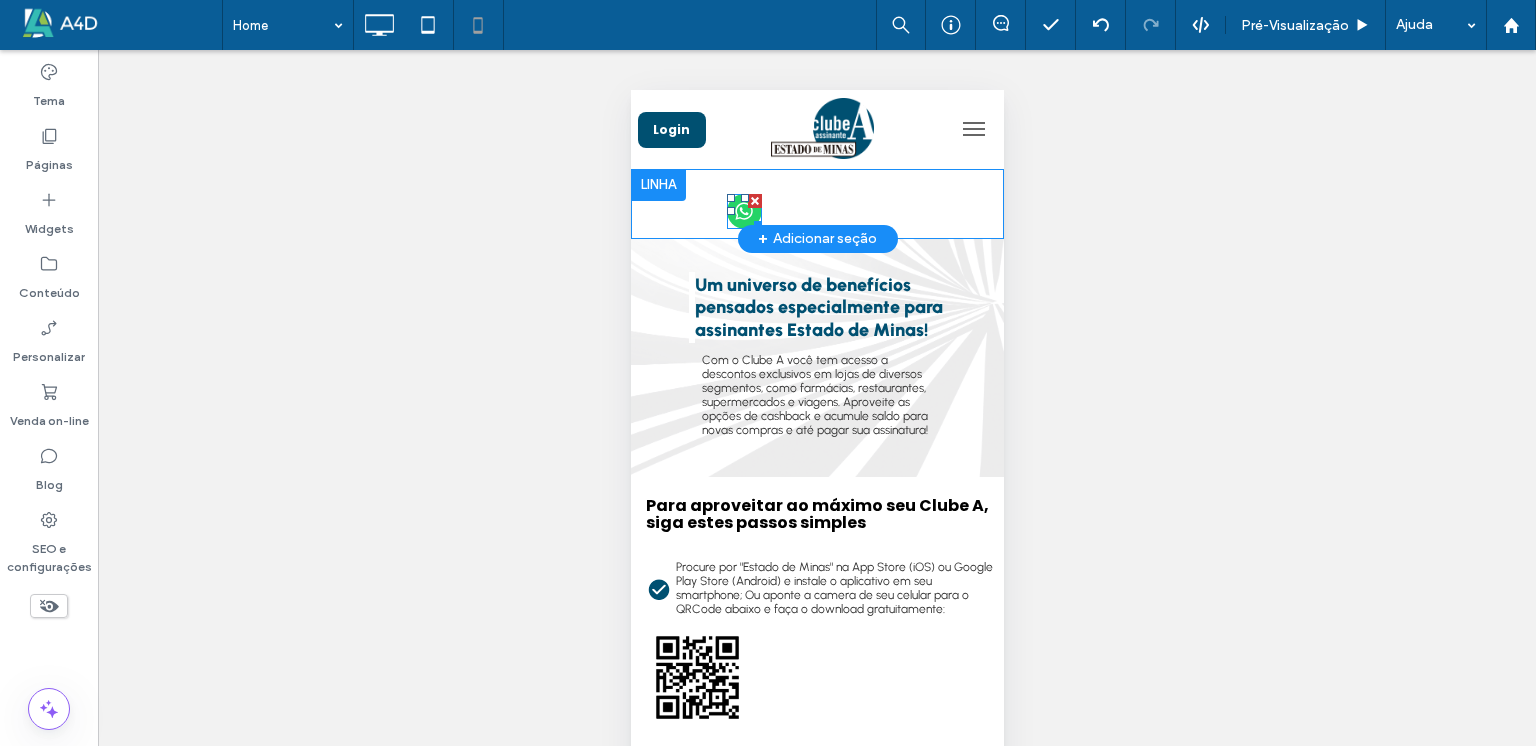 click at bounding box center (743, 211) 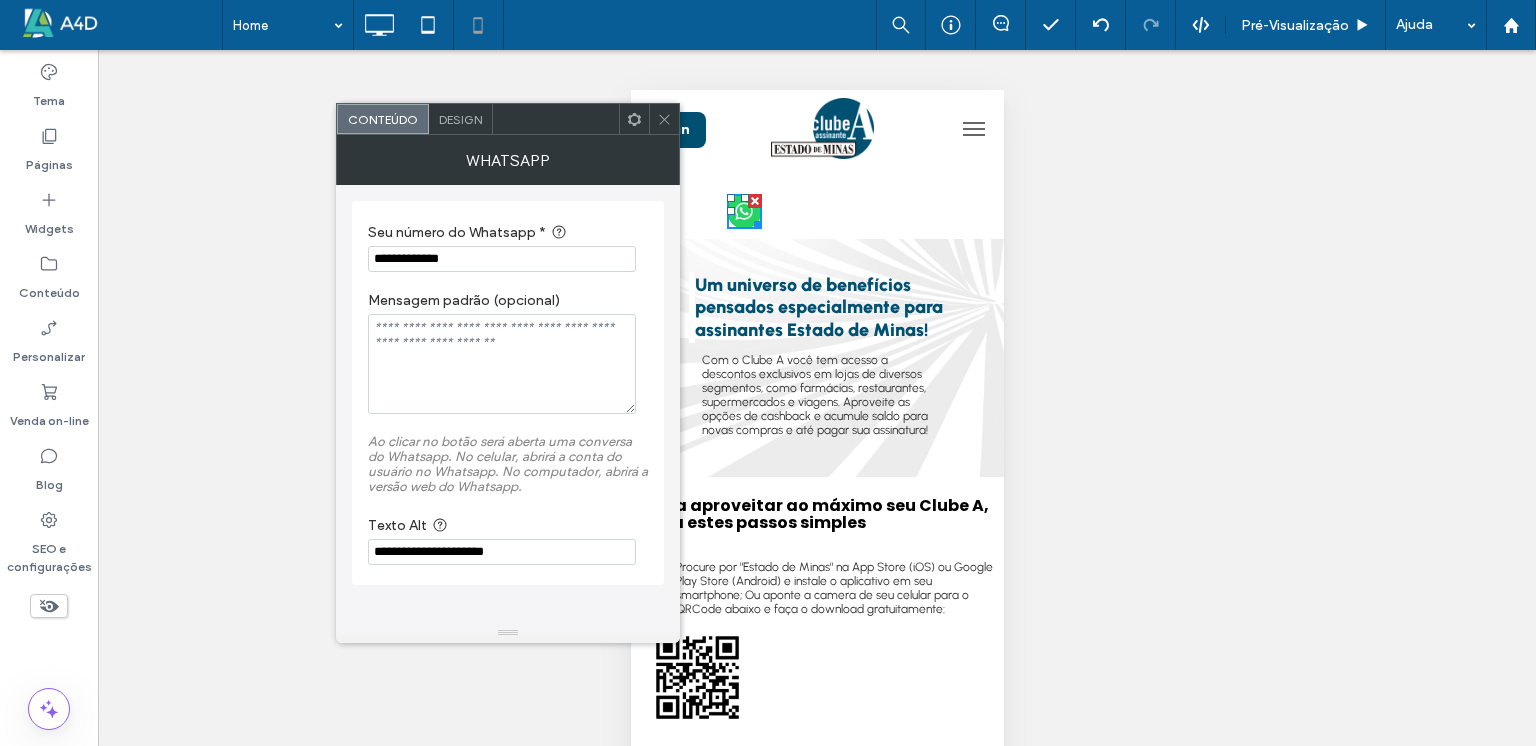 click on "Design" at bounding box center [460, 119] 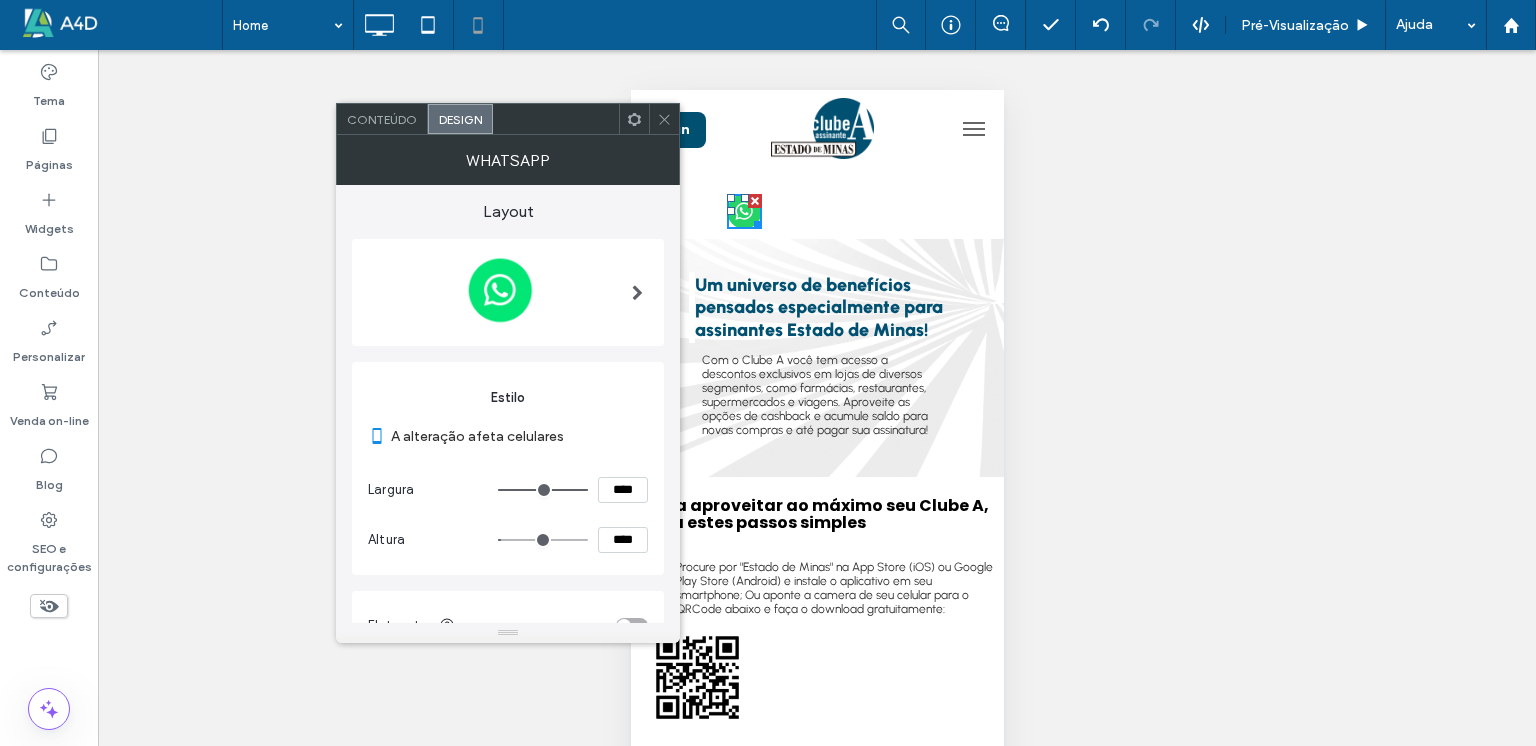 click 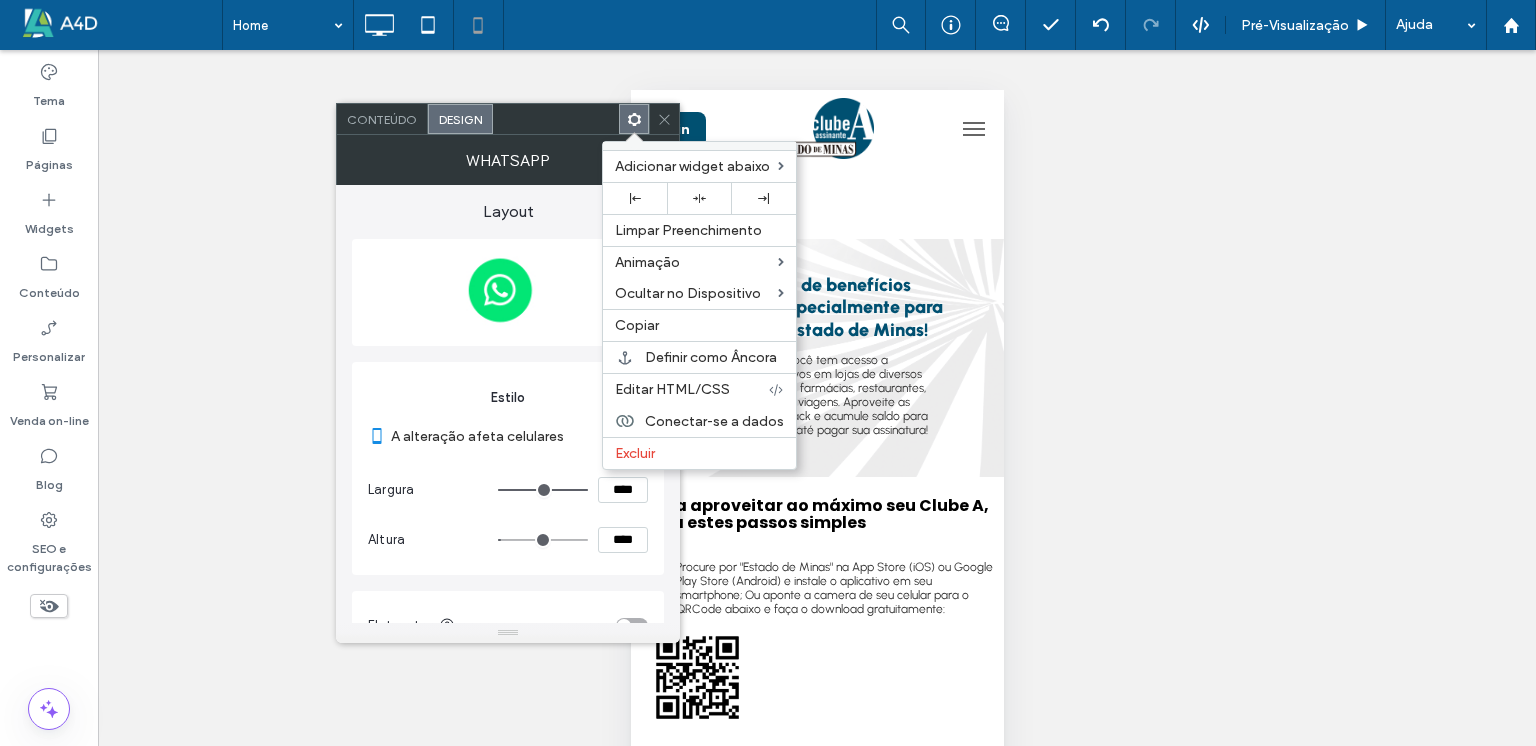 click on "Editar HTML/CSS" at bounding box center (672, 389) 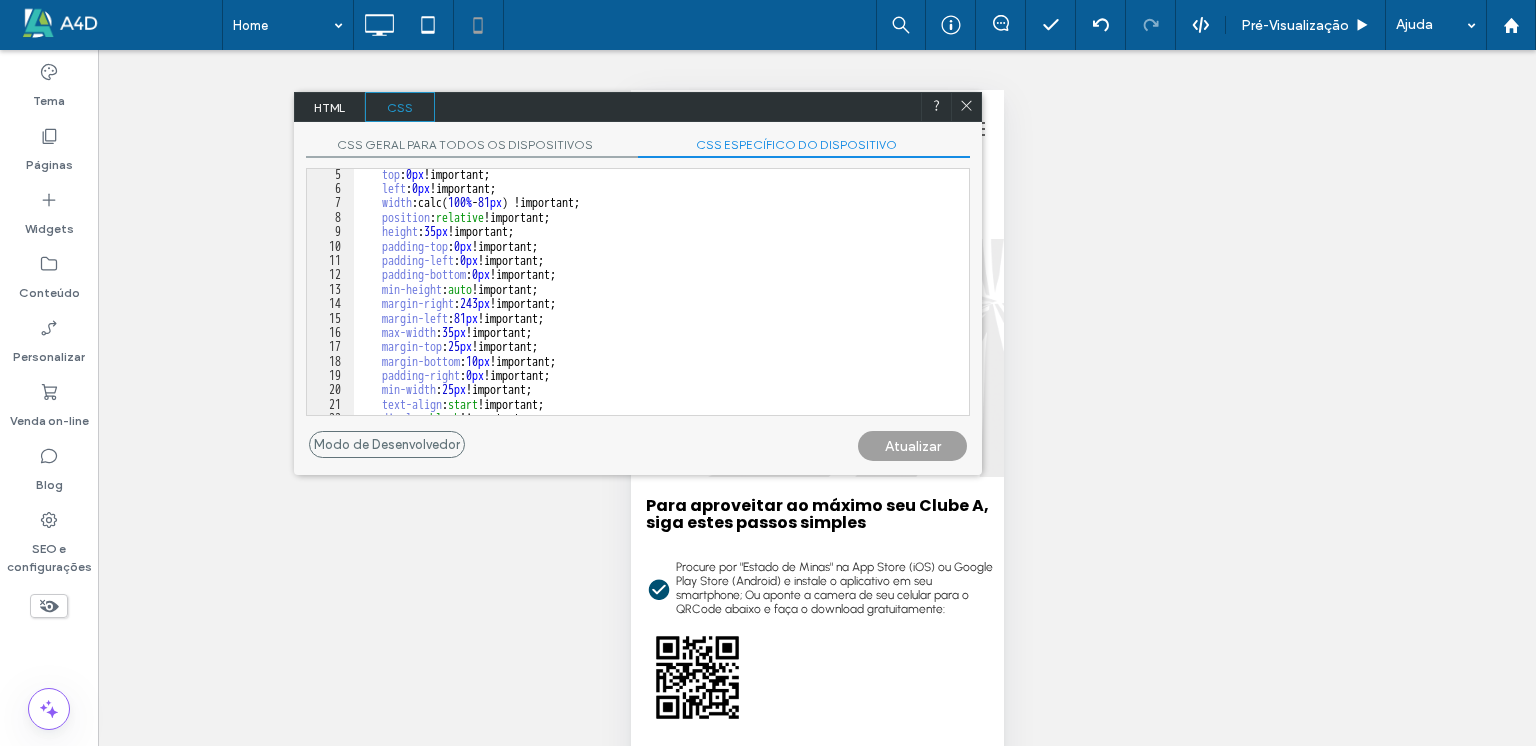 scroll, scrollTop: 113, scrollLeft: 0, axis: vertical 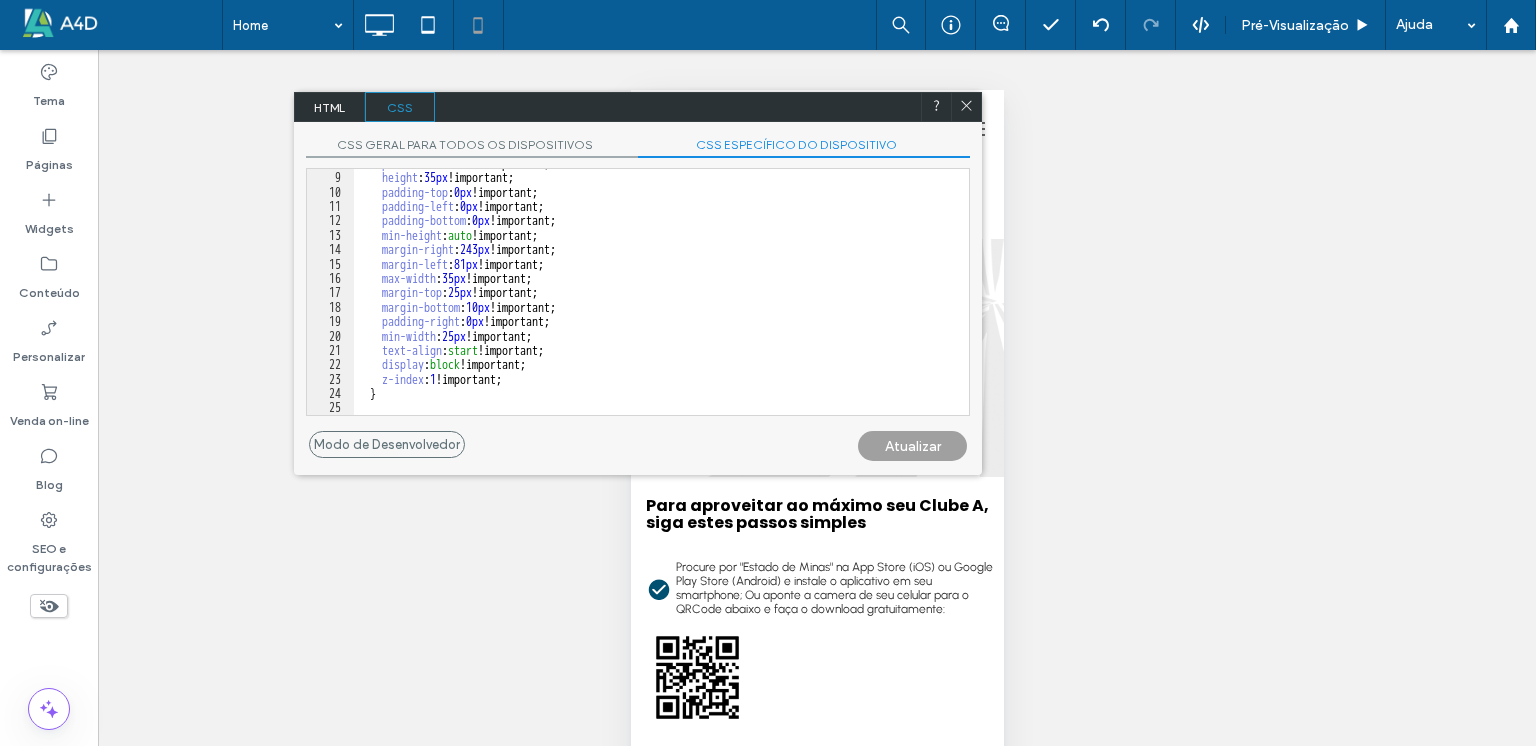 click on "position : relative  !important;      height : 35 px  !important;      padding-top : 0 px  !important;      padding-left : 0 px  !important;      padding-bottom : 0 px  !important;      min-height : auto  !important;      margin-right : 243 px  !important;      margin-left : 81 px  !important;      max-width : 35 px  !important;      margin-top : 25 px  !important;      margin-bottom : 10 px  !important;      padding-right : 0 px  !important;      min-width : 25 px  !important;      text-align : start  !important;      display : block  !important;      z-index : 1  !important;    }" at bounding box center (655, 293) 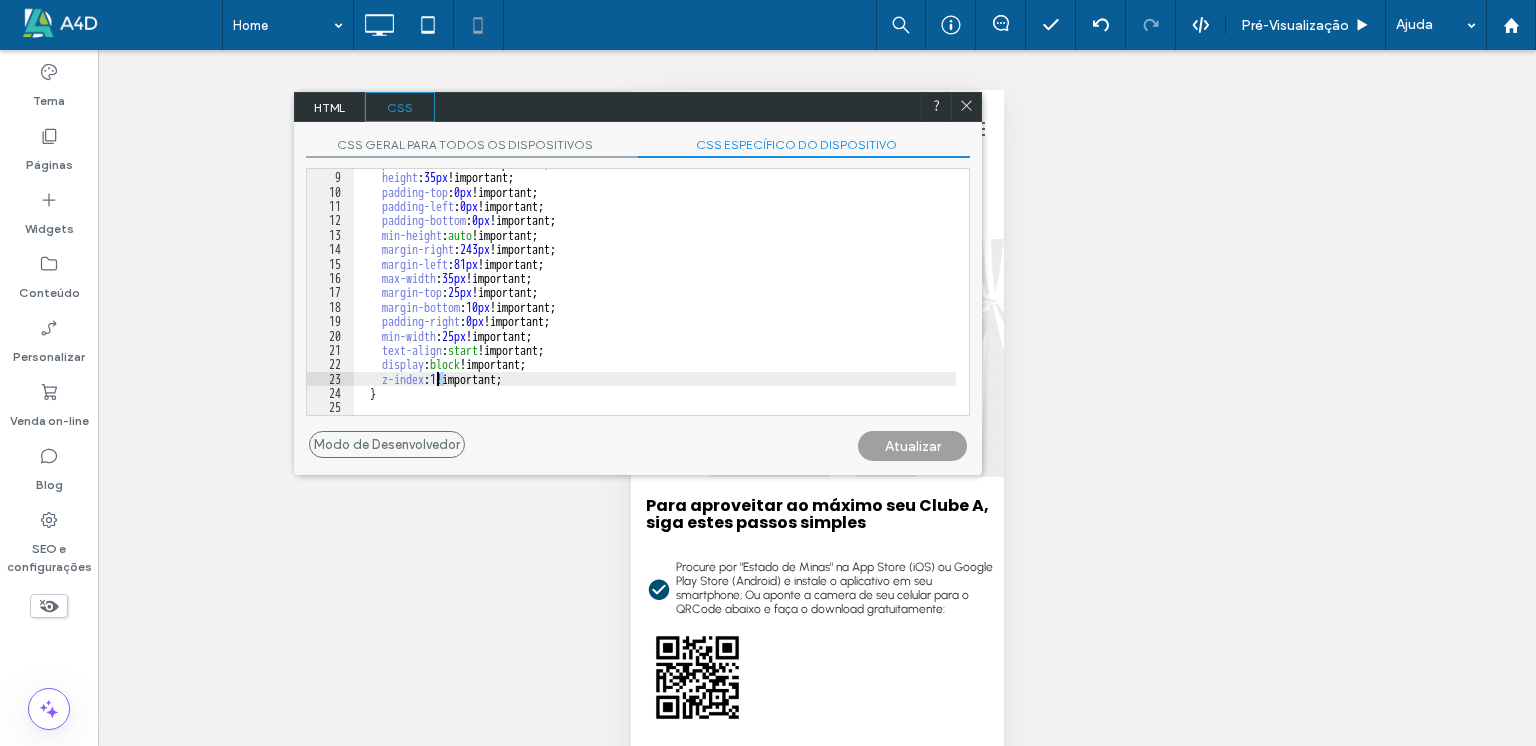 click on "position : relative  !important;      height : 35 px  !important;      padding-top : 0 px  !important;      padding-left : 0 px  !important;      padding-bottom : 0 px  !important;      min-height : auto  !important;      margin-right : 243 px  !important;      margin-left : 81 px  !important;      max-width : 35 px  !important;      margin-top : 25 px  !important;      margin-bottom : 10 px  !important;      padding-right : 0 px  !important;      min-width : 25 px  !important;      text-align : start  !important;      display : block  !important;      z-index : 1  !important;    }" at bounding box center [655, 293] 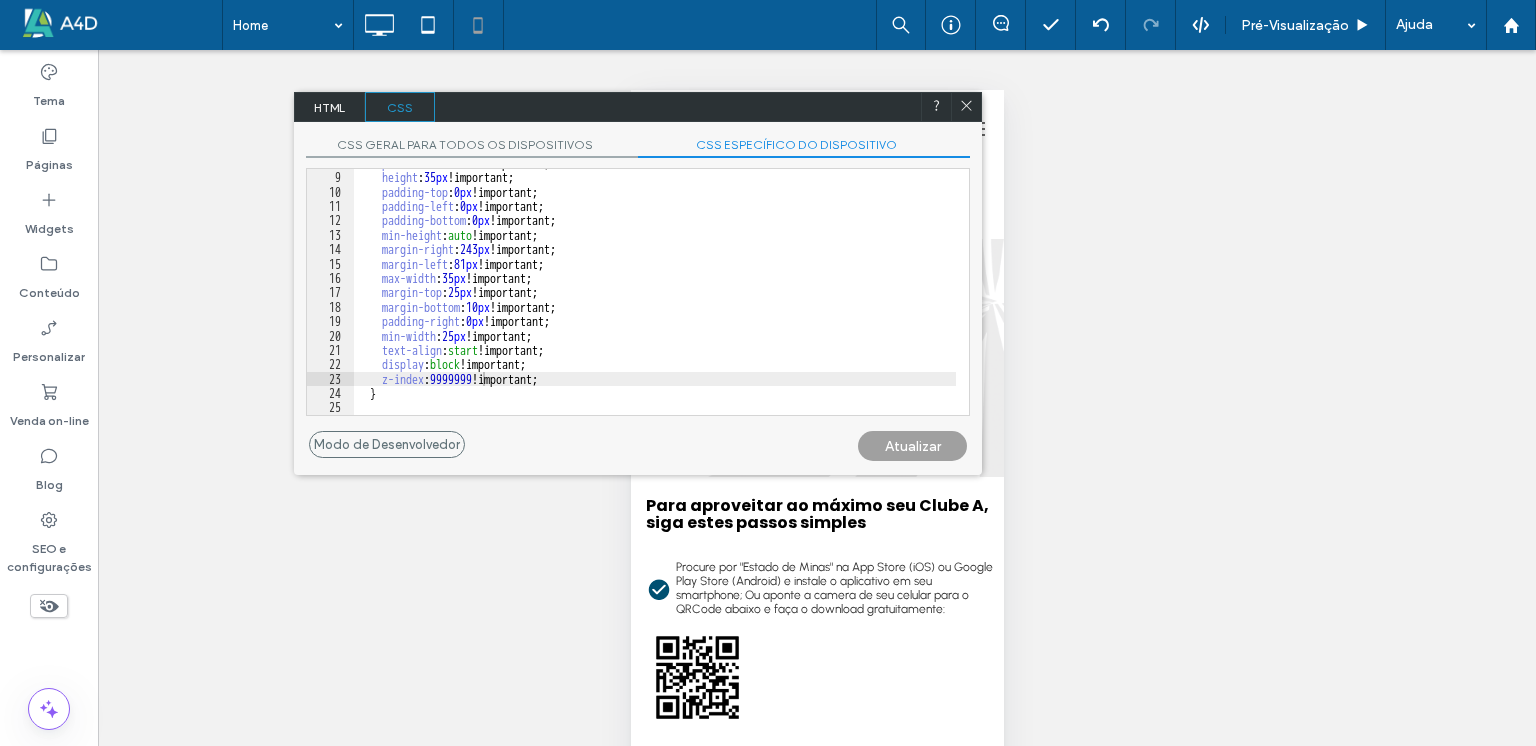 click on "Atualizar" at bounding box center [912, 446] 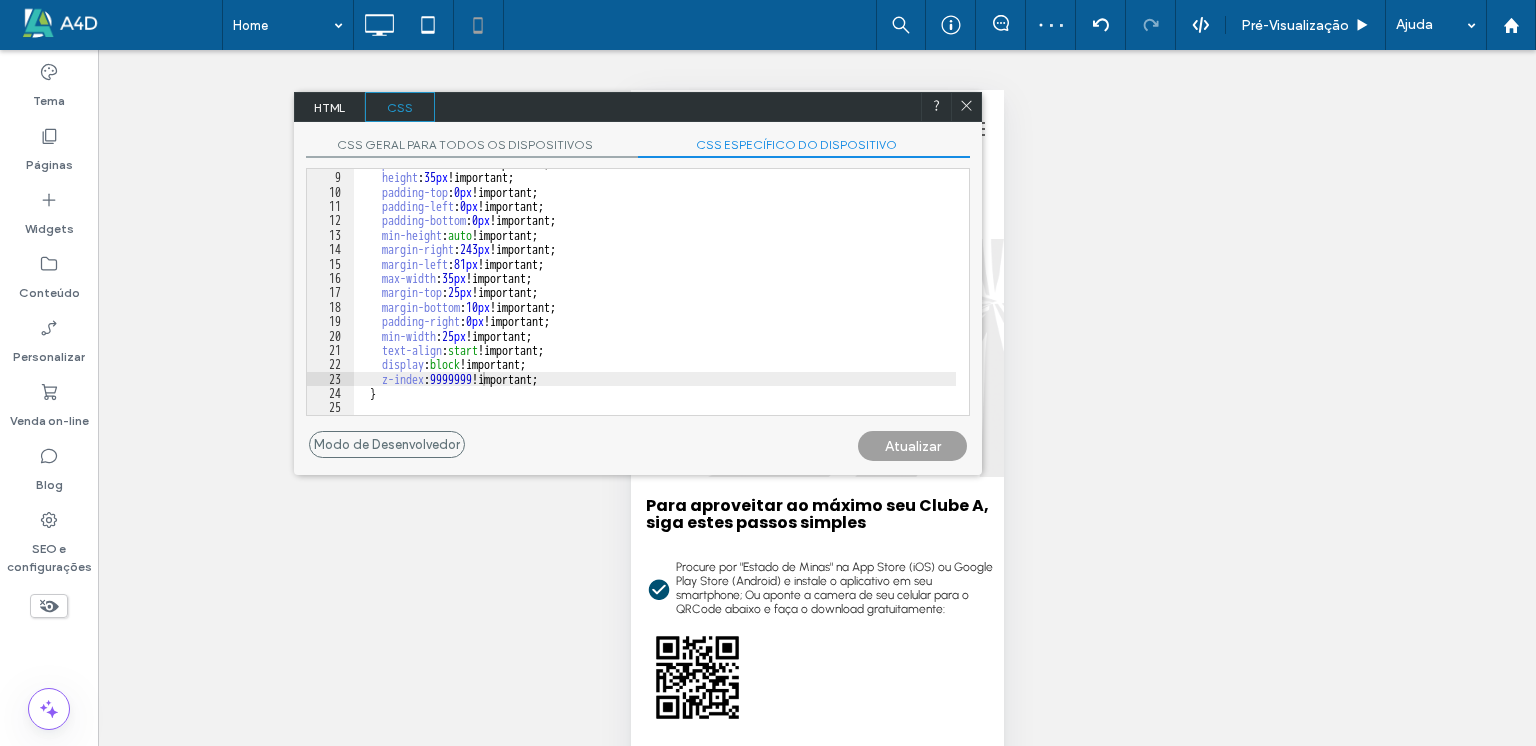 click 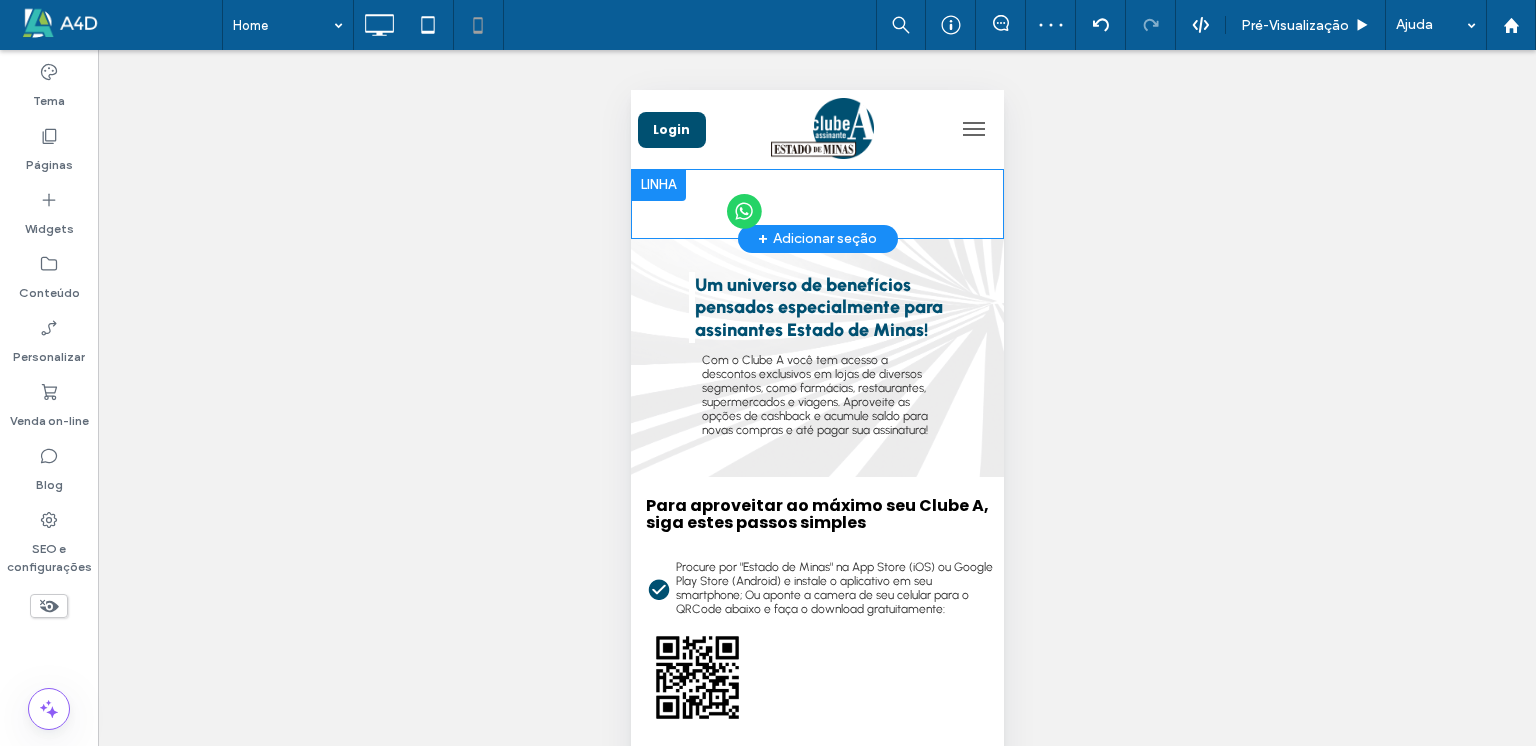 click at bounding box center [657, 185] 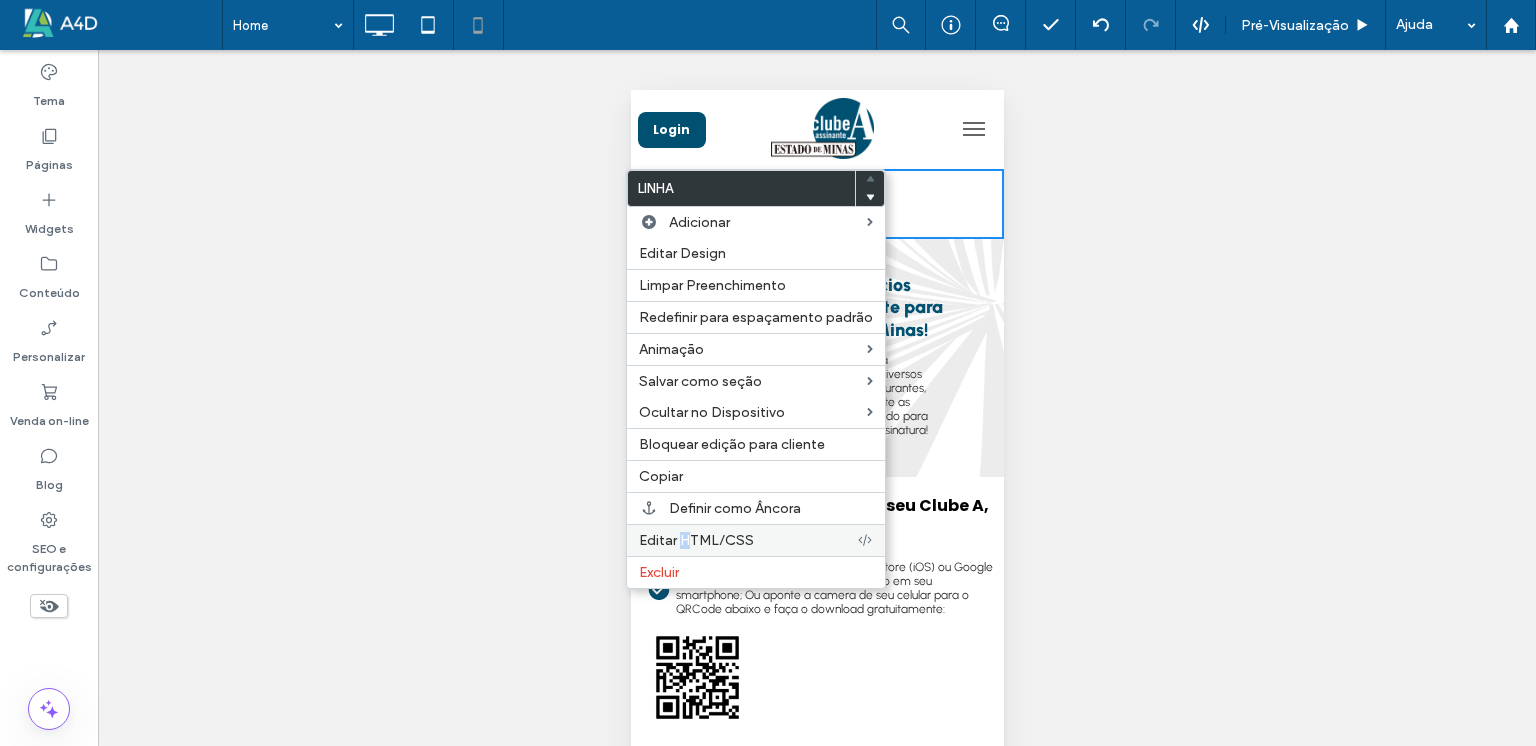 click on "Editar HTML/CSS" at bounding box center [696, 540] 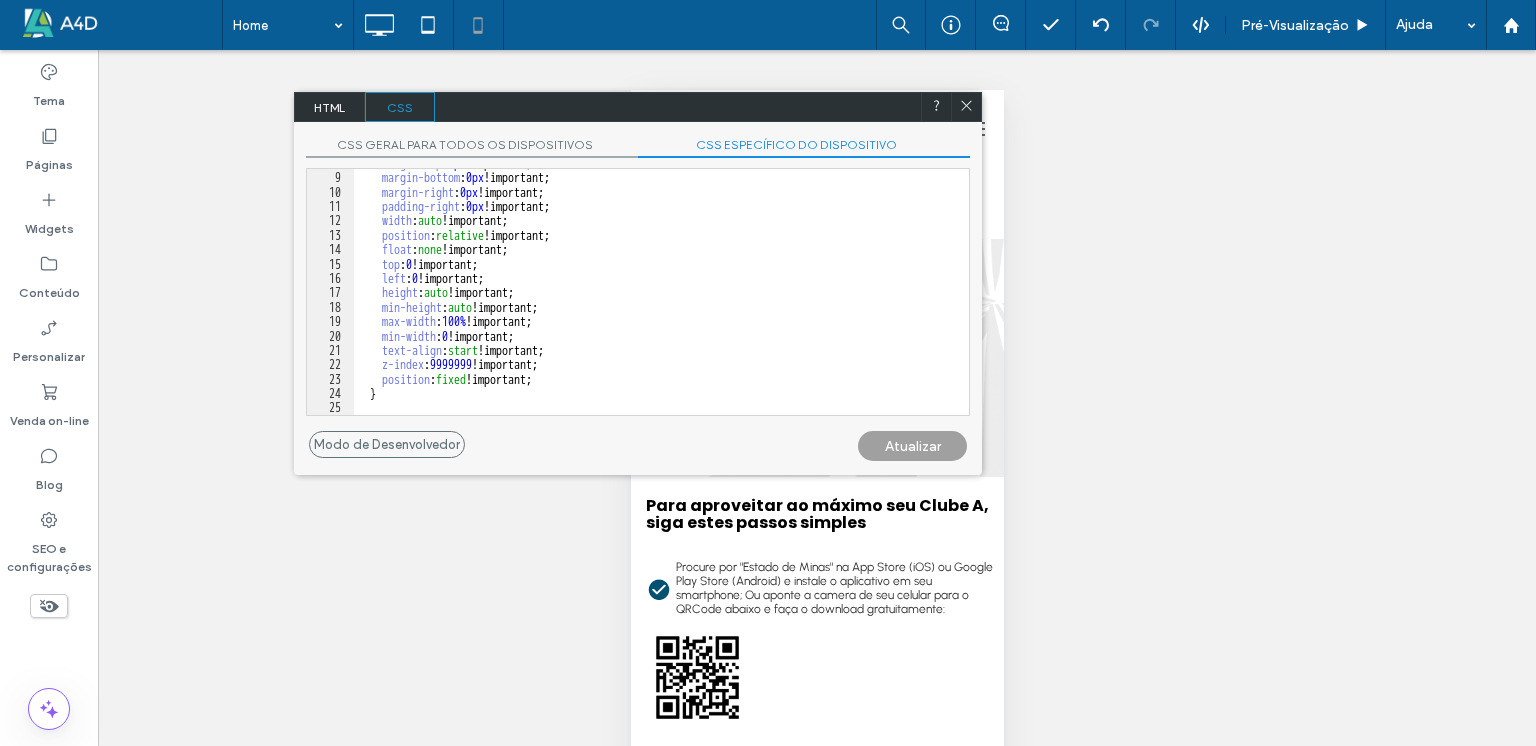 scroll, scrollTop: 113, scrollLeft: 0, axis: vertical 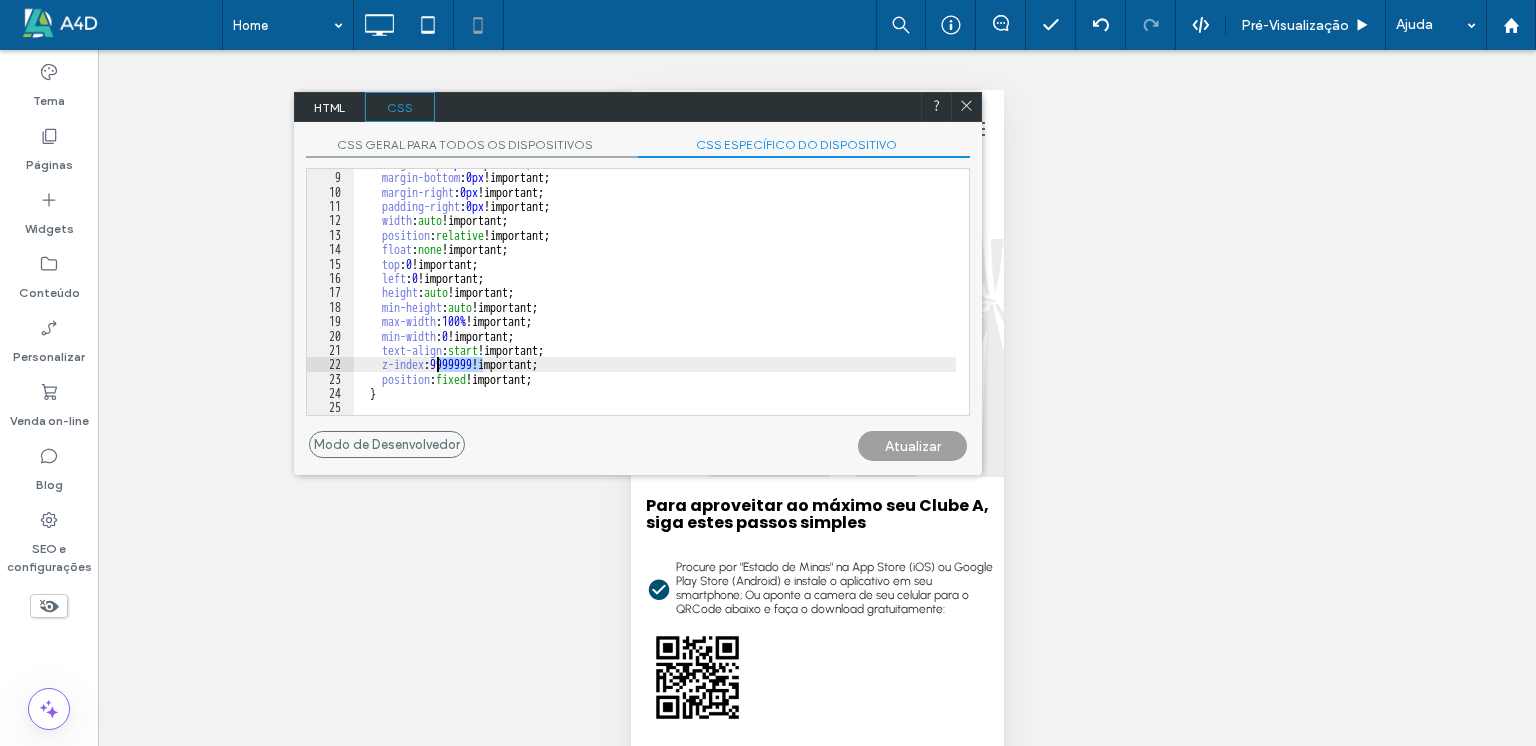 drag, startPoint x: 484, startPoint y: 362, endPoint x: 439, endPoint y: 364, distance: 45.044422 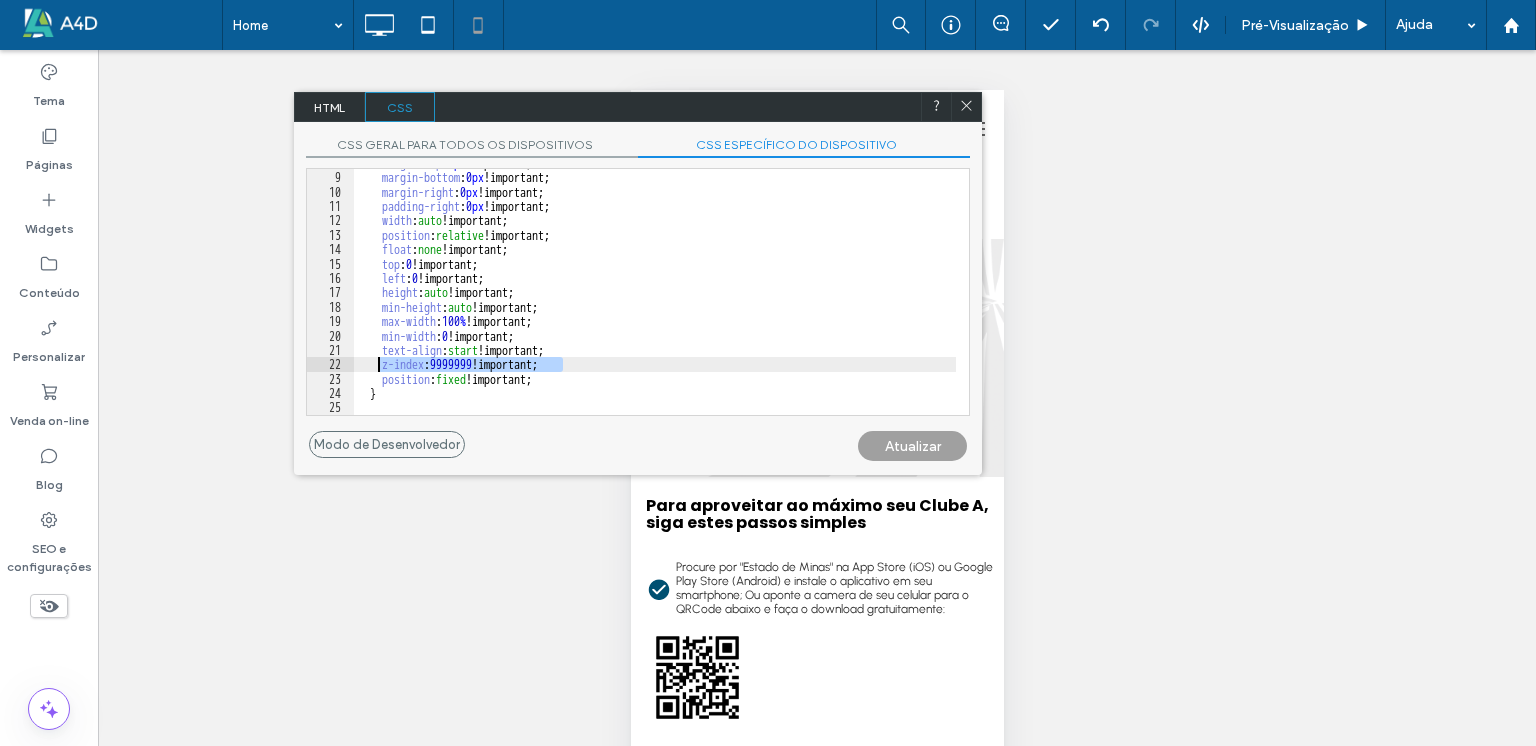 drag, startPoint x: 577, startPoint y: 362, endPoint x: 380, endPoint y: 368, distance: 197.09135 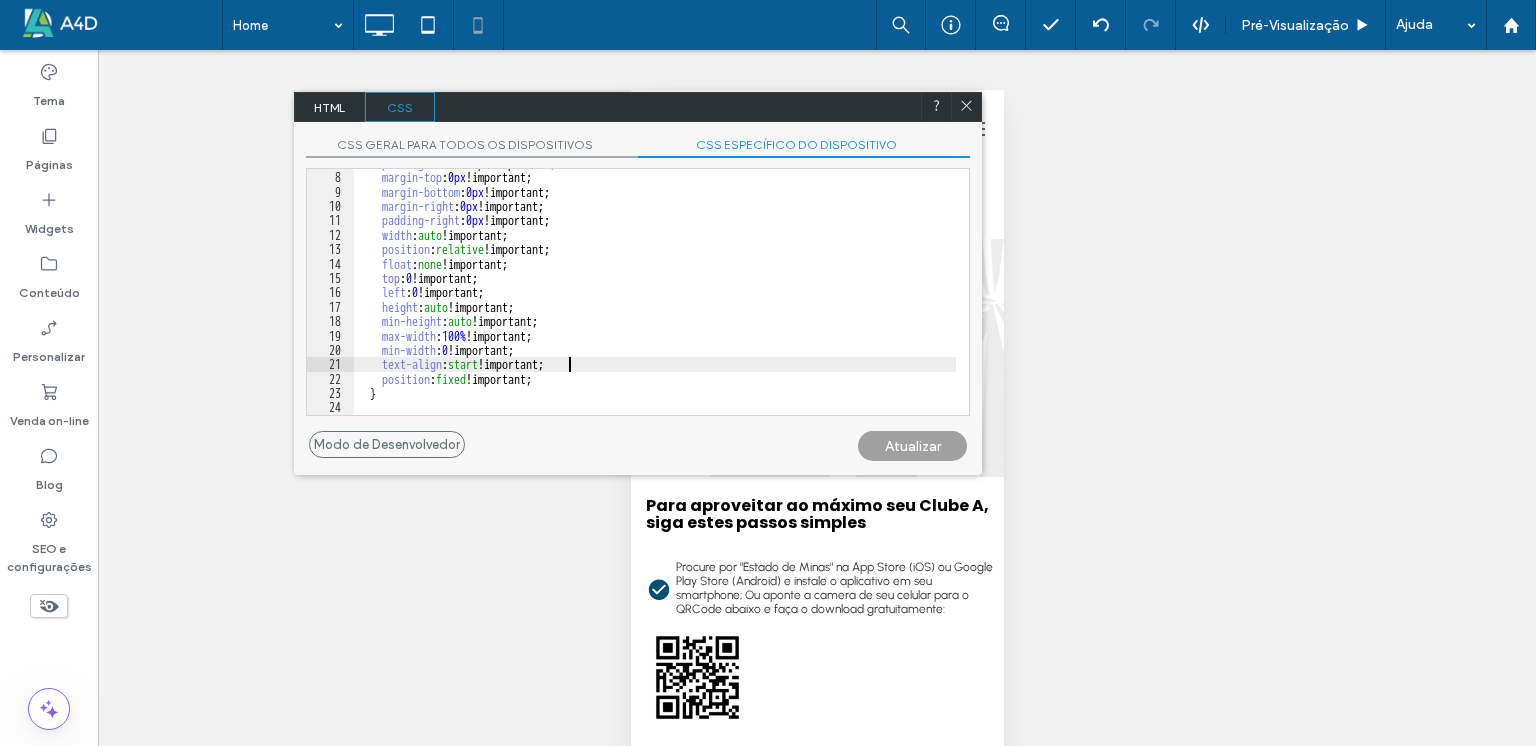 scroll, scrollTop: 99, scrollLeft: 0, axis: vertical 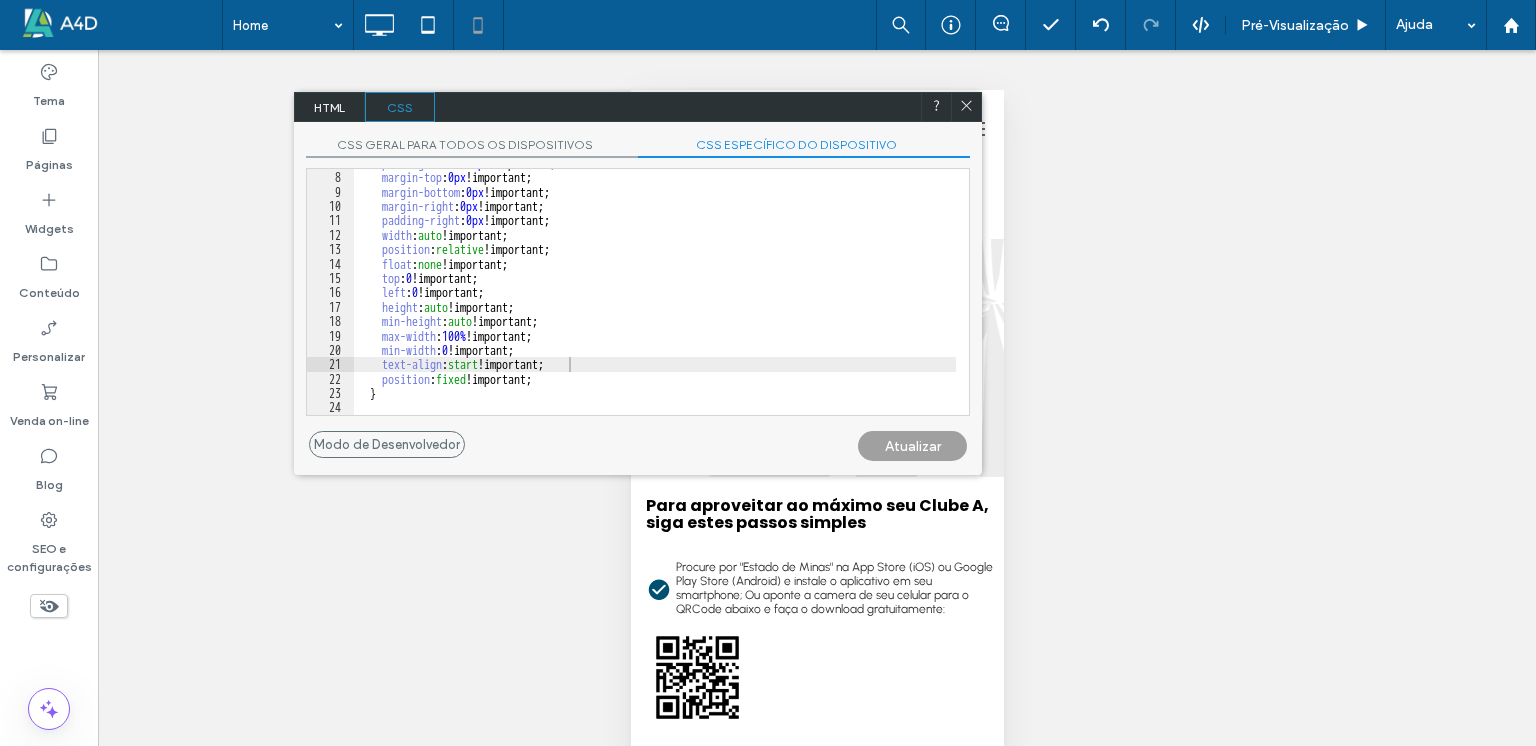 click on "Atualizar" at bounding box center [912, 446] 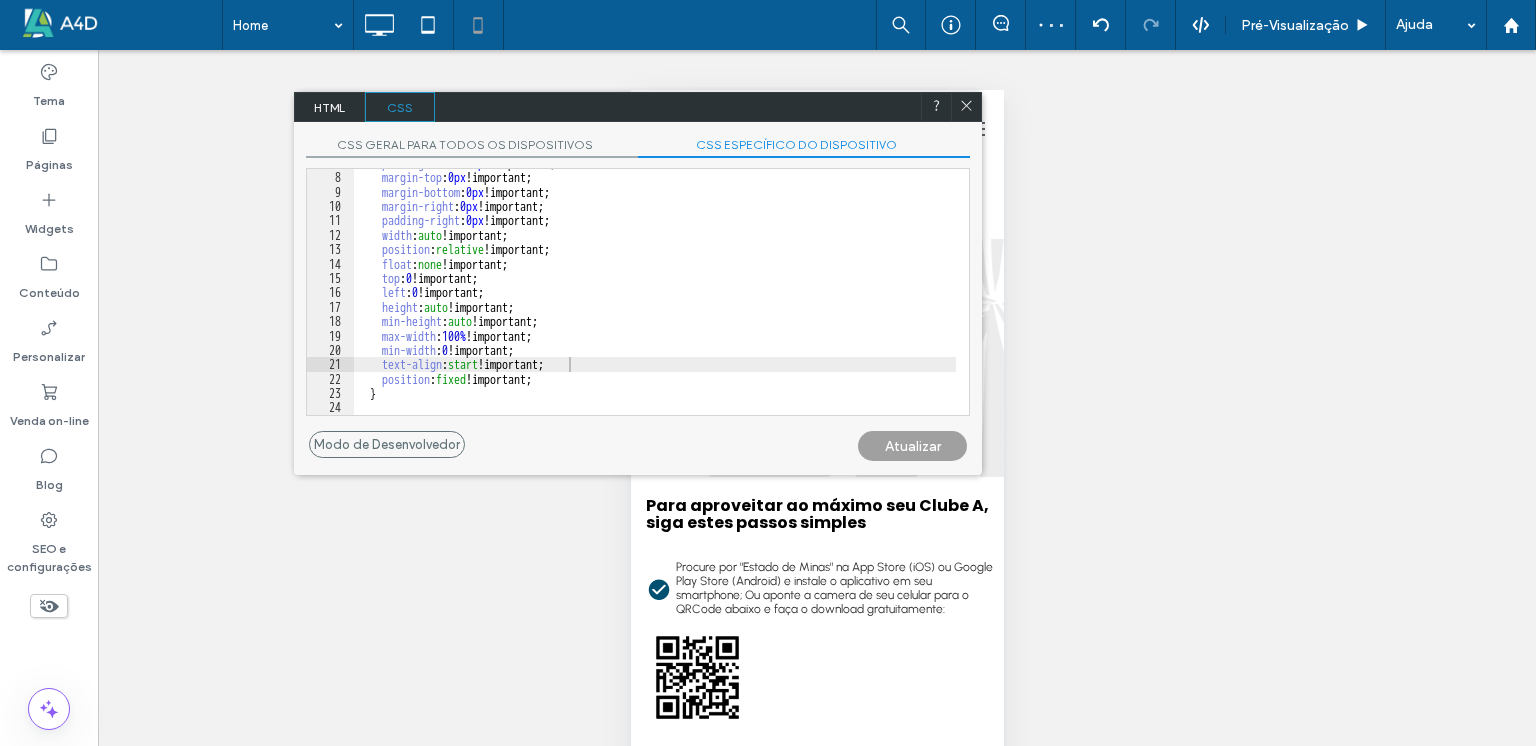 click 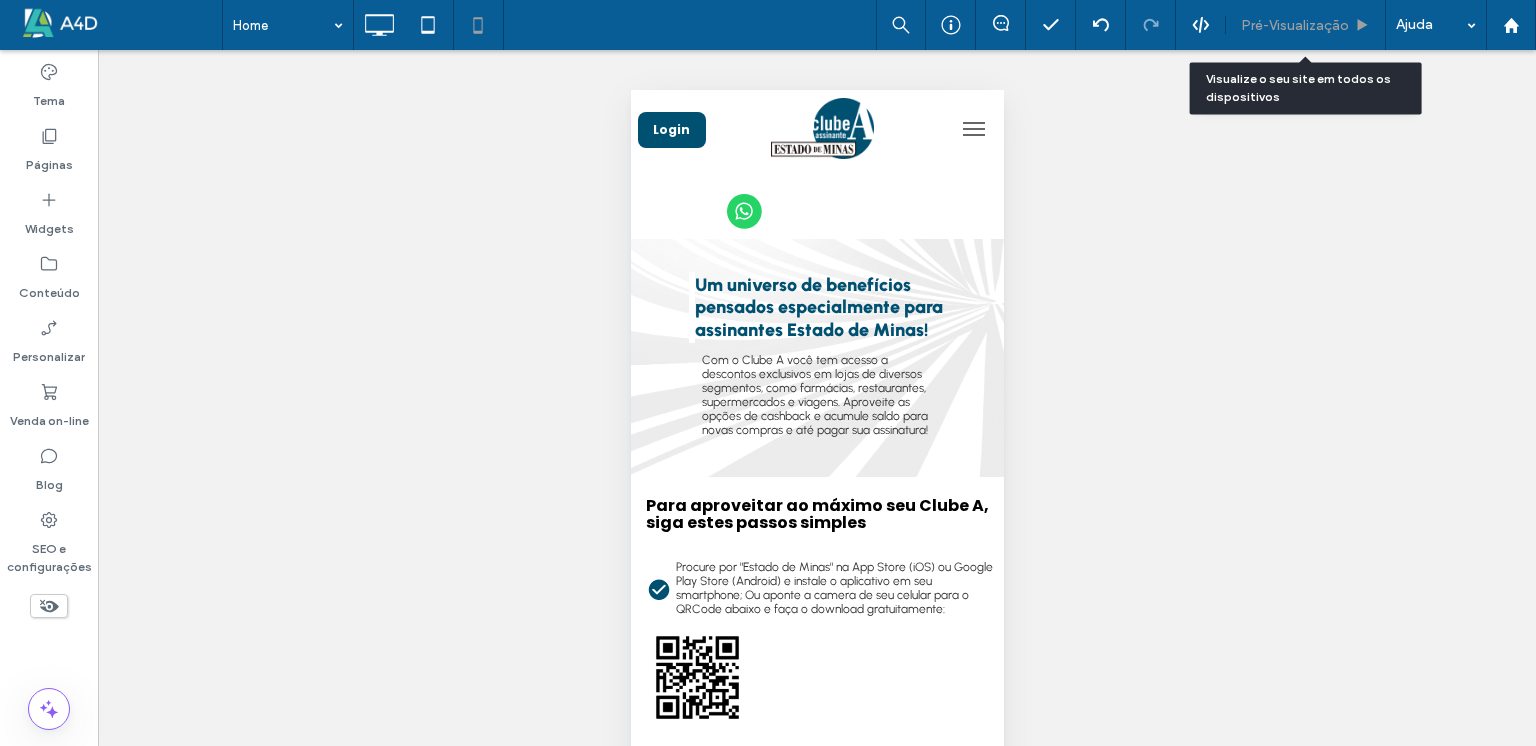 click on "Pré-Visualizaçāo" at bounding box center [1306, 25] 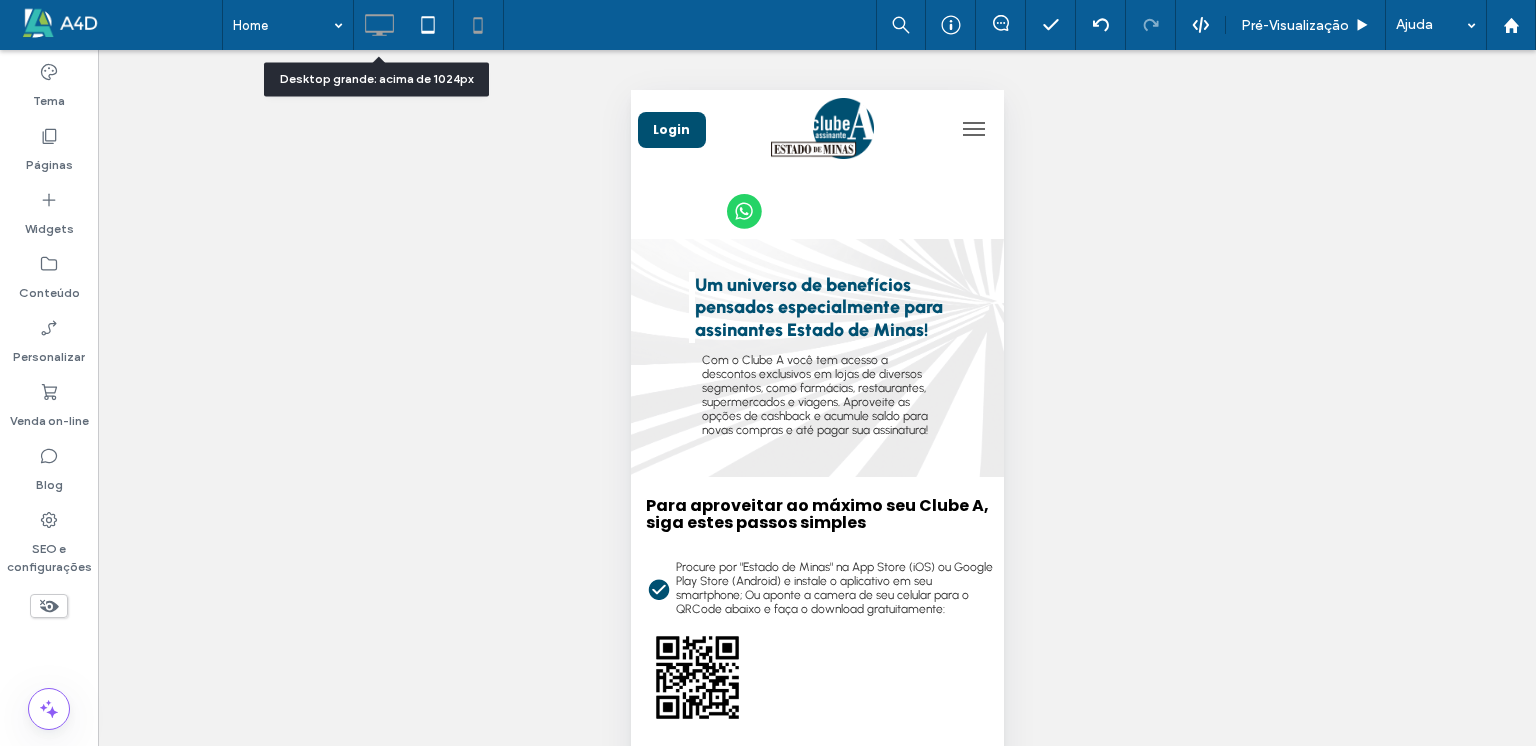 click 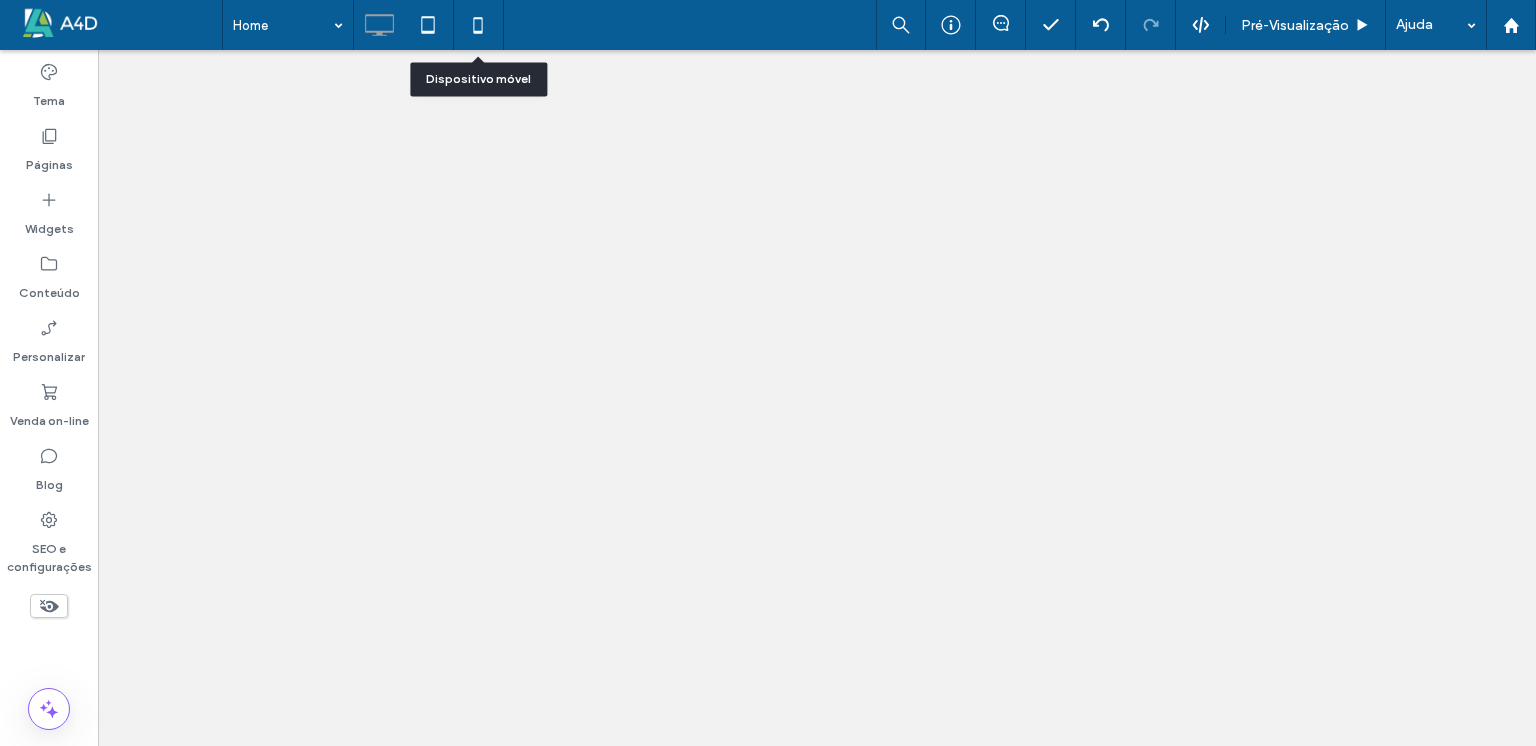 click 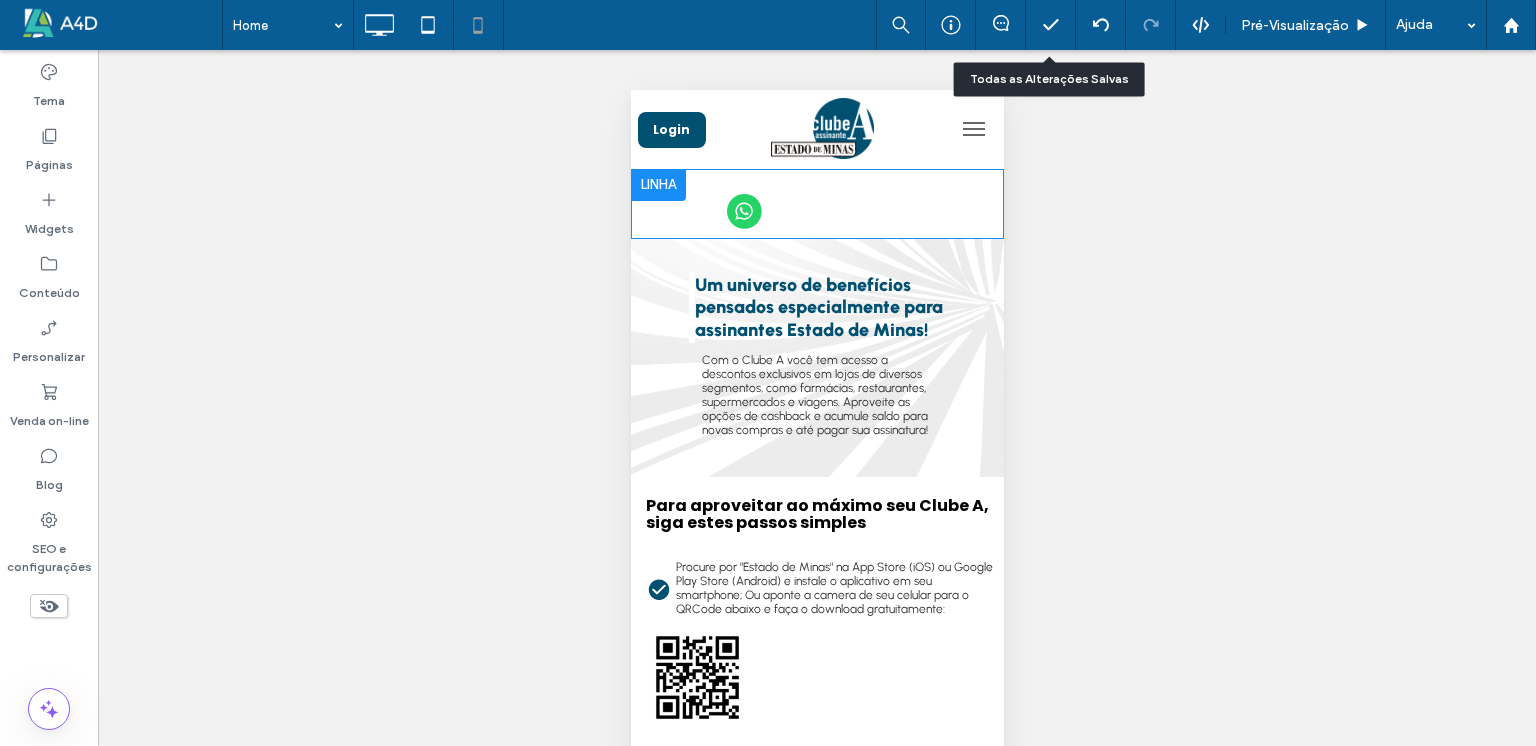 scroll, scrollTop: 0, scrollLeft: 0, axis: both 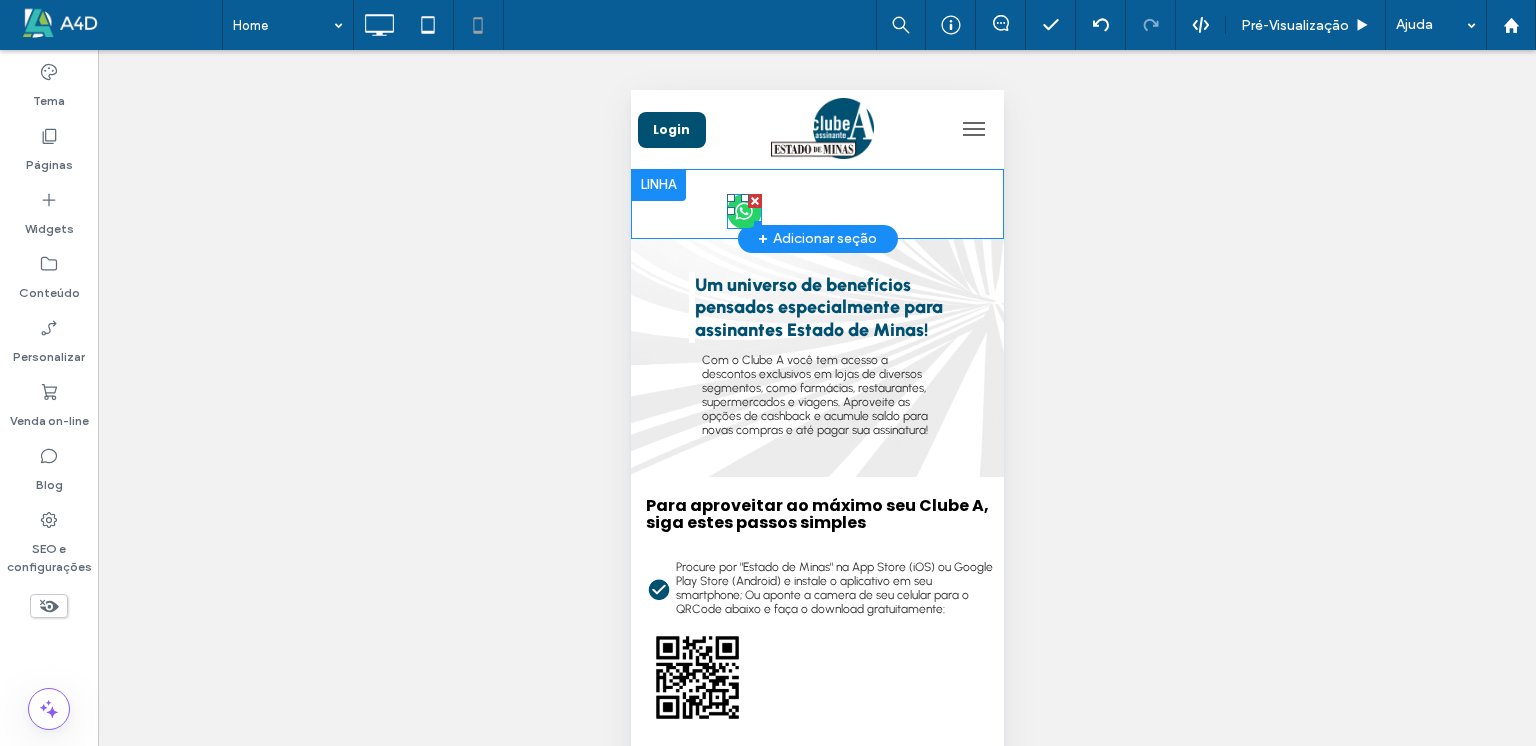 click at bounding box center [743, 211] 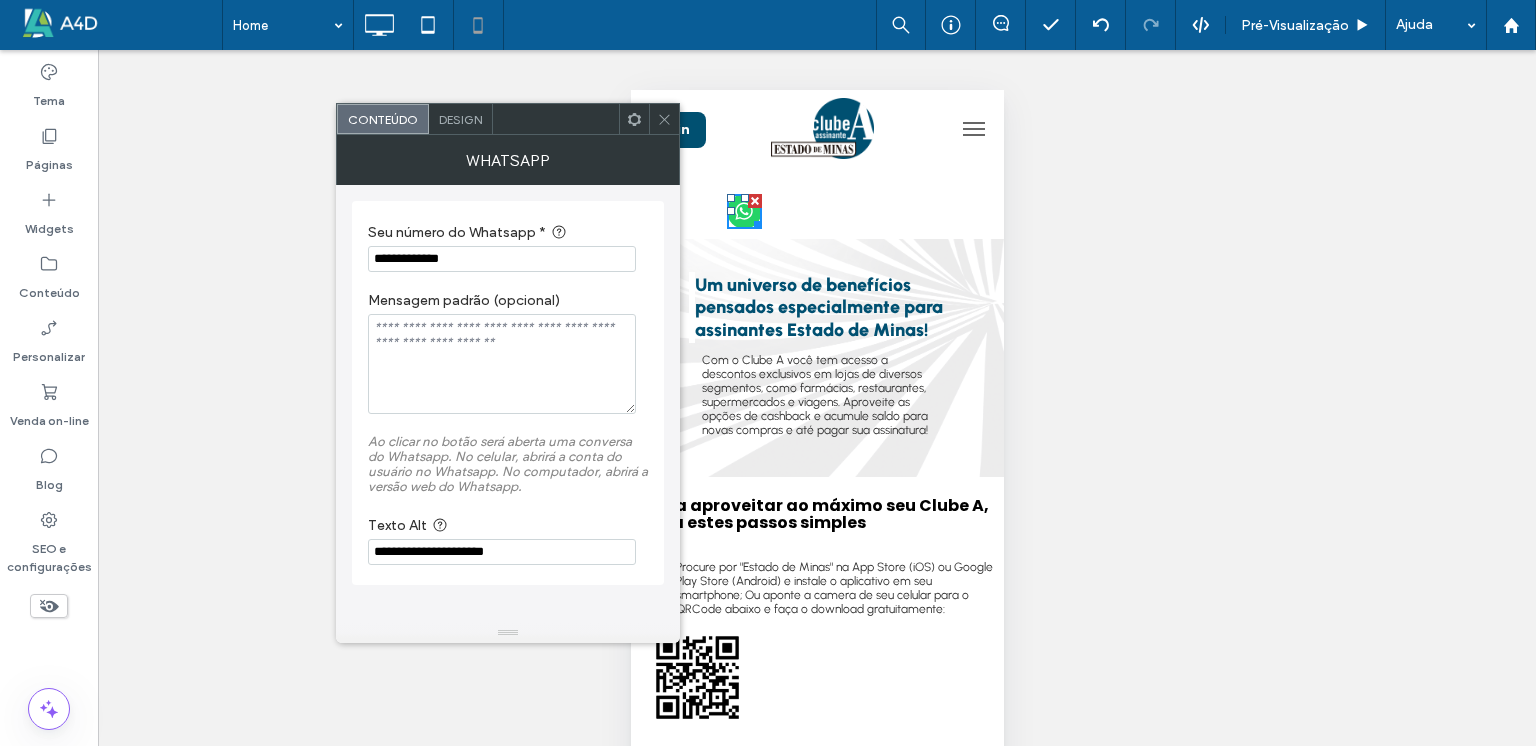click 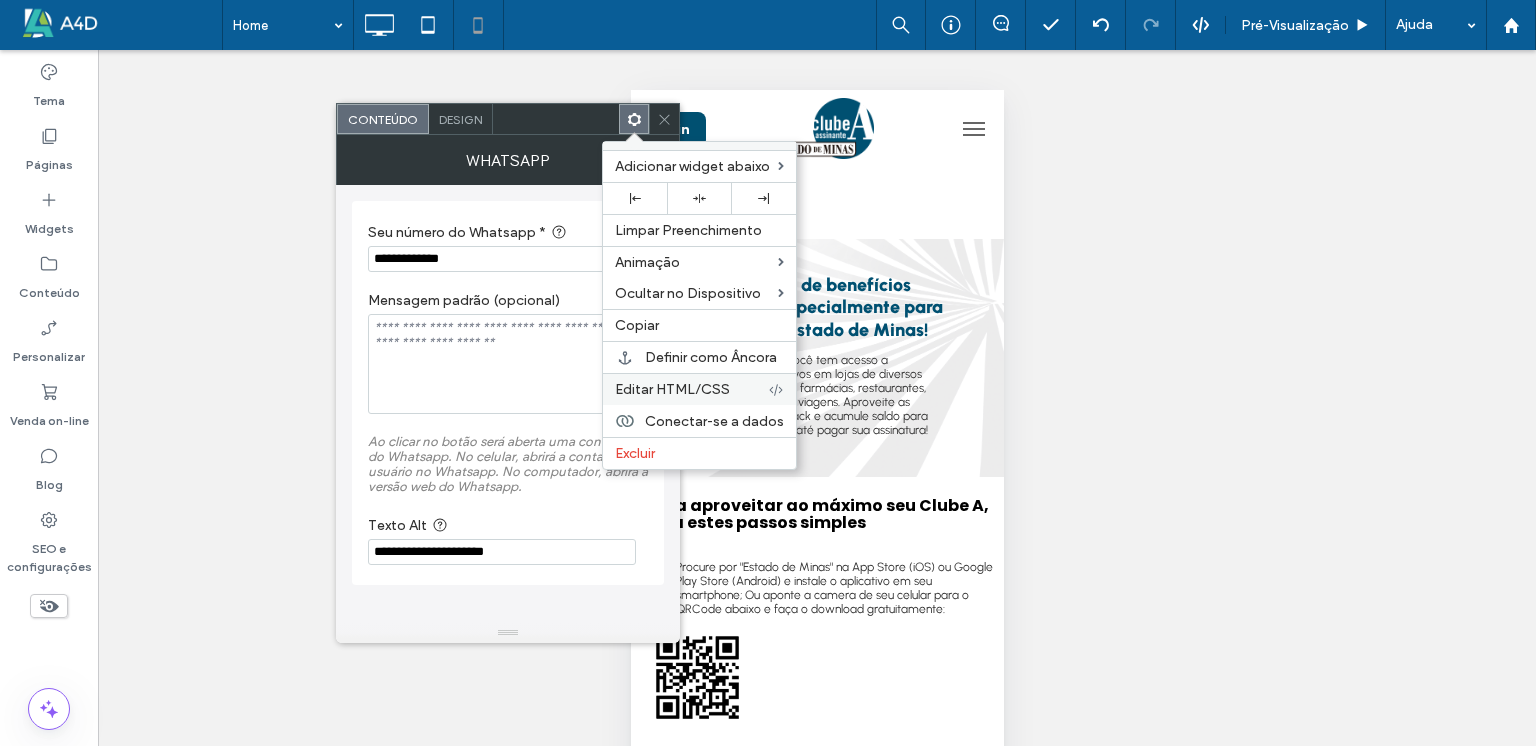 click on "Editar HTML/CSS" at bounding box center (672, 389) 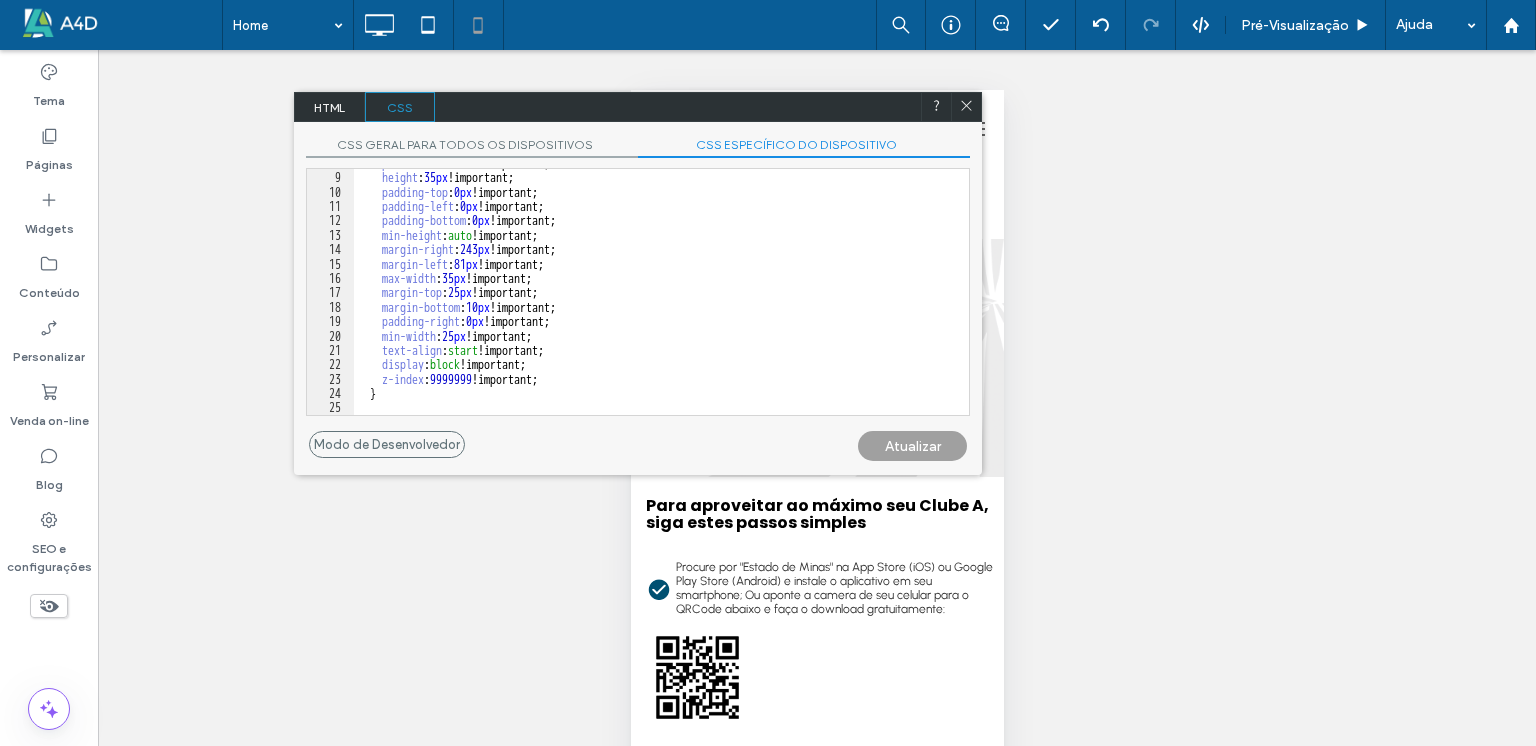 scroll, scrollTop: 113, scrollLeft: 0, axis: vertical 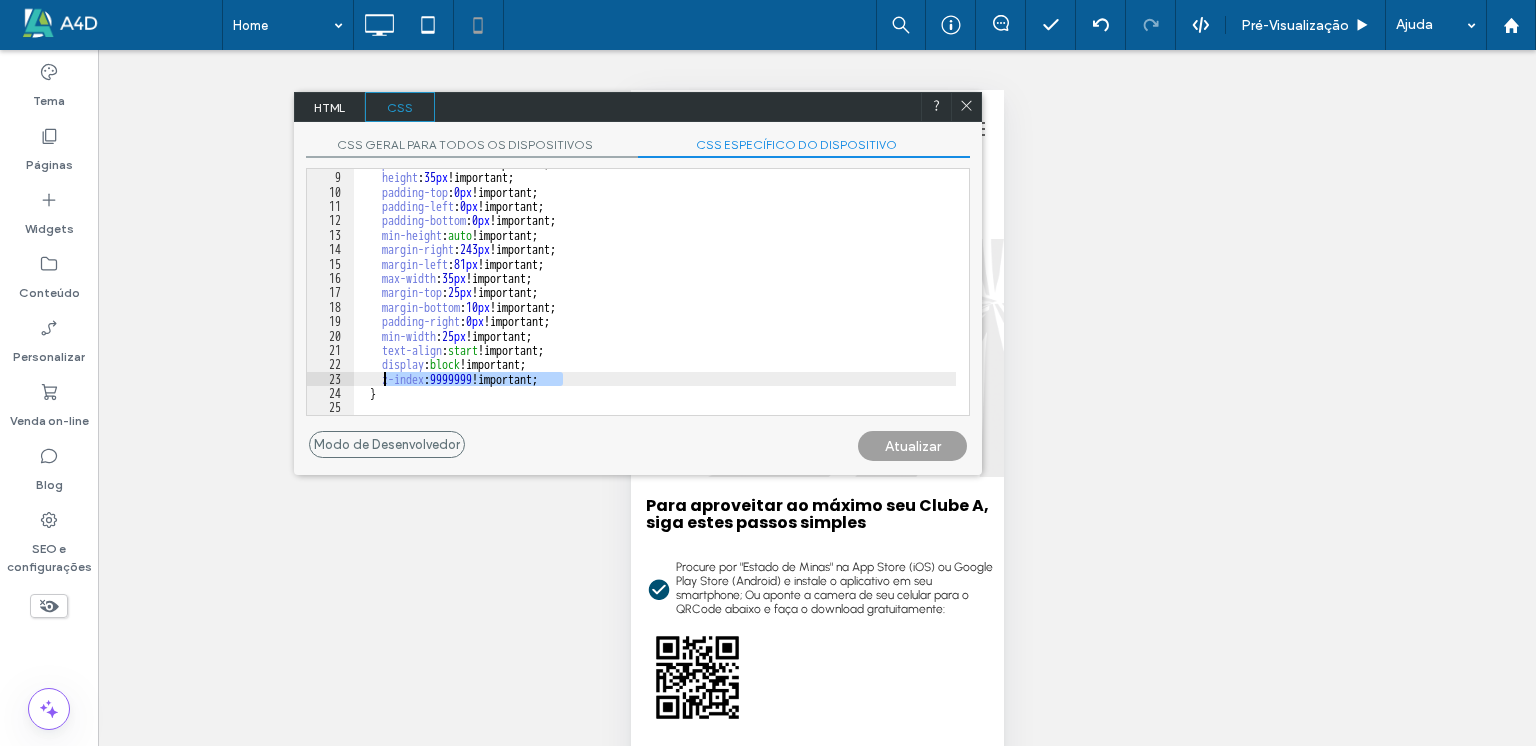 drag, startPoint x: 566, startPoint y: 380, endPoint x: 387, endPoint y: 377, distance: 179.02513 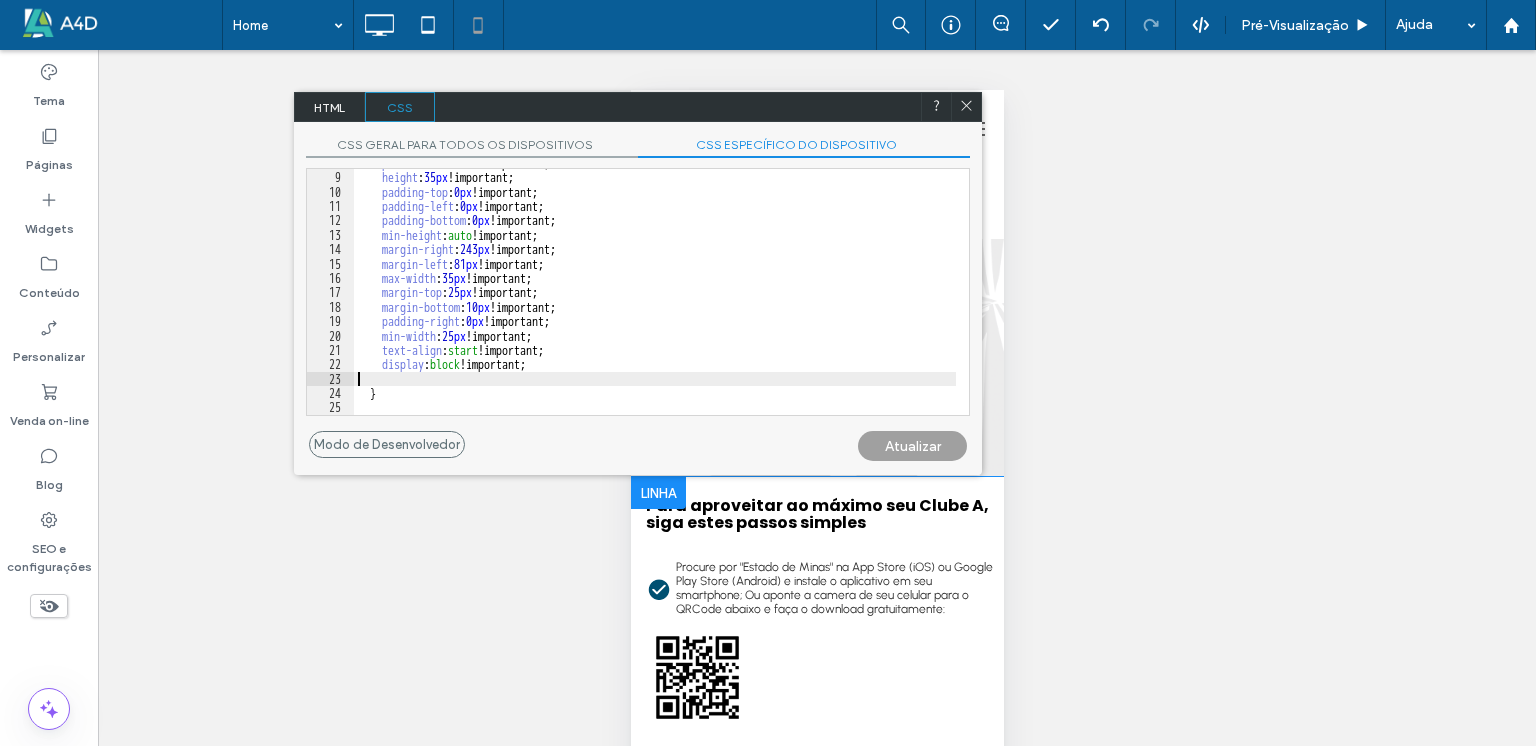 scroll, scrollTop: 99, scrollLeft: 0, axis: vertical 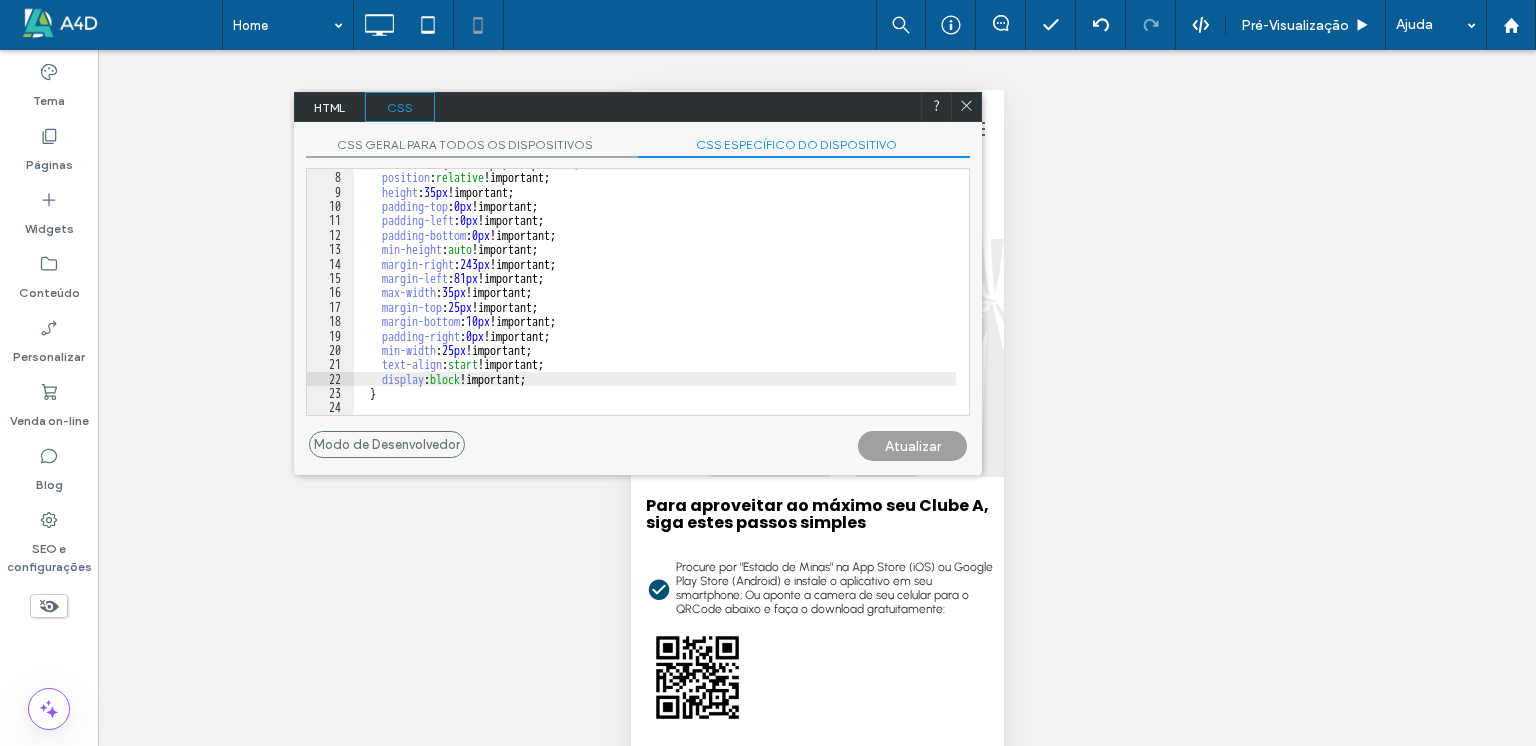 click on "Atualizar" at bounding box center (912, 446) 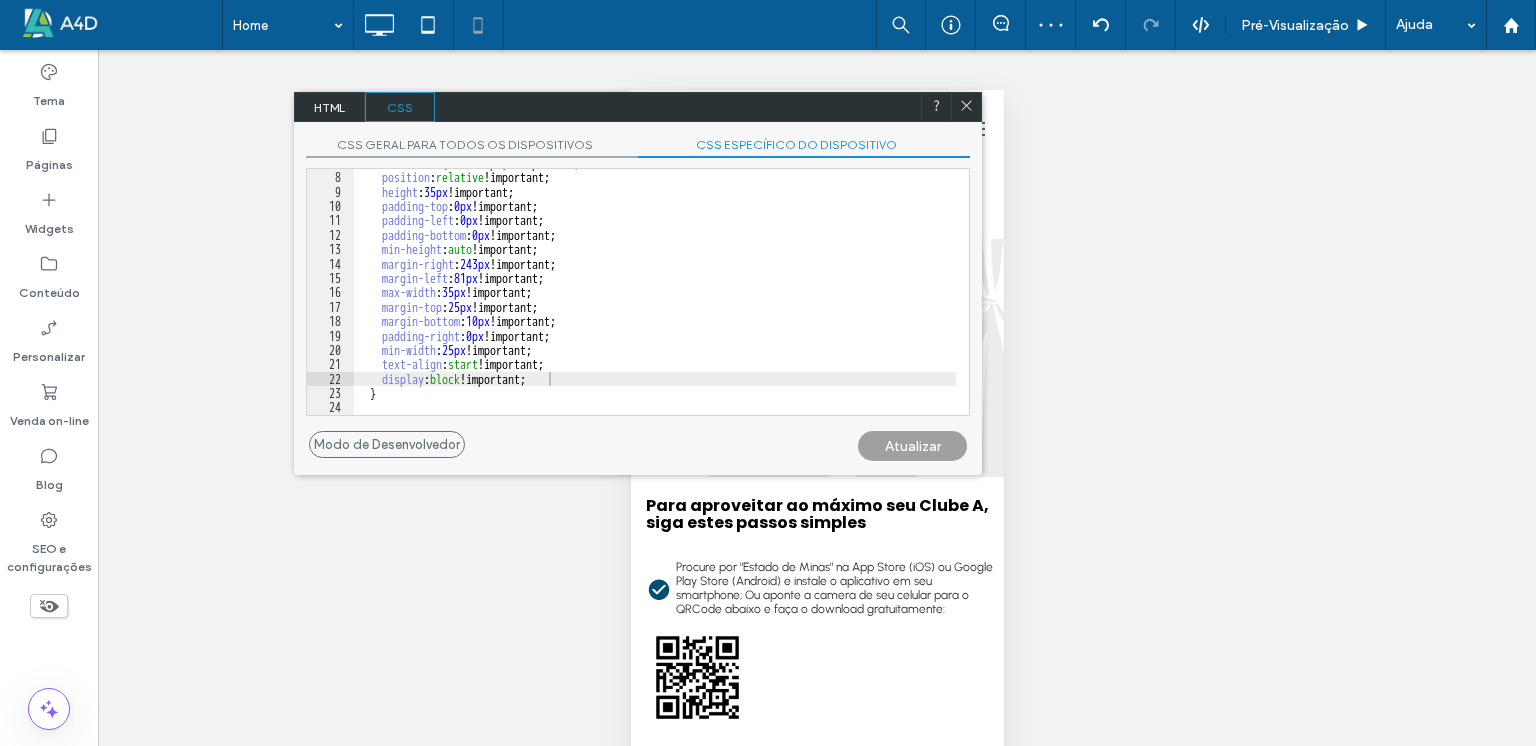 click at bounding box center (966, 107) 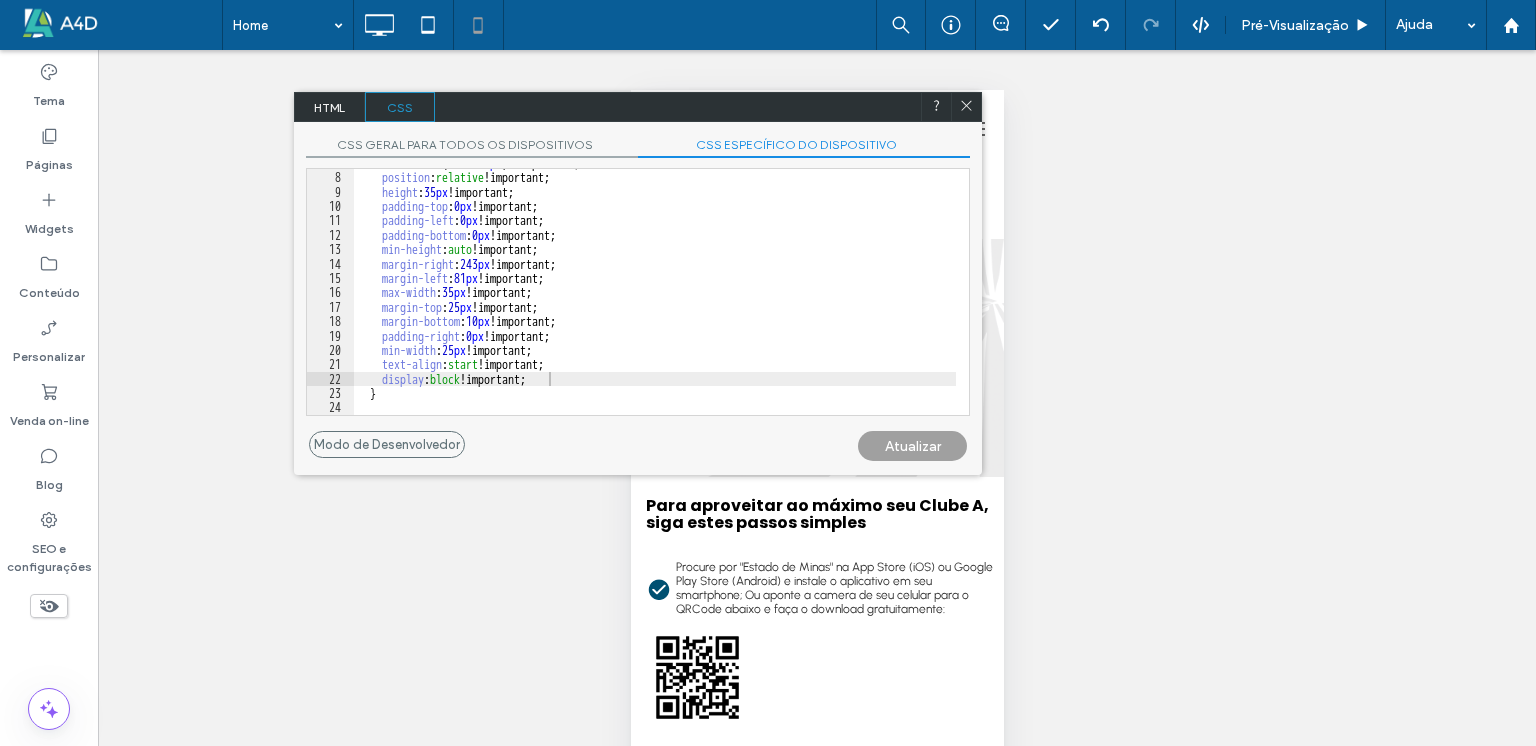 drag, startPoint x: 968, startPoint y: 108, endPoint x: 339, endPoint y: 19, distance: 635.2653 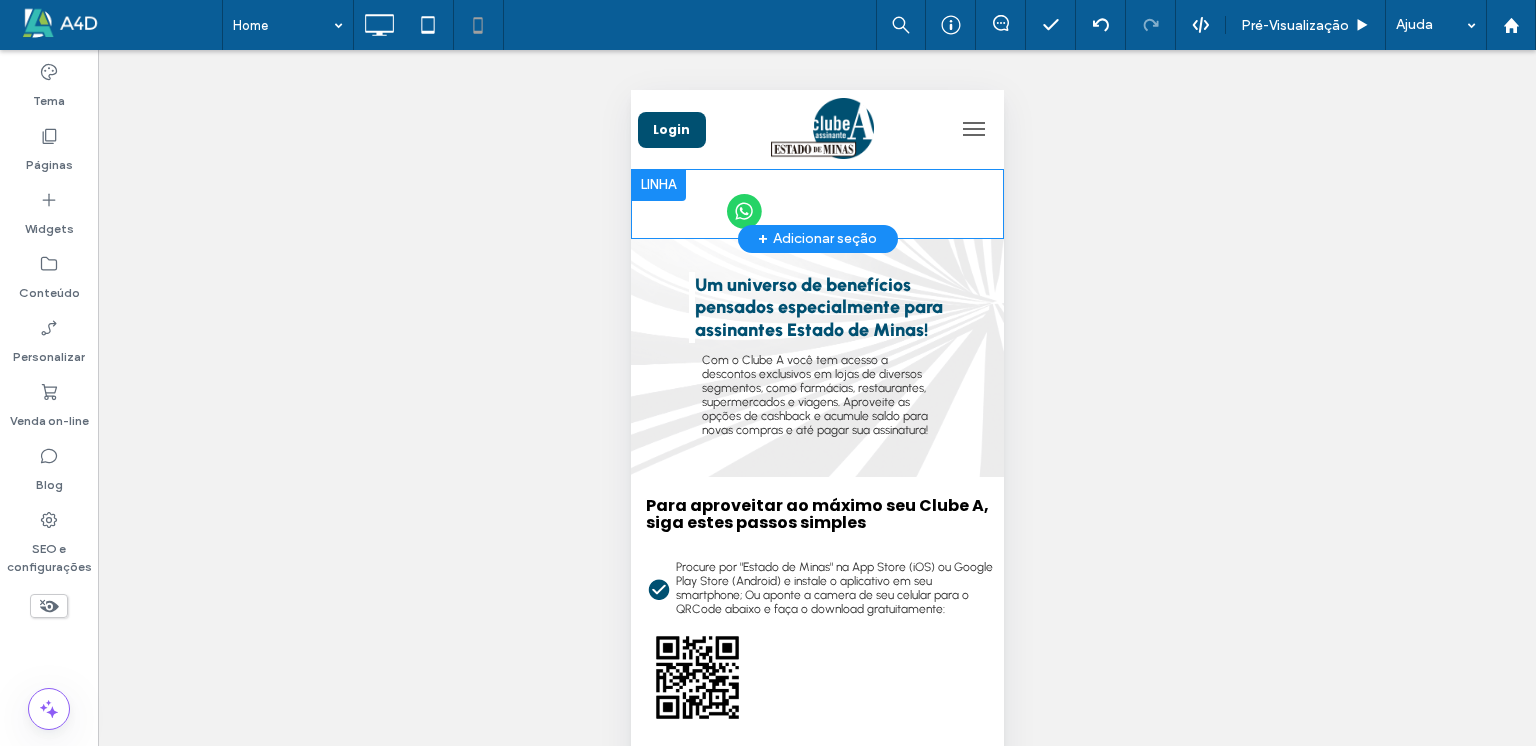 click at bounding box center (657, 185) 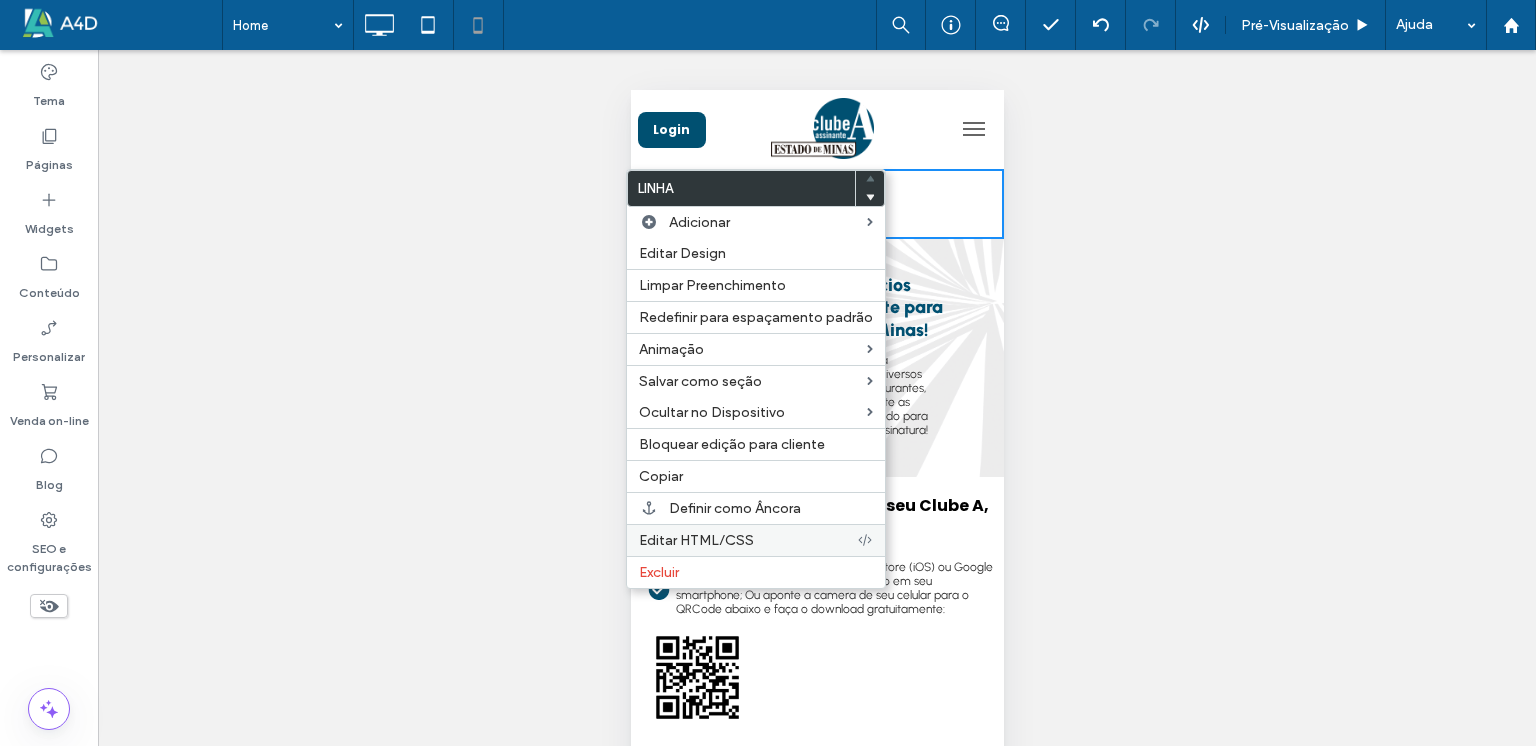 click on "Editar HTML/CSS" at bounding box center [696, 540] 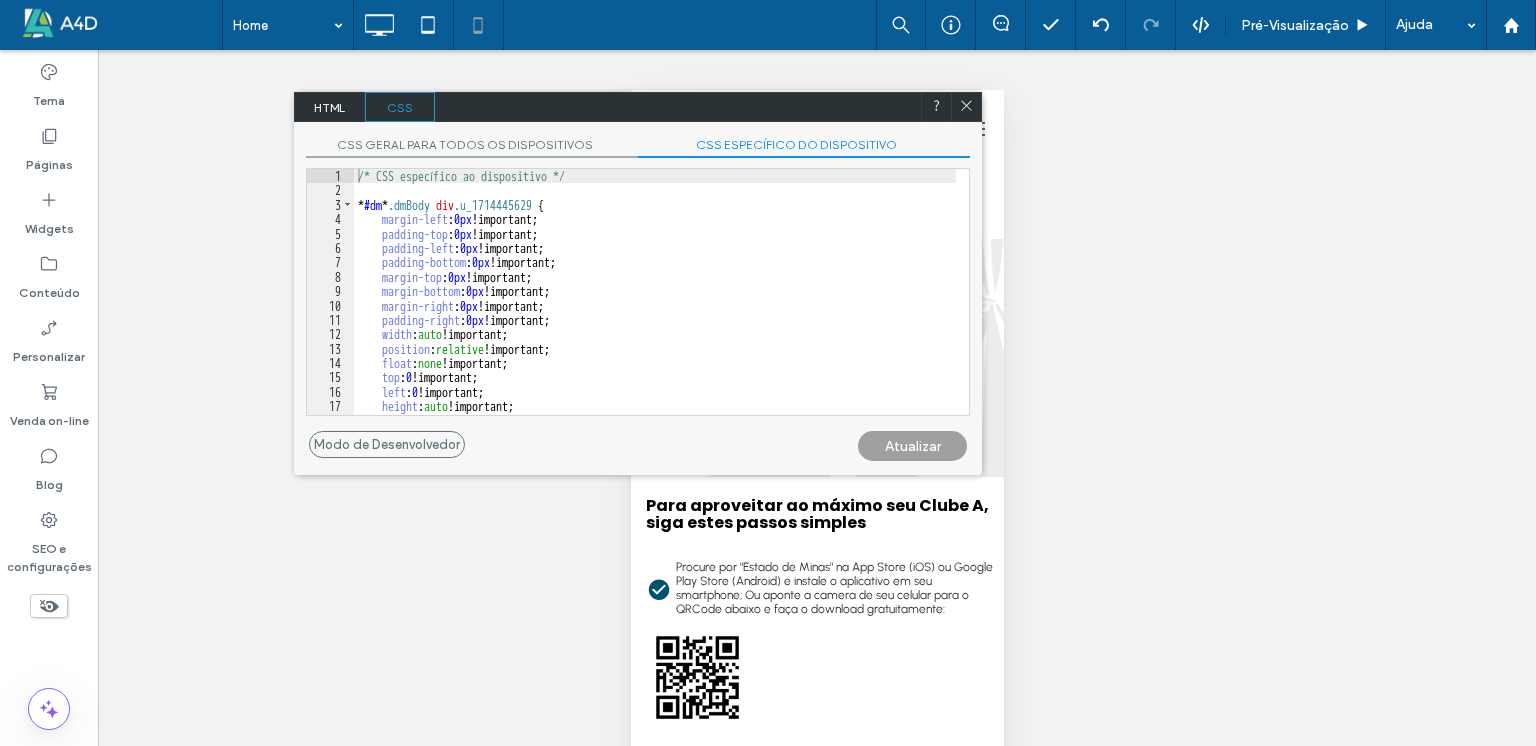 click on "CSS ESPECÍFICO DO DISPOSITIVO" at bounding box center [804, 147] 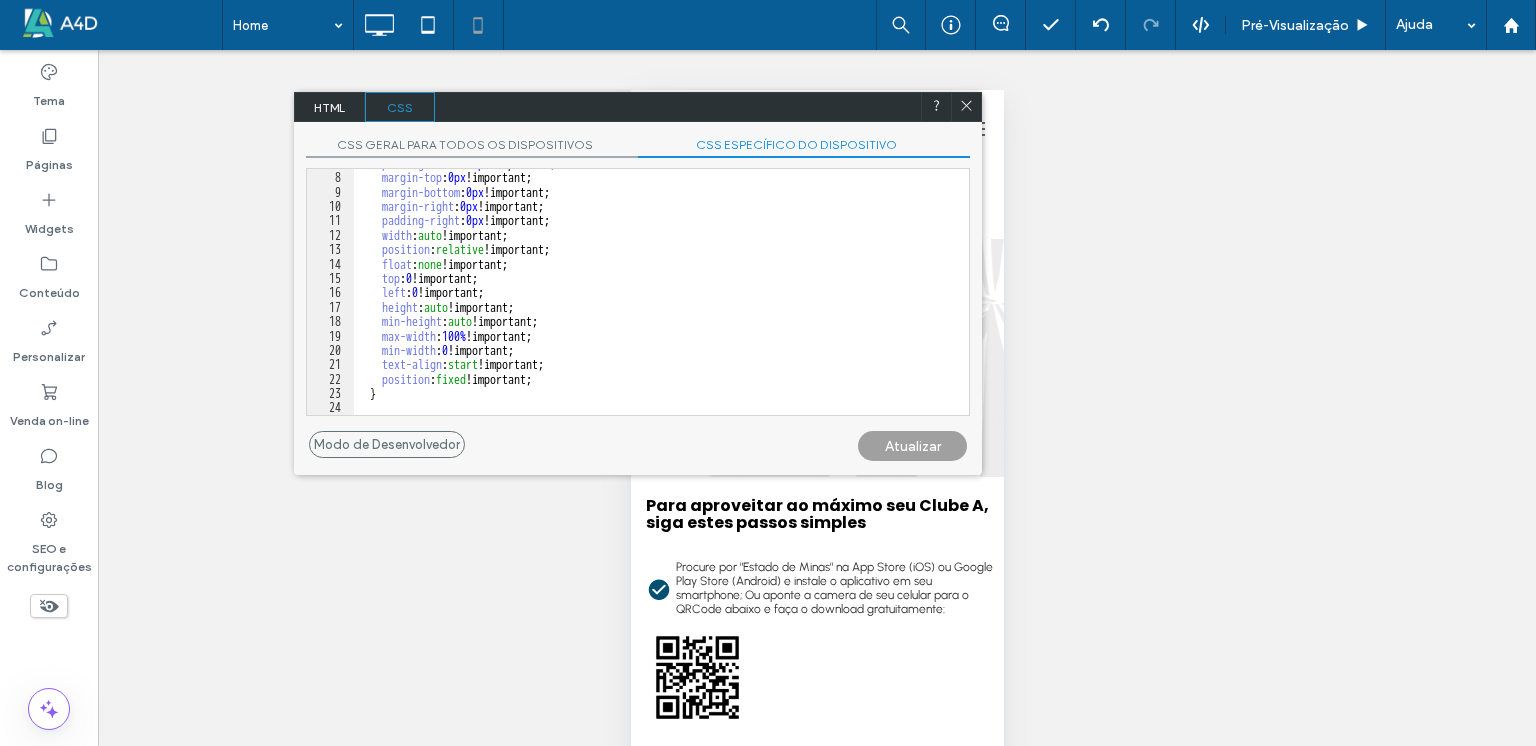 scroll, scrollTop: 99, scrollLeft: 0, axis: vertical 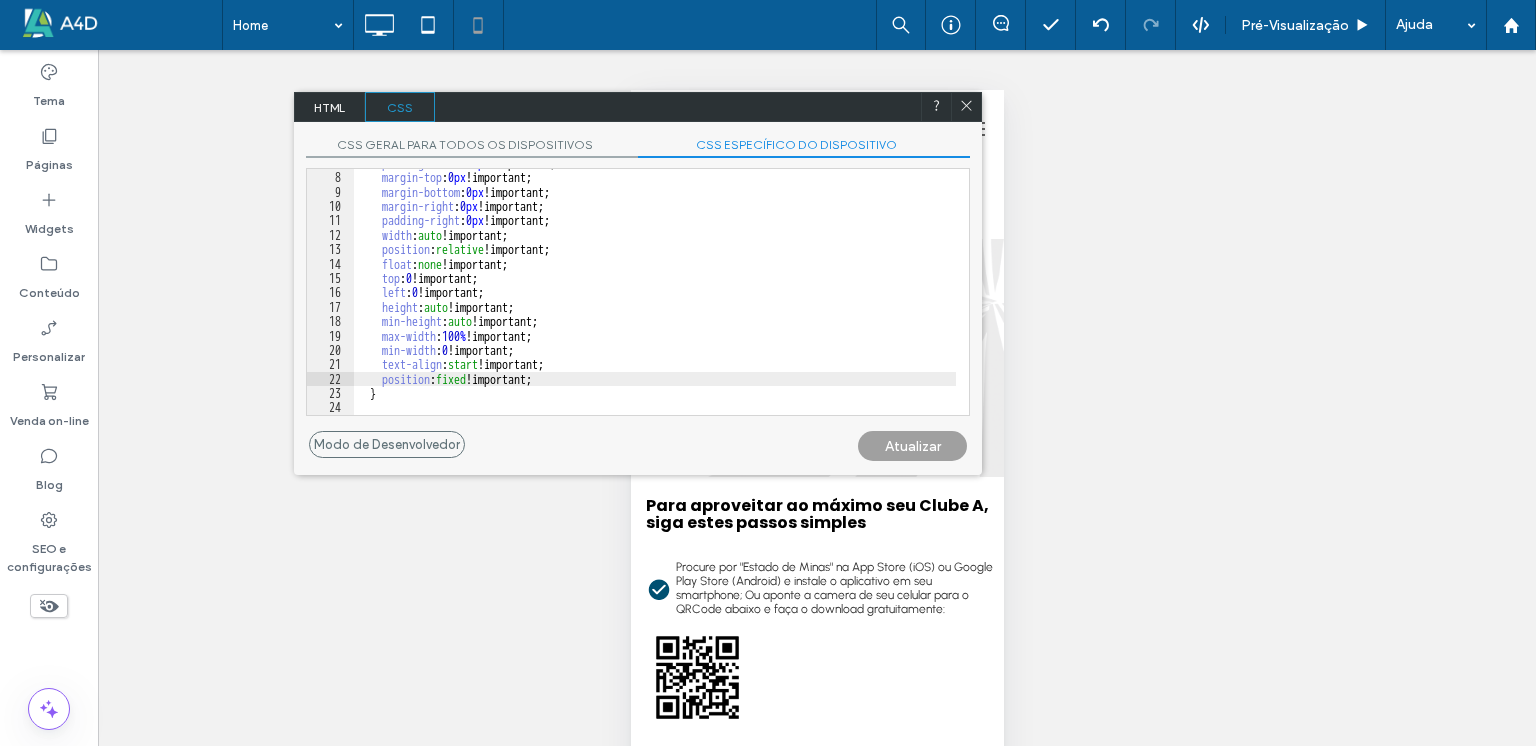type on "**" 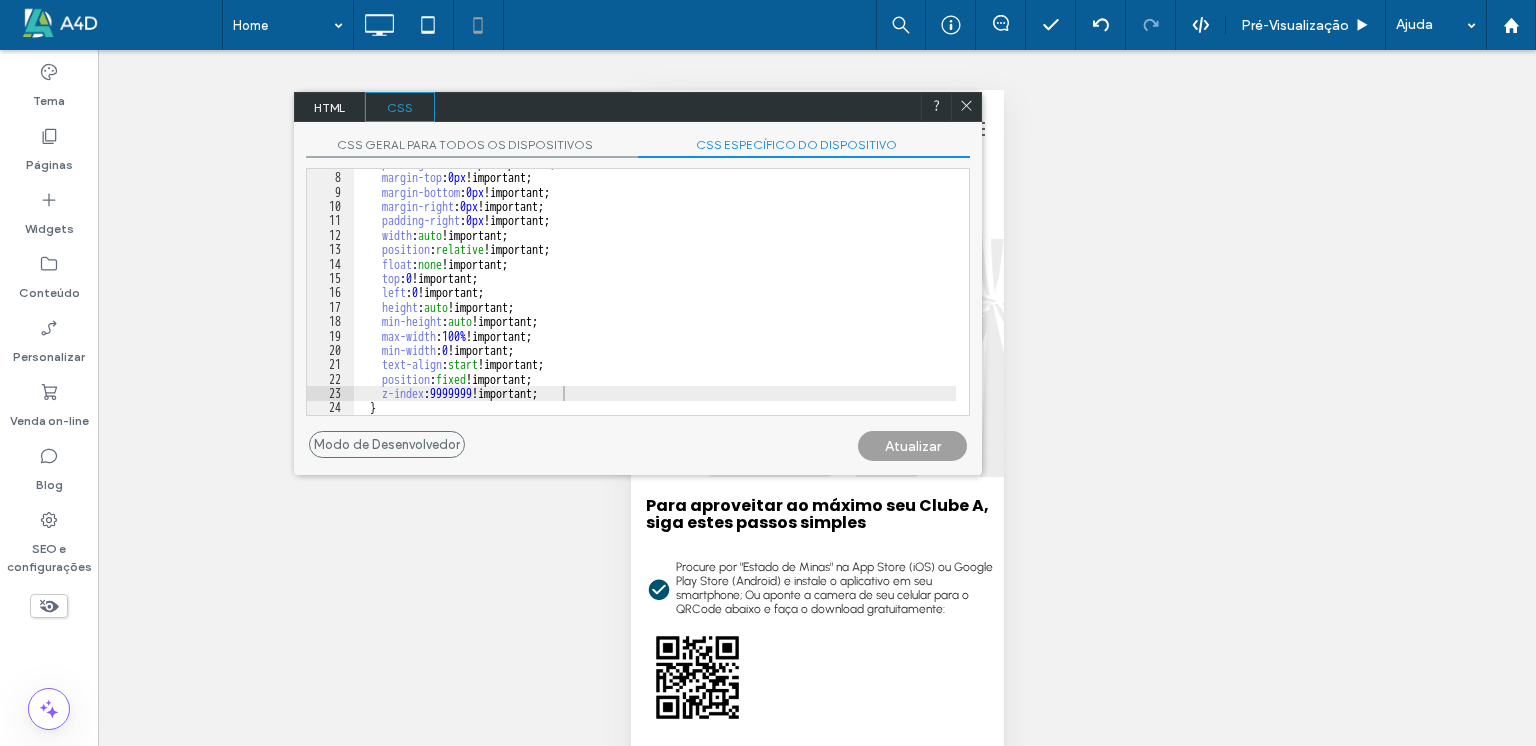 click on "Atualizar" at bounding box center [912, 446] 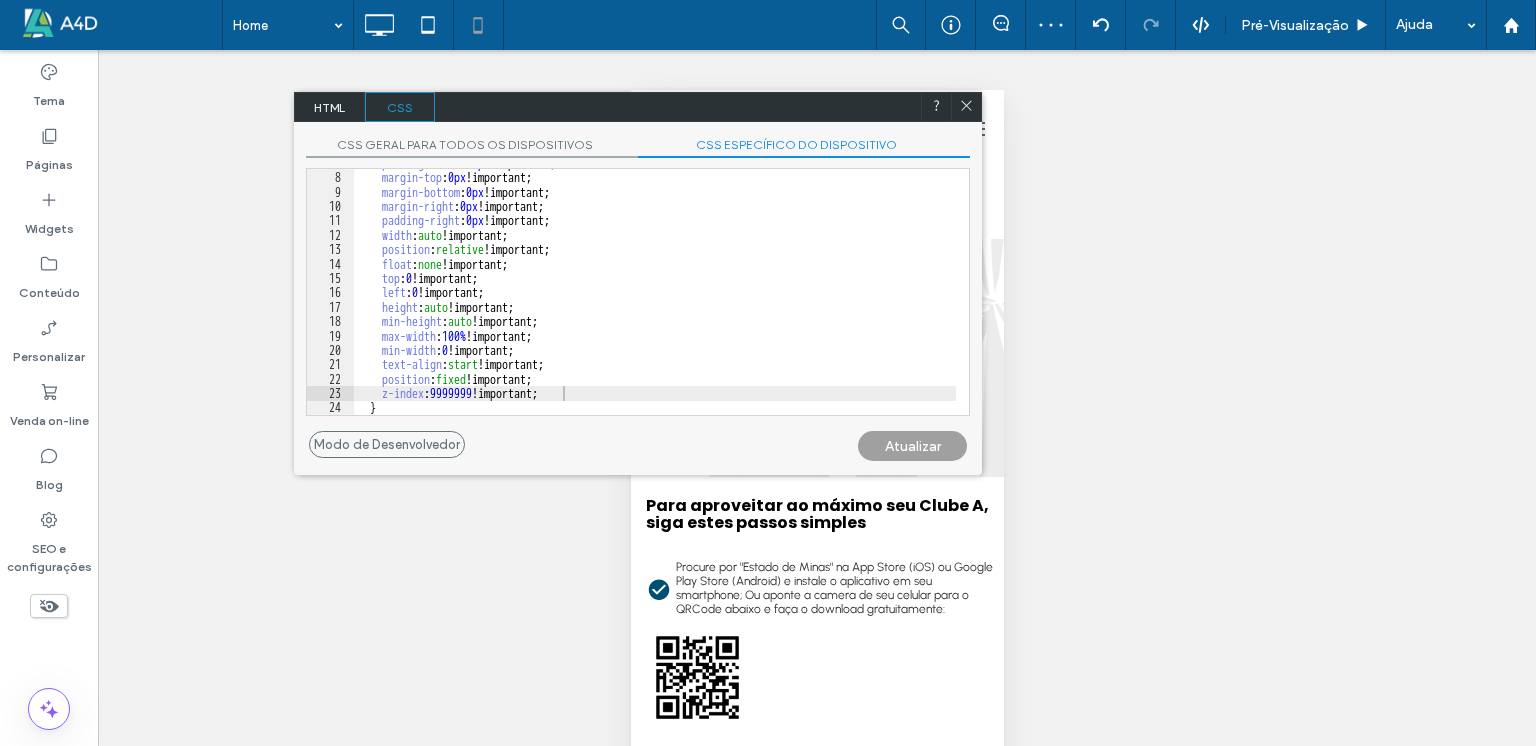 click 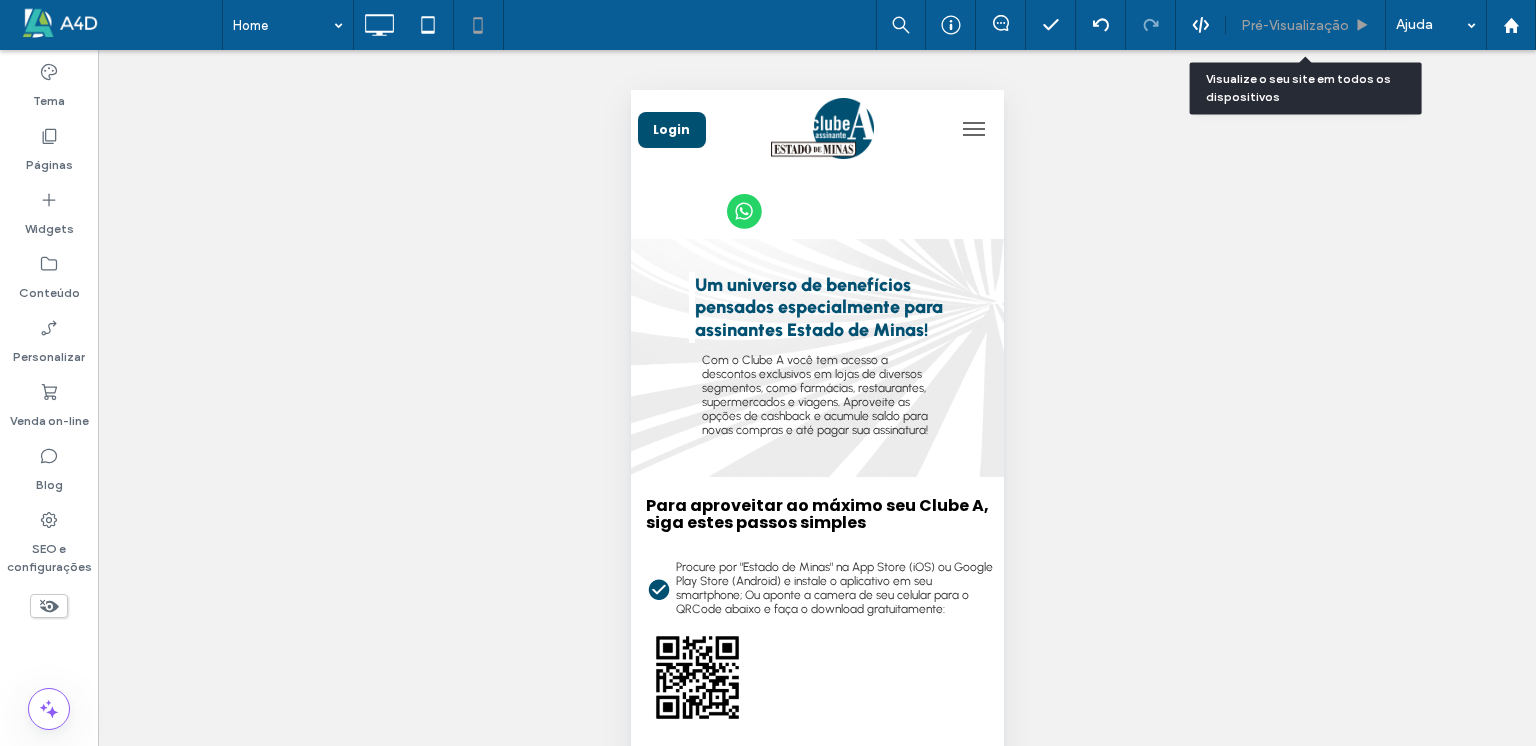click on "Pré-Visualizaçāo" at bounding box center [1295, 25] 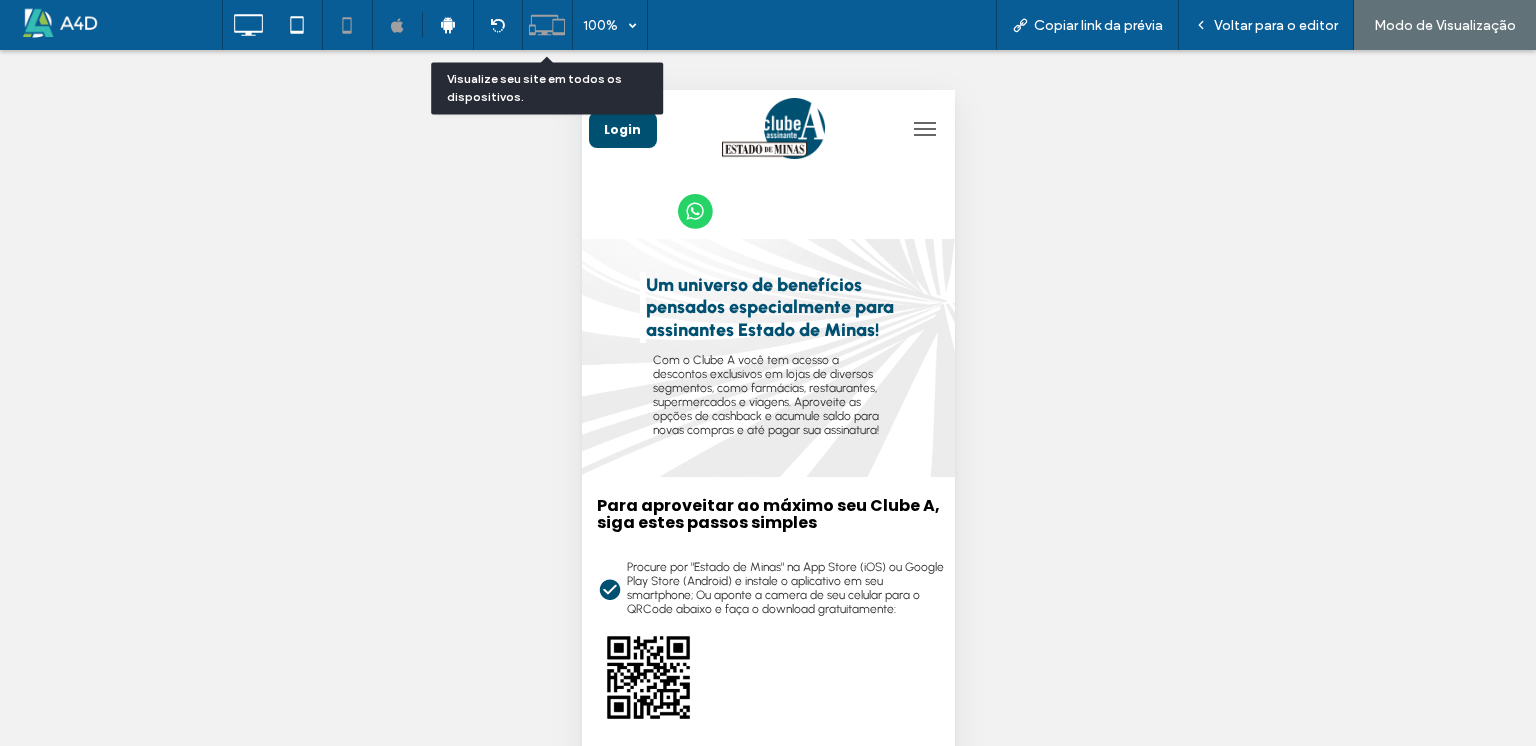 click 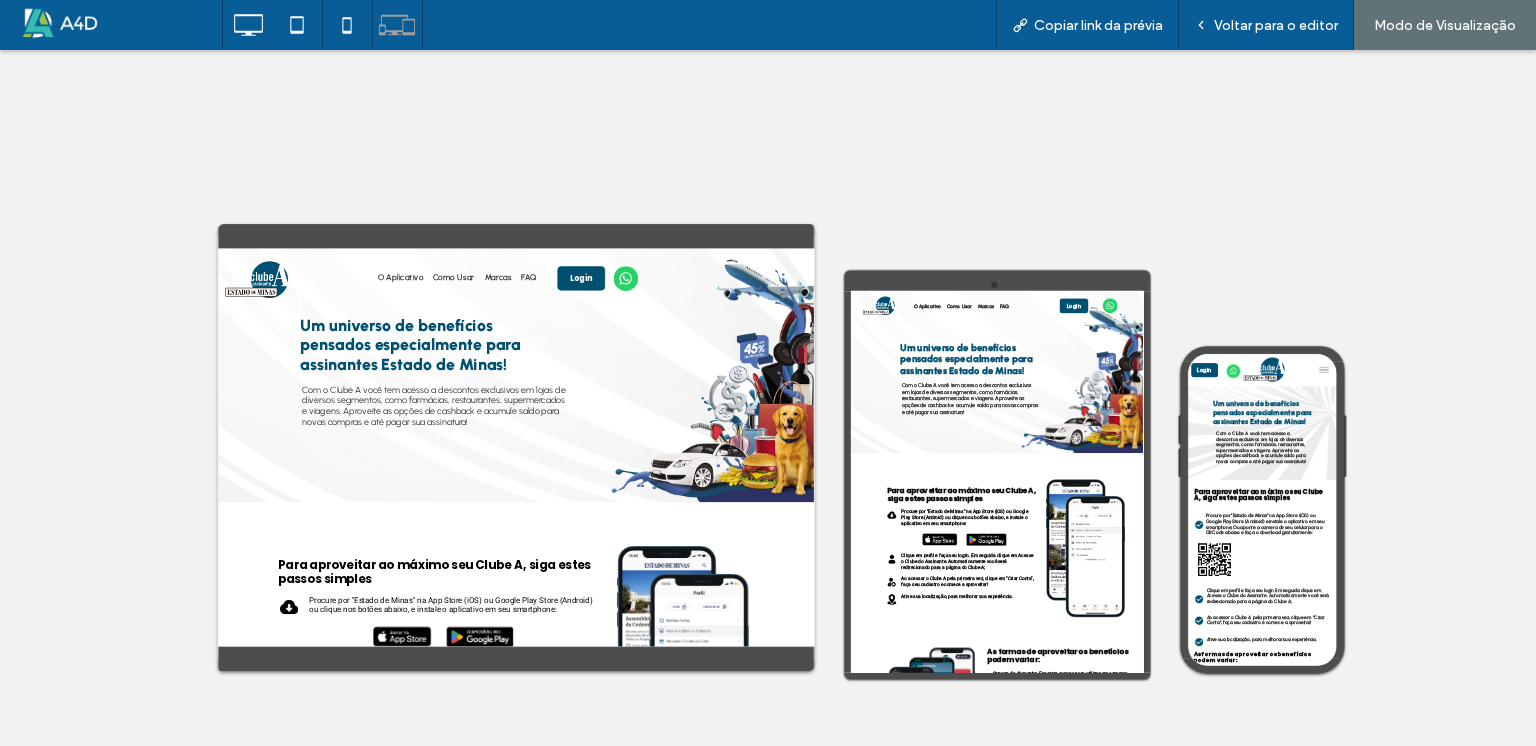 scroll, scrollTop: 0, scrollLeft: 0, axis: both 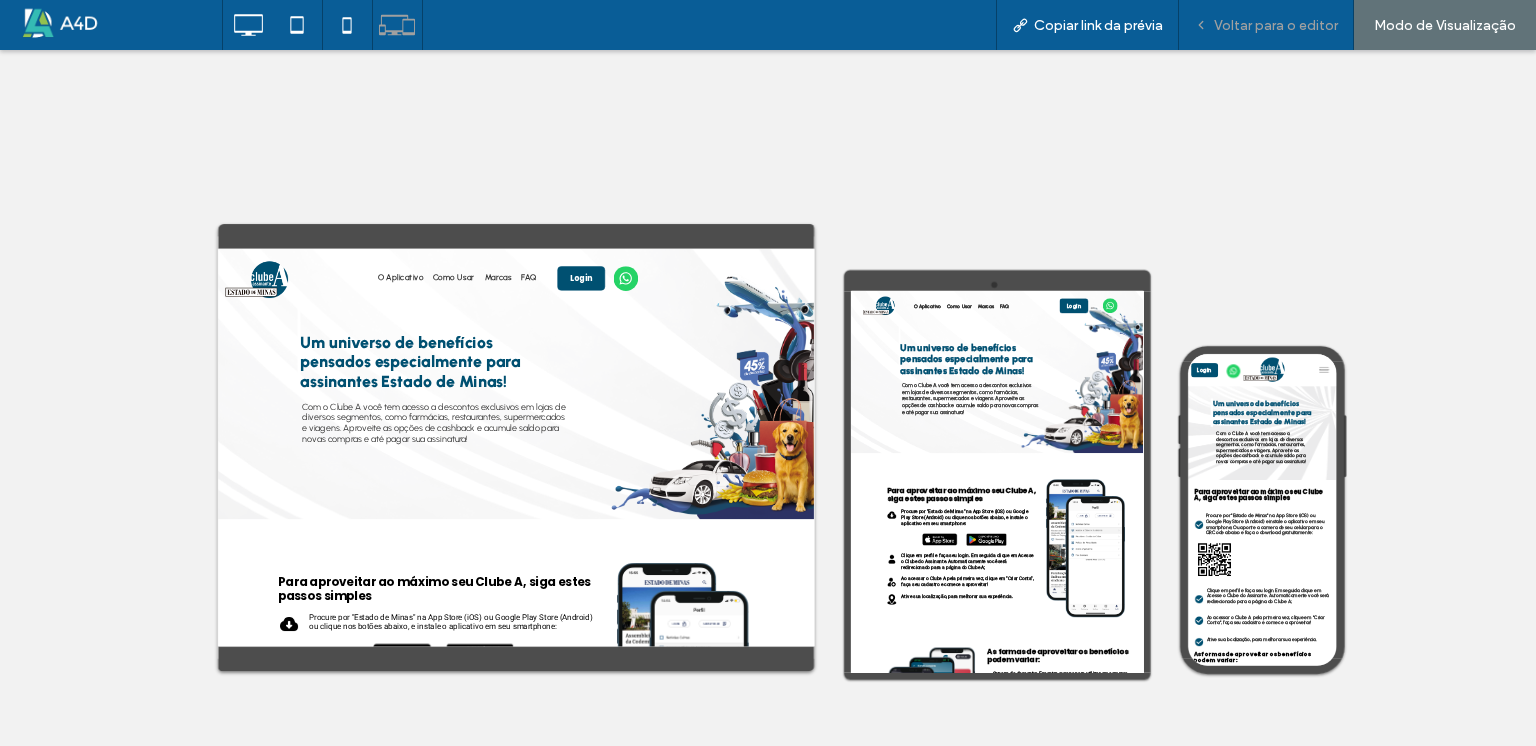 click on "Voltar para o editor" at bounding box center (1266, 25) 